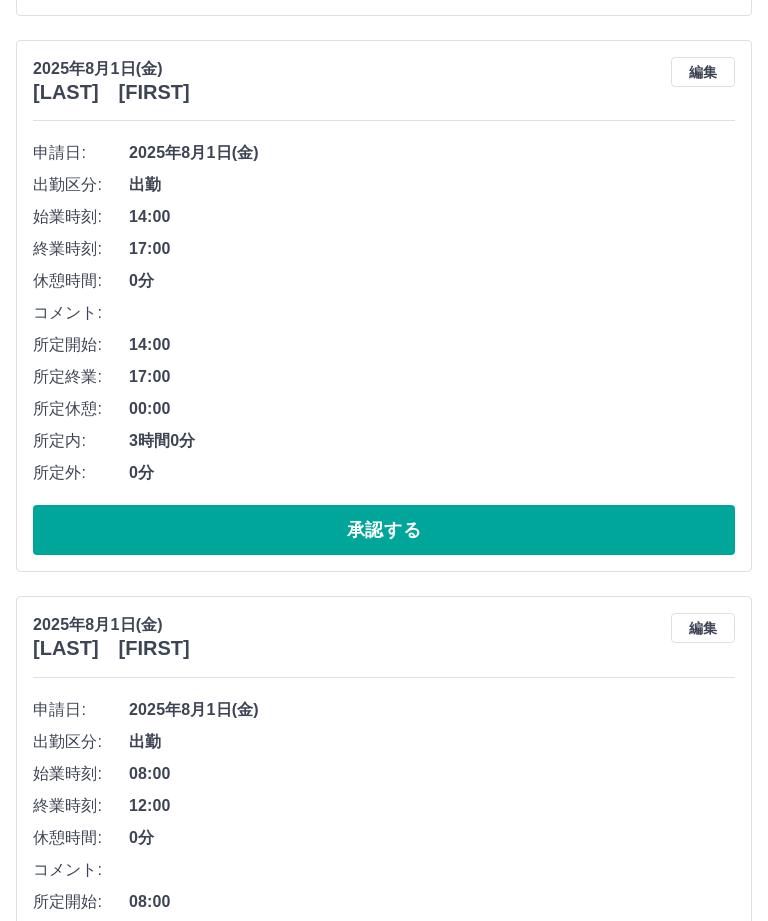 scroll, scrollTop: 2018, scrollLeft: 0, axis: vertical 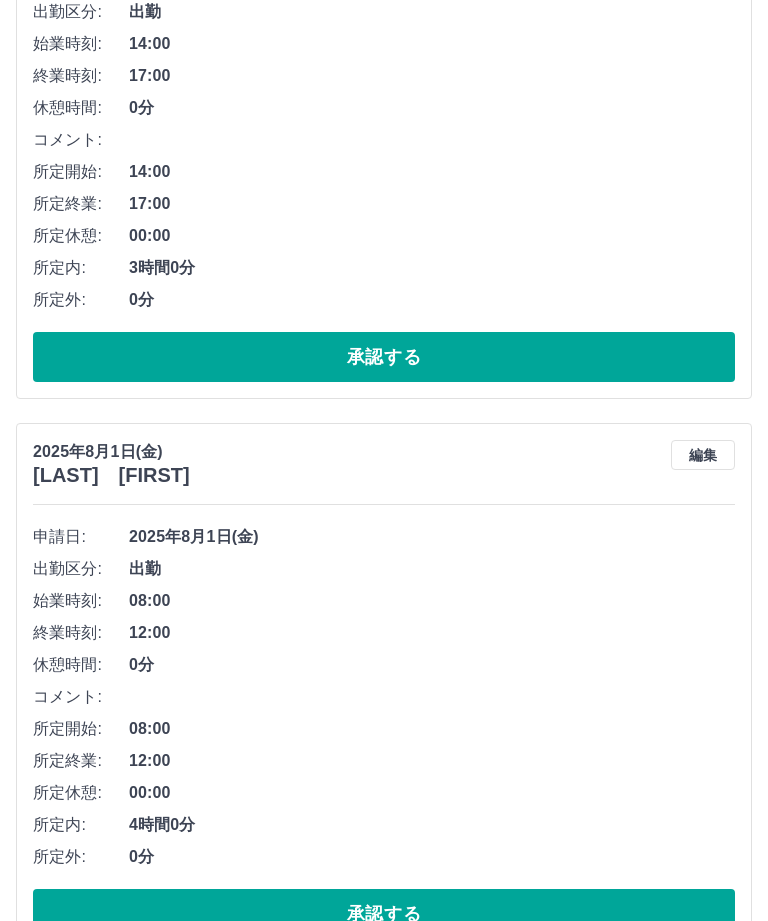 click on "承認する" at bounding box center [384, 1470] 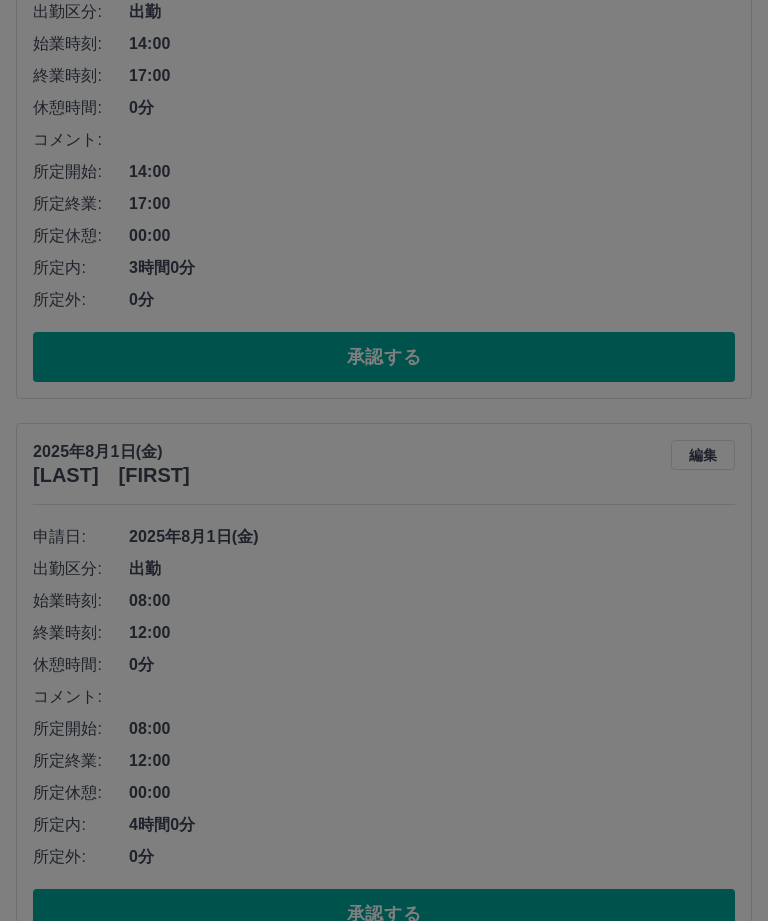 scroll, scrollTop: 1534, scrollLeft: 0, axis: vertical 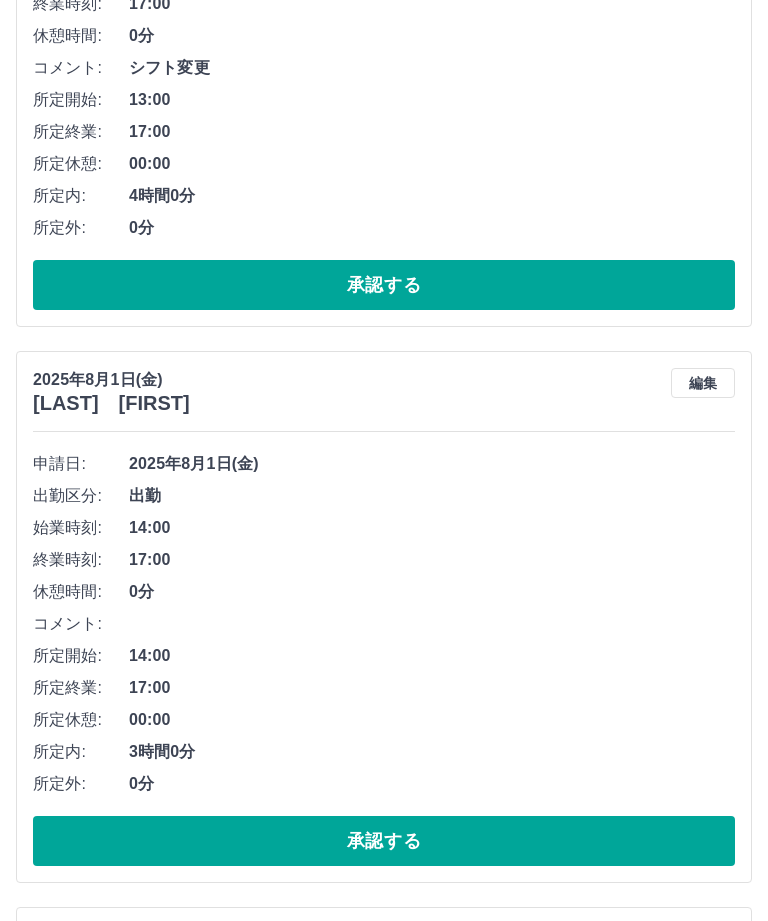 click on "編集" at bounding box center (703, 939) 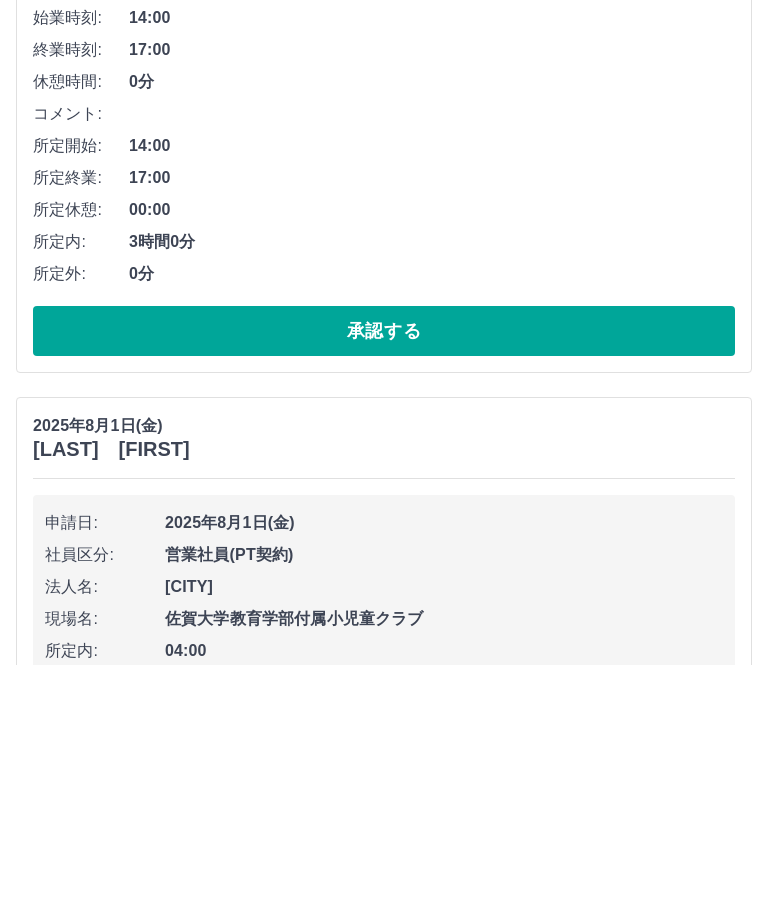 type on "*********" 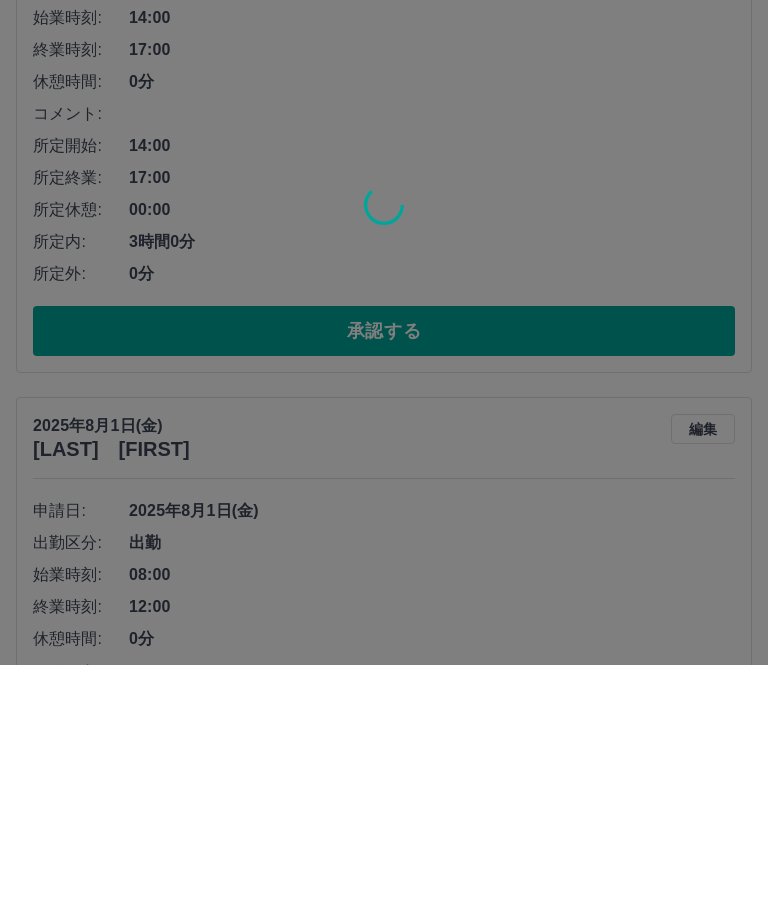 scroll, scrollTop: 1534, scrollLeft: 0, axis: vertical 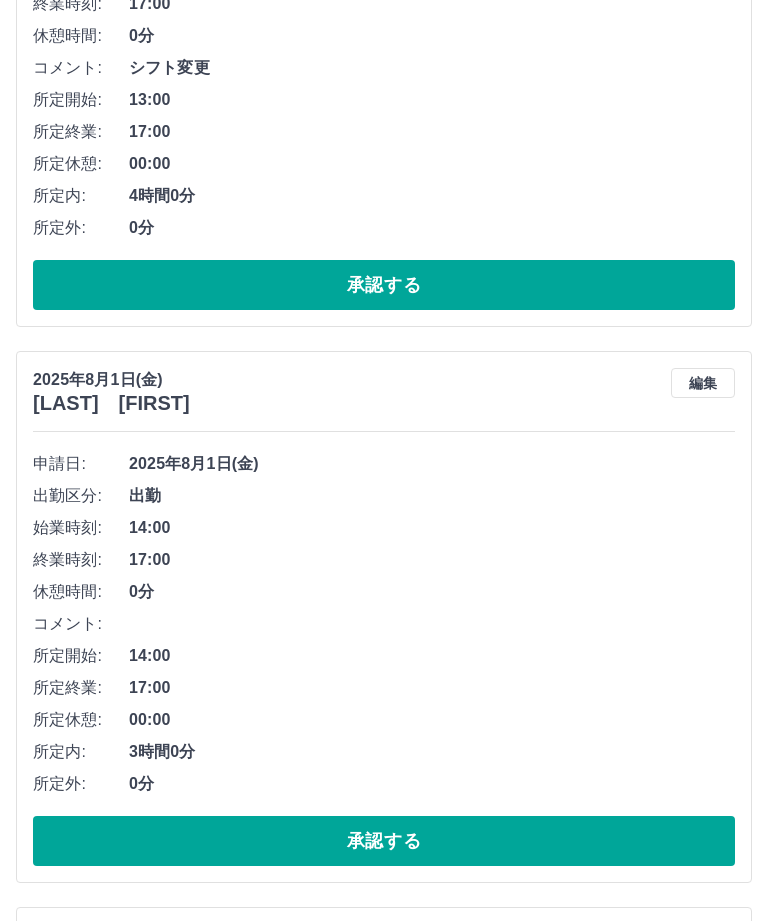 click on "承認する" at bounding box center (384, 1398) 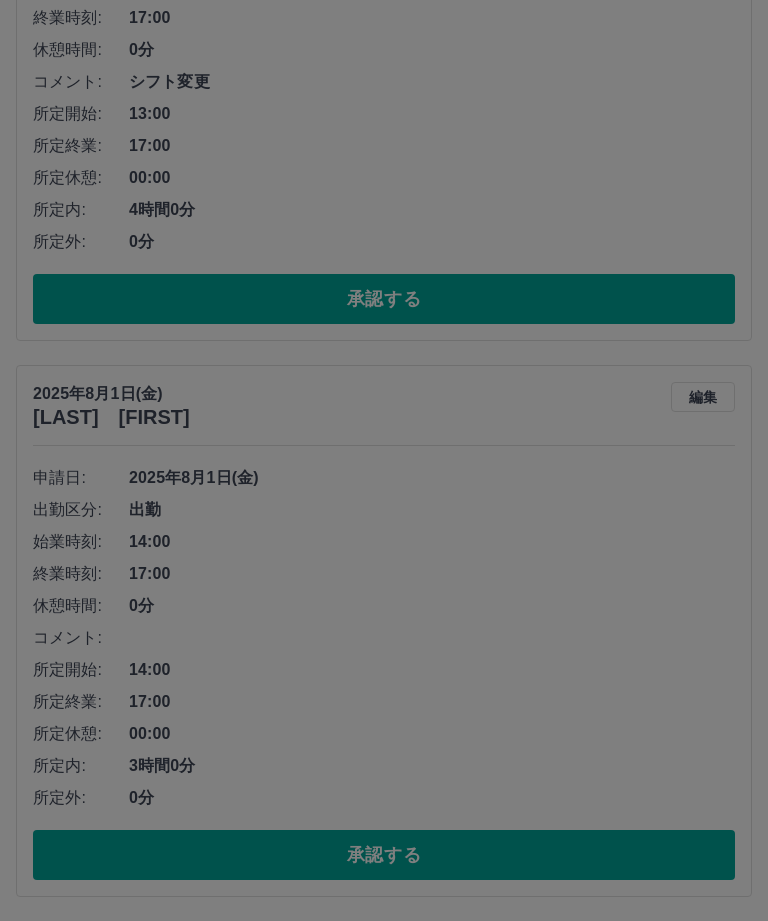 scroll, scrollTop: 1050, scrollLeft: 0, axis: vertical 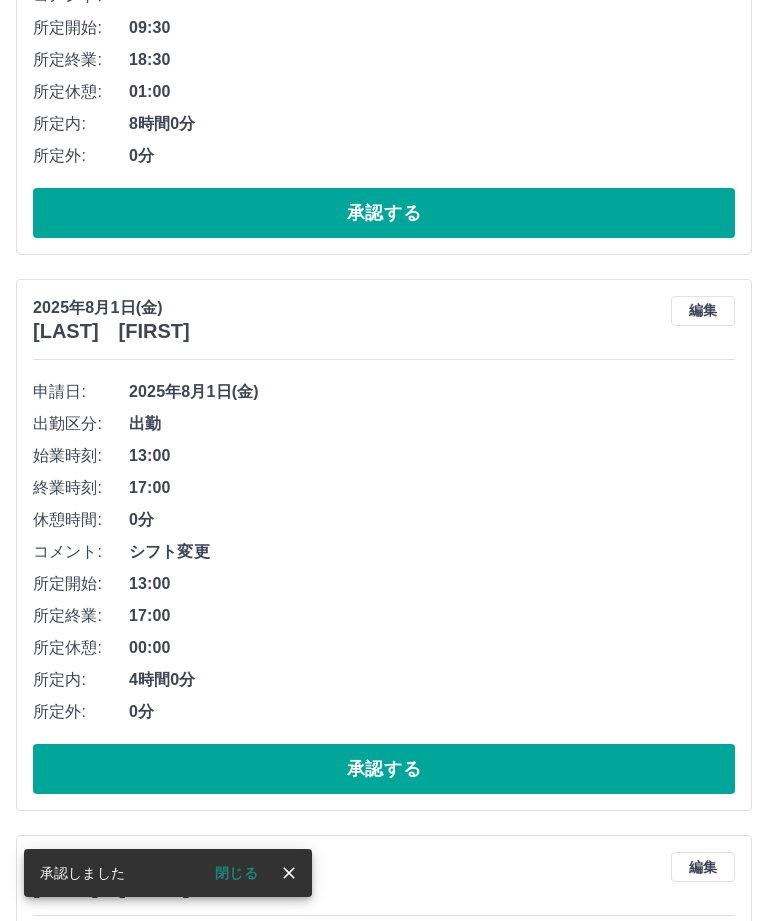 click on "承認する" at bounding box center (384, 1325) 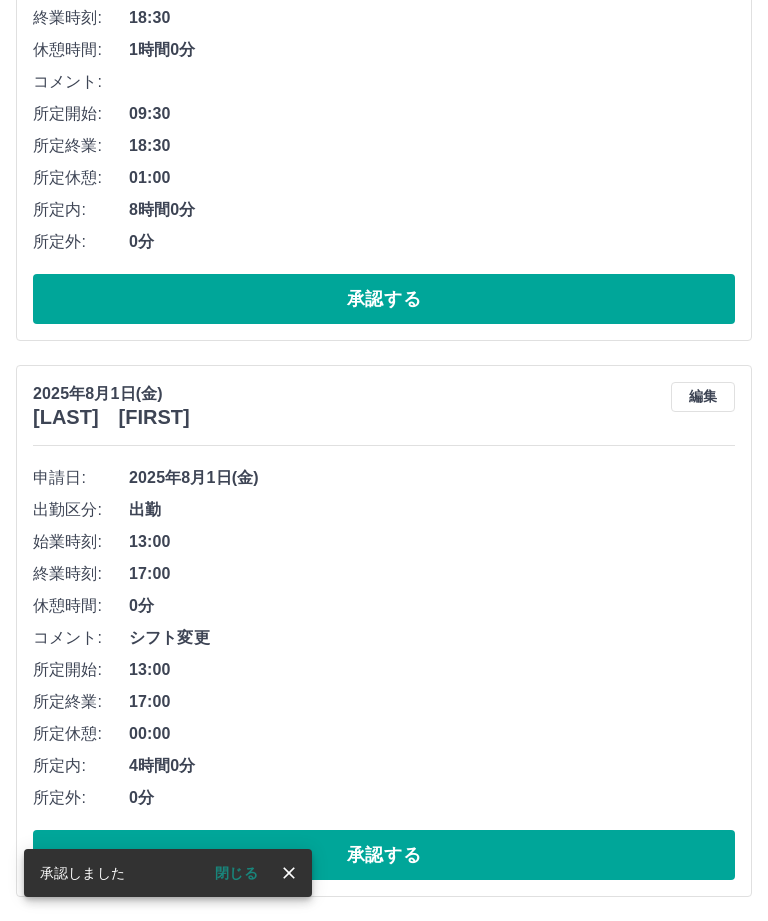 scroll, scrollTop: 566, scrollLeft: 0, axis: vertical 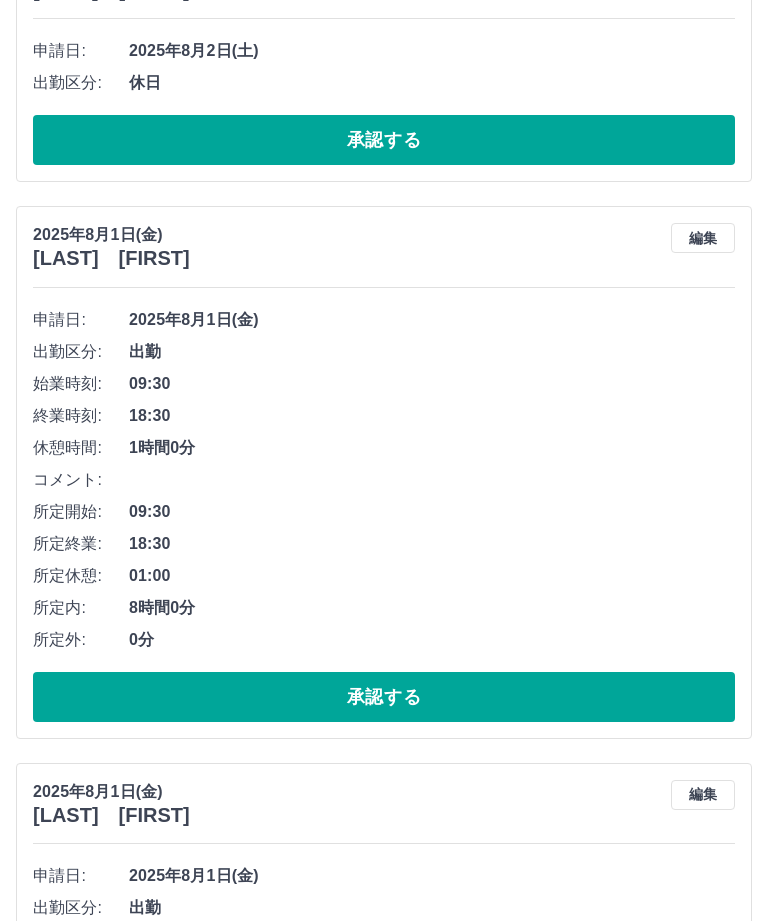 click on "編集" at bounding box center [703, 795] 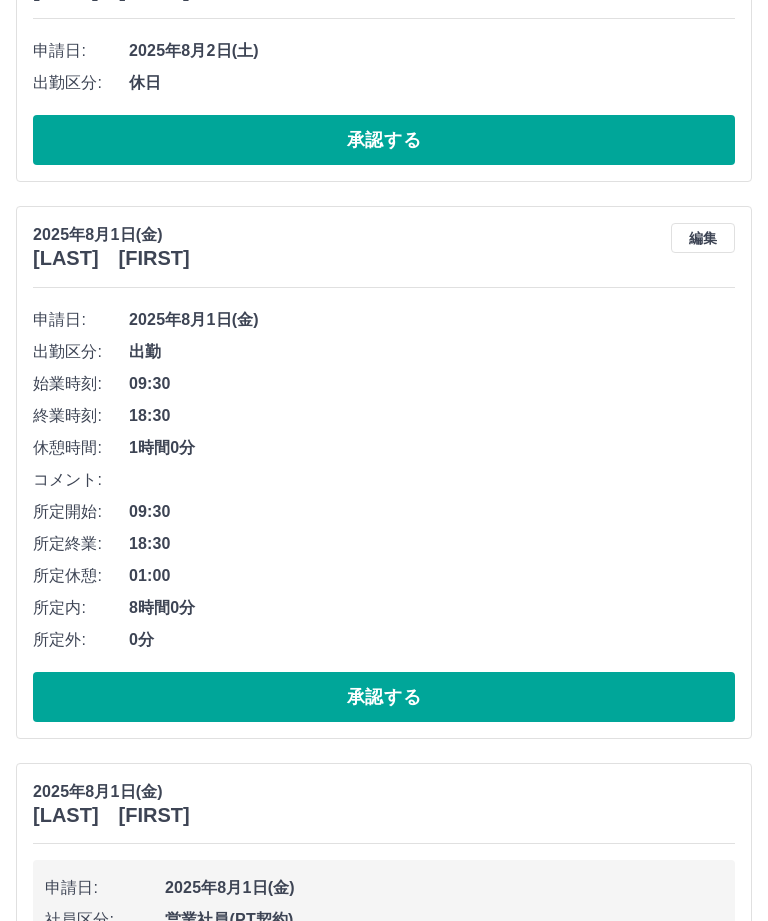 type on "********" 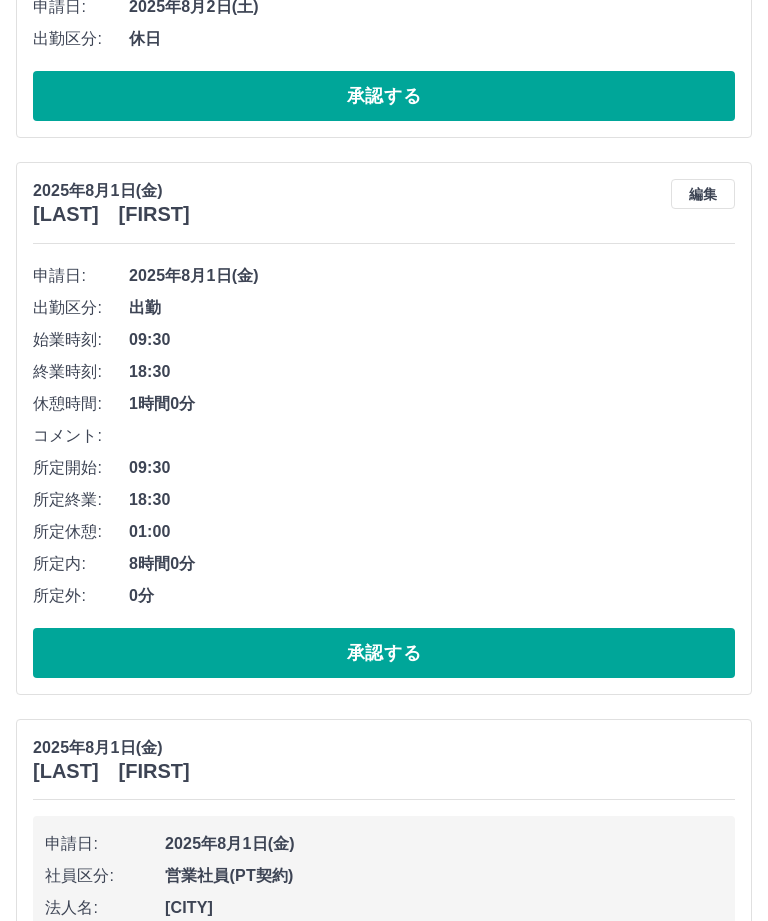 scroll, scrollTop: 663, scrollLeft: 0, axis: vertical 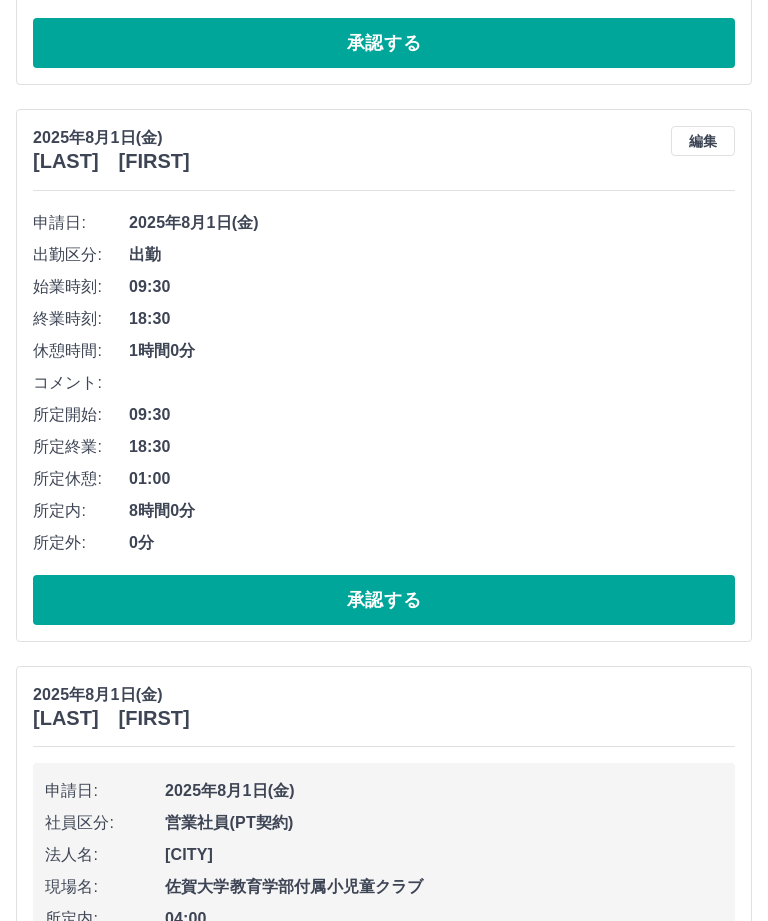 click on "*****" at bounding box center (384, 1141) 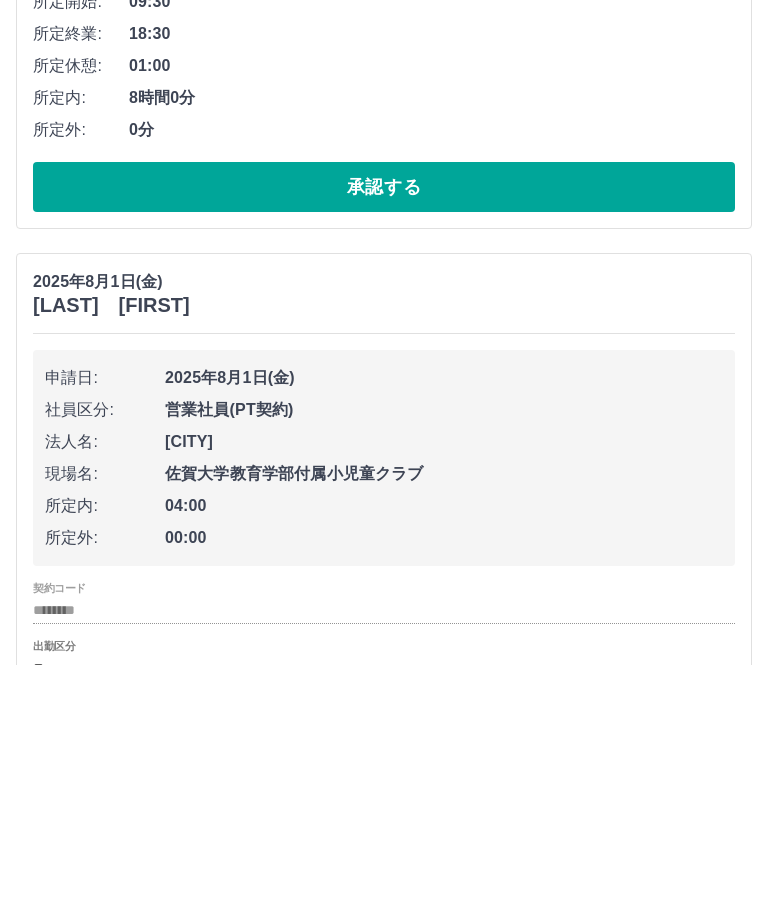 type on "*" 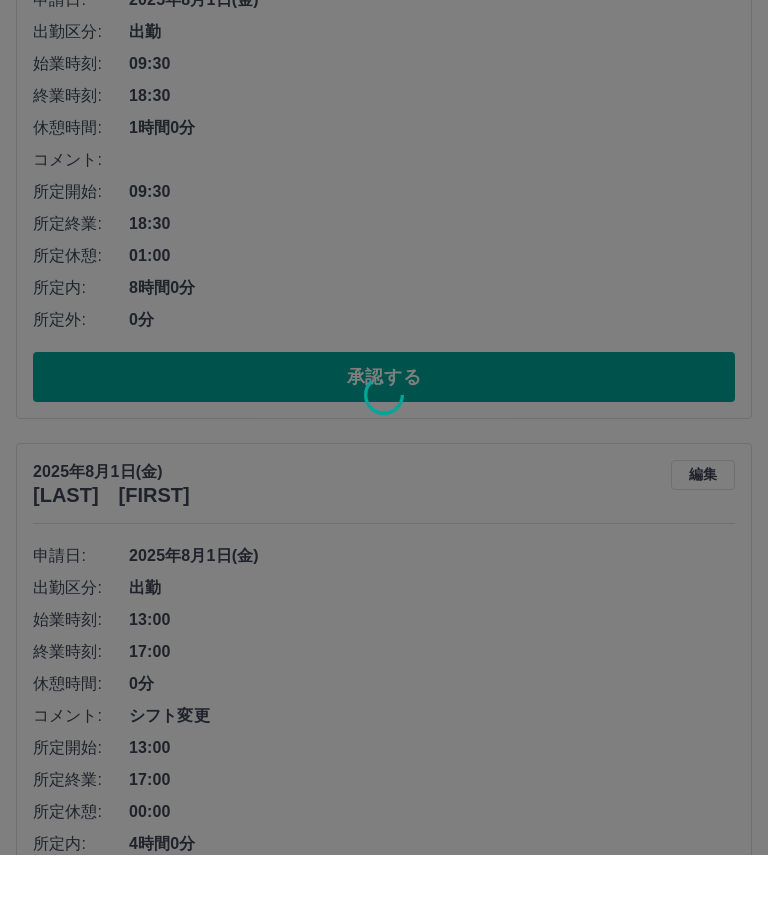scroll, scrollTop: 566, scrollLeft: 0, axis: vertical 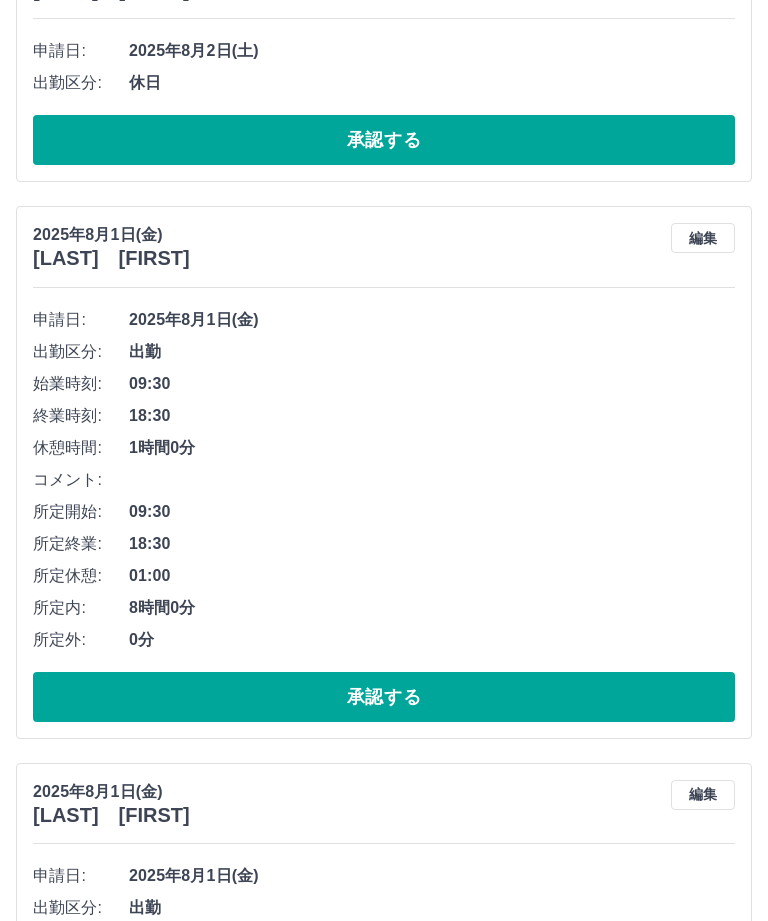 click on "承認する" at bounding box center (384, 1253) 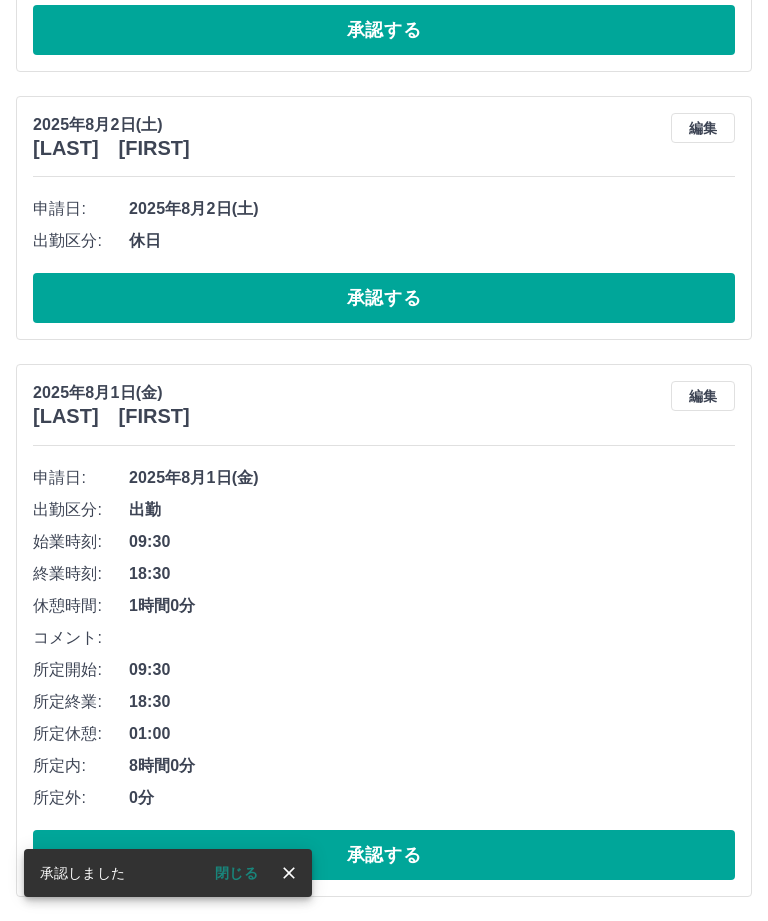 scroll, scrollTop: 82, scrollLeft: 0, axis: vertical 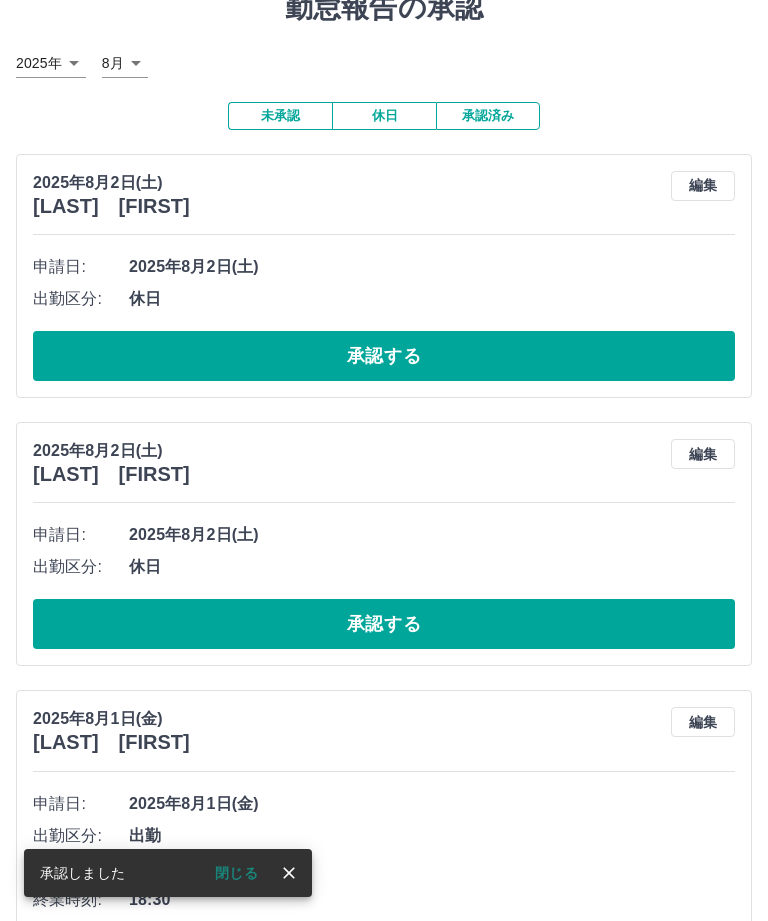 click on "承認する" at bounding box center (384, 1181) 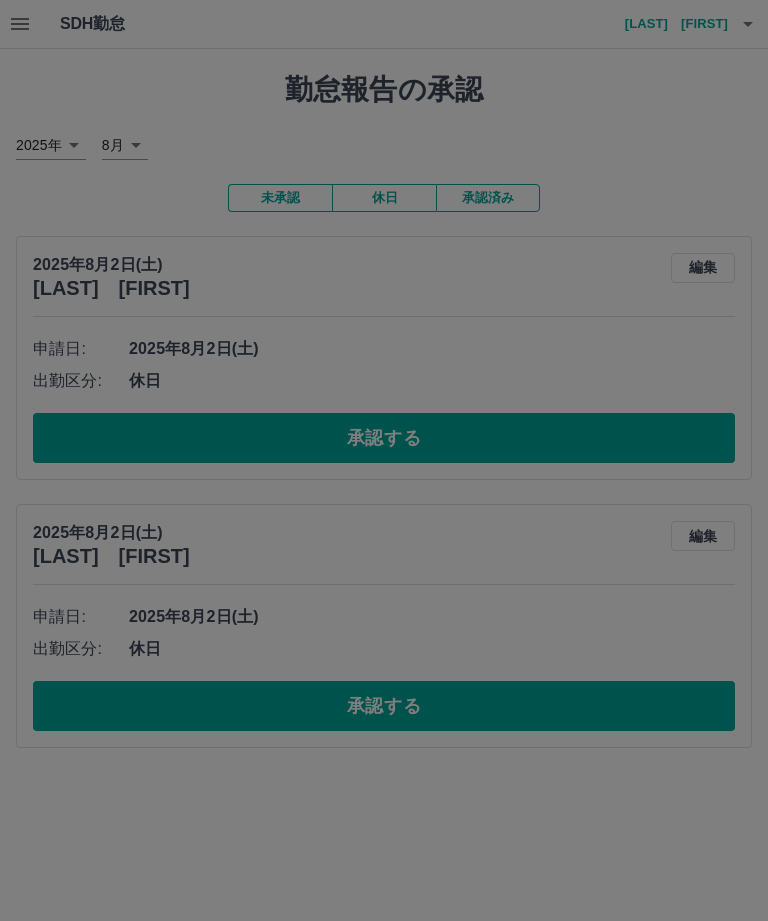 scroll, scrollTop: 0, scrollLeft: 0, axis: both 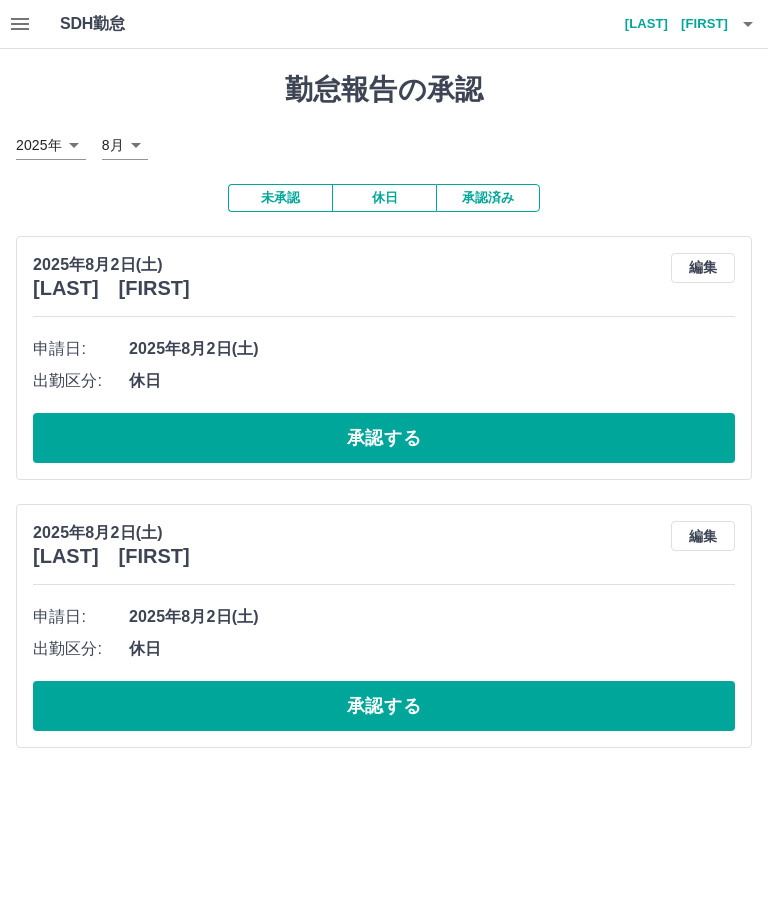 click on "陣内　琴美" at bounding box center (668, 24) 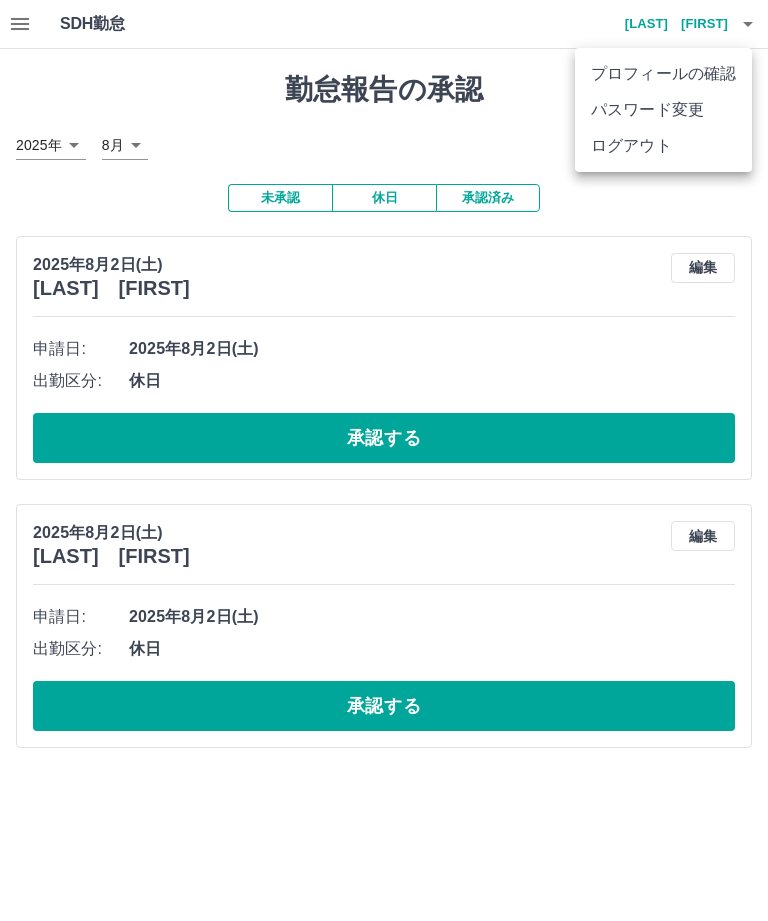 click on "ログアウト" at bounding box center (663, 146) 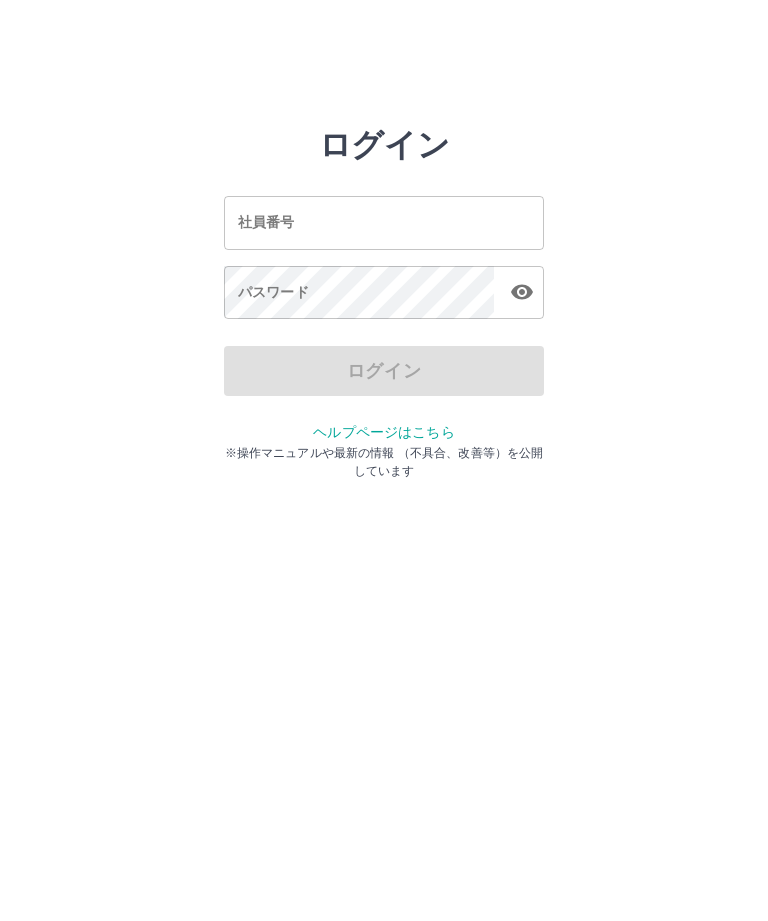 scroll, scrollTop: 0, scrollLeft: 0, axis: both 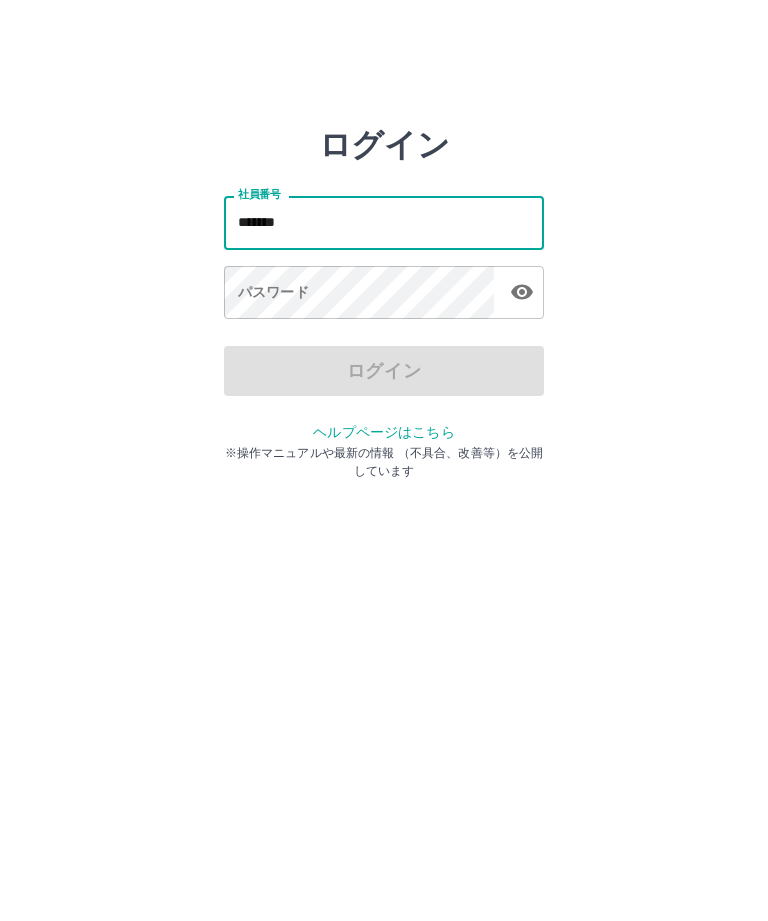 type on "*******" 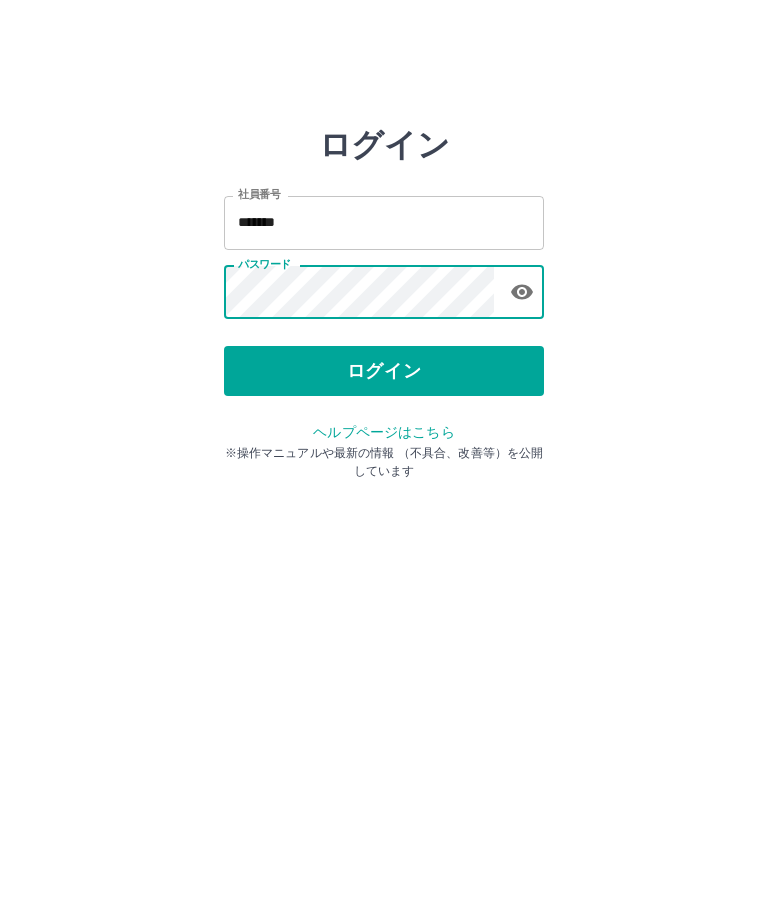 click on "ログイン" at bounding box center [384, 371] 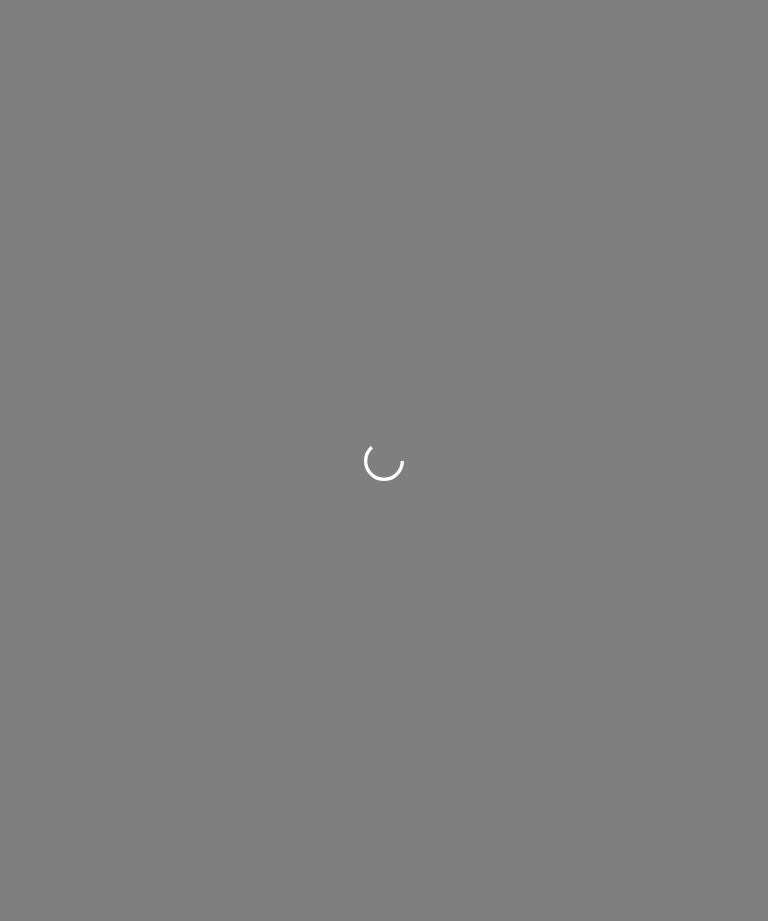 scroll, scrollTop: 0, scrollLeft: 0, axis: both 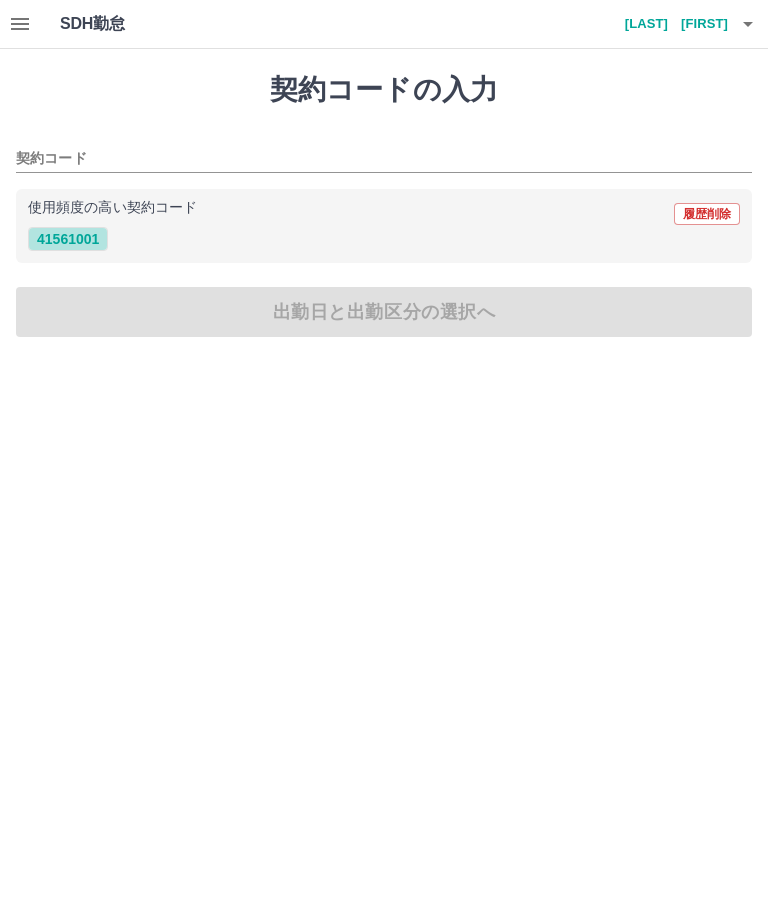 click on "41561001" at bounding box center (68, 239) 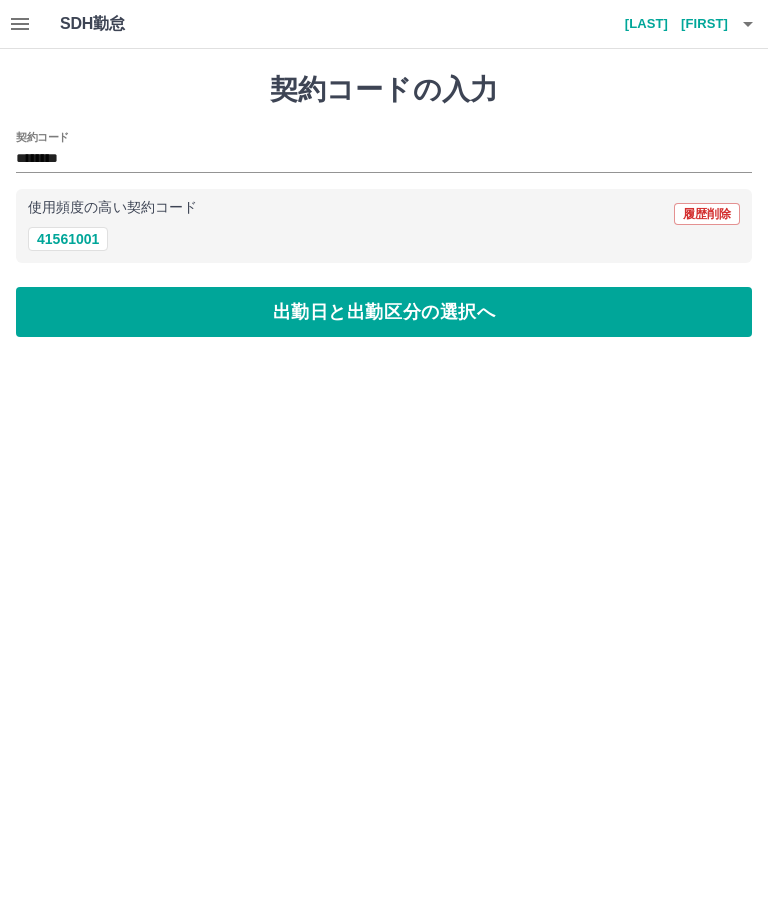 click on "出勤日と出勤区分の選択へ" at bounding box center (384, 312) 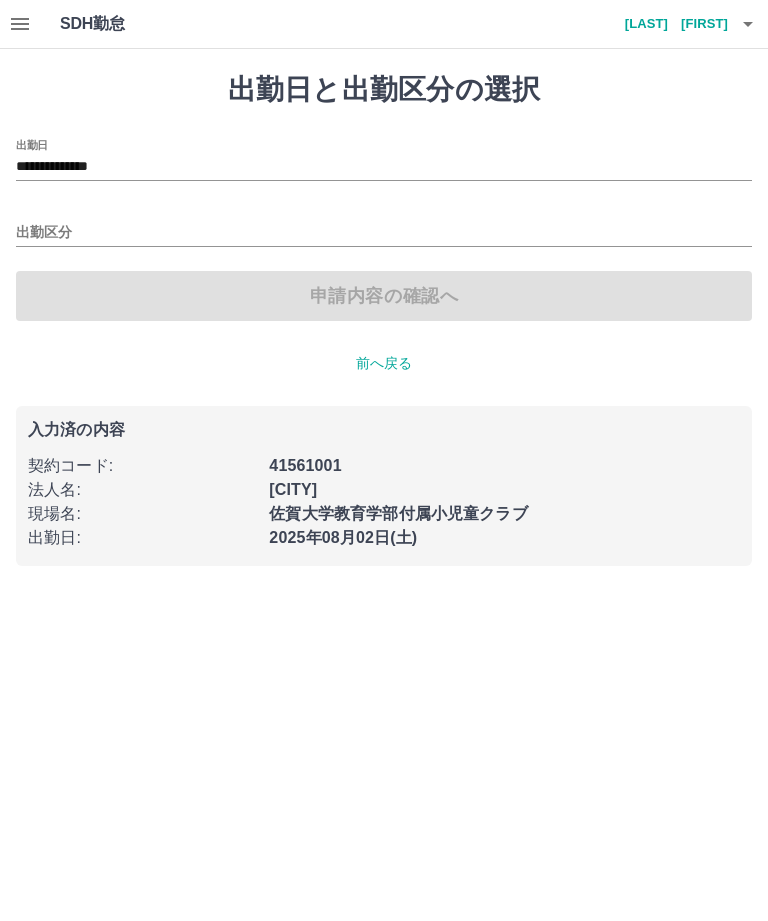 click on "出勤区分" at bounding box center (384, 233) 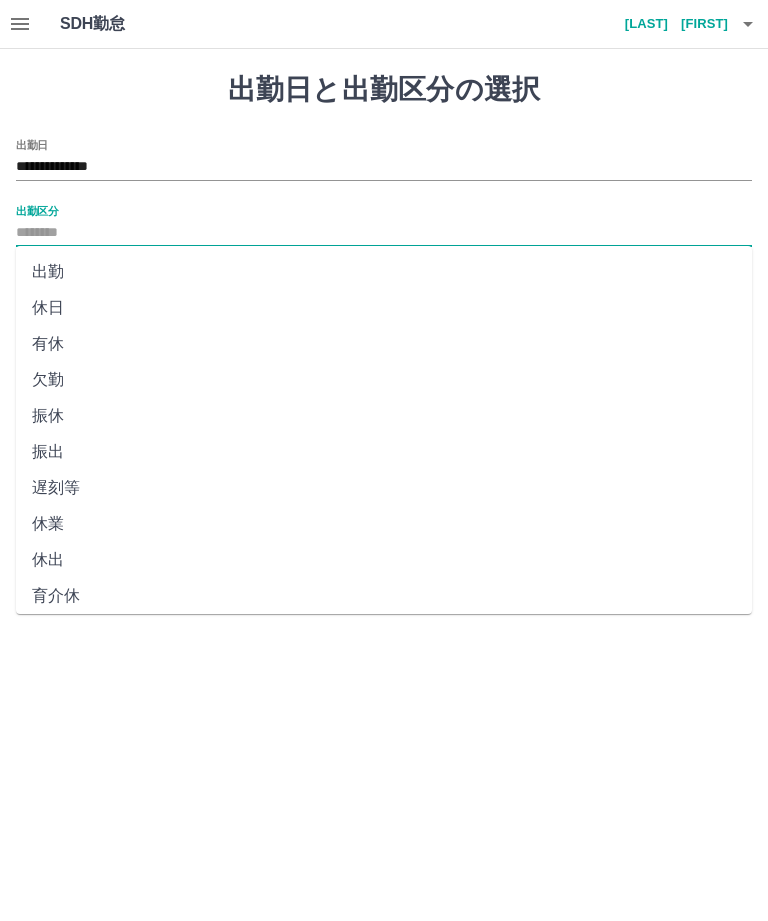 click on "**********" at bounding box center (384, 167) 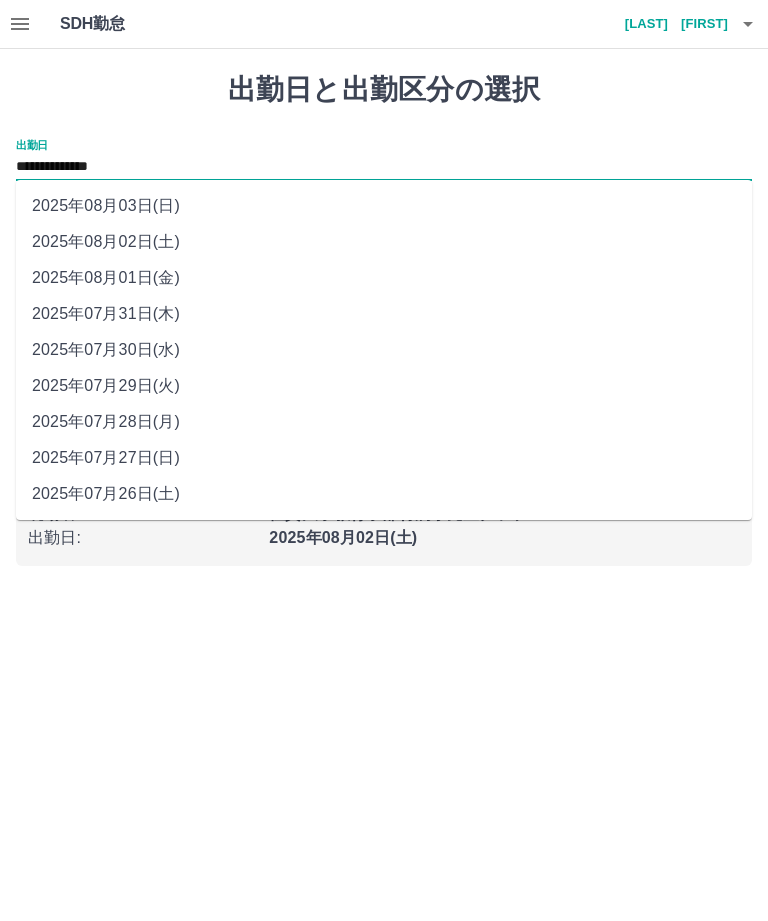 click on "2025年08月01日(金)" at bounding box center (384, 278) 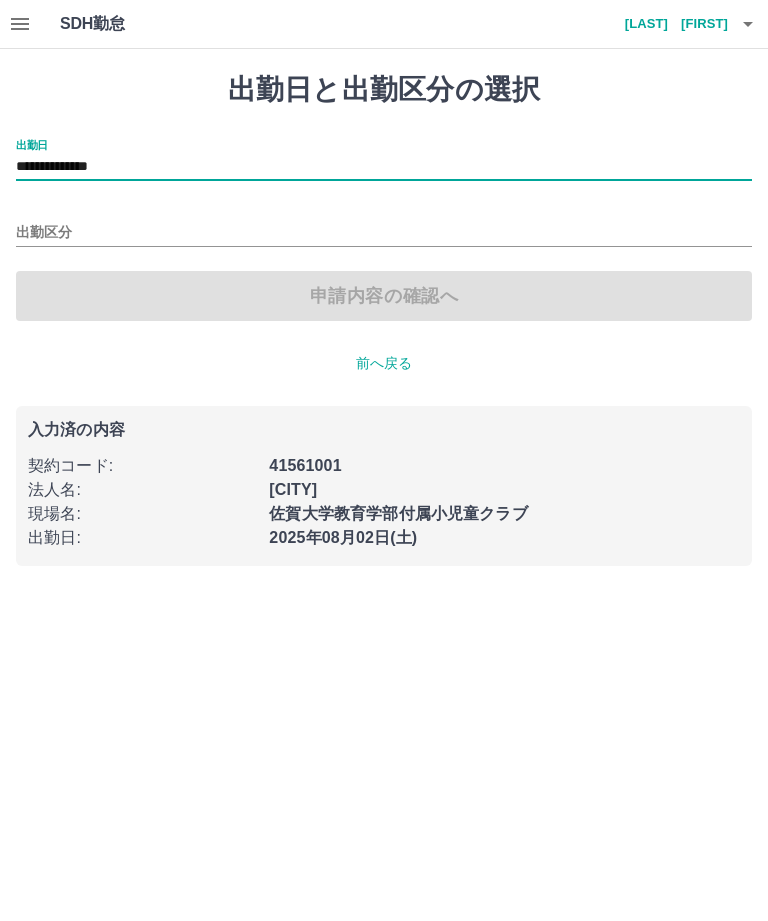 click on "出勤区分" at bounding box center (384, 233) 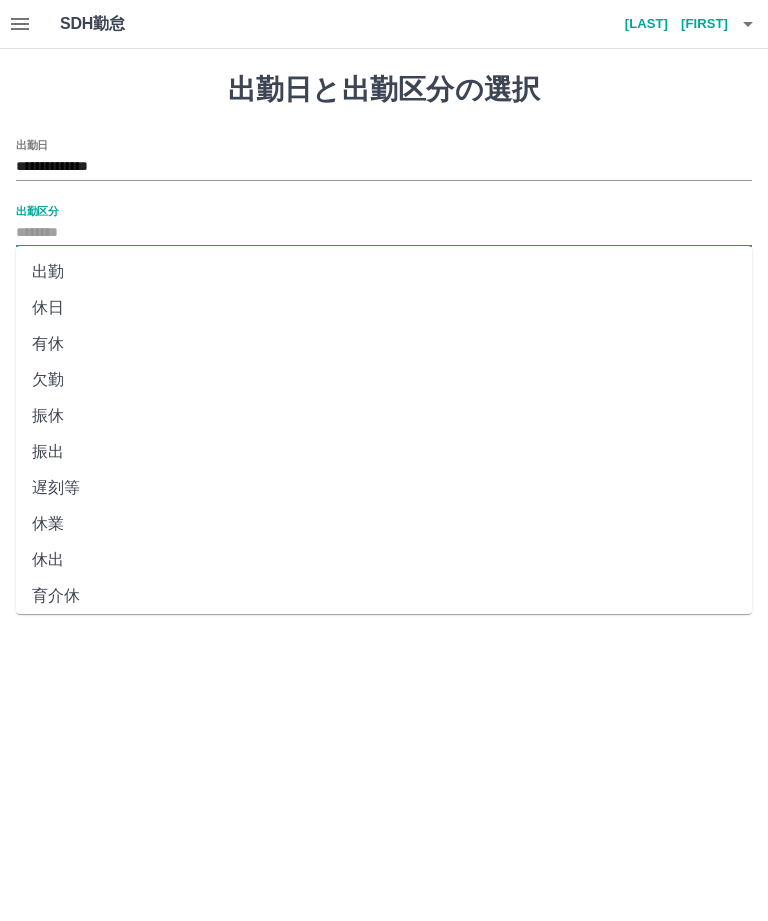 click on "出勤" at bounding box center [384, 272] 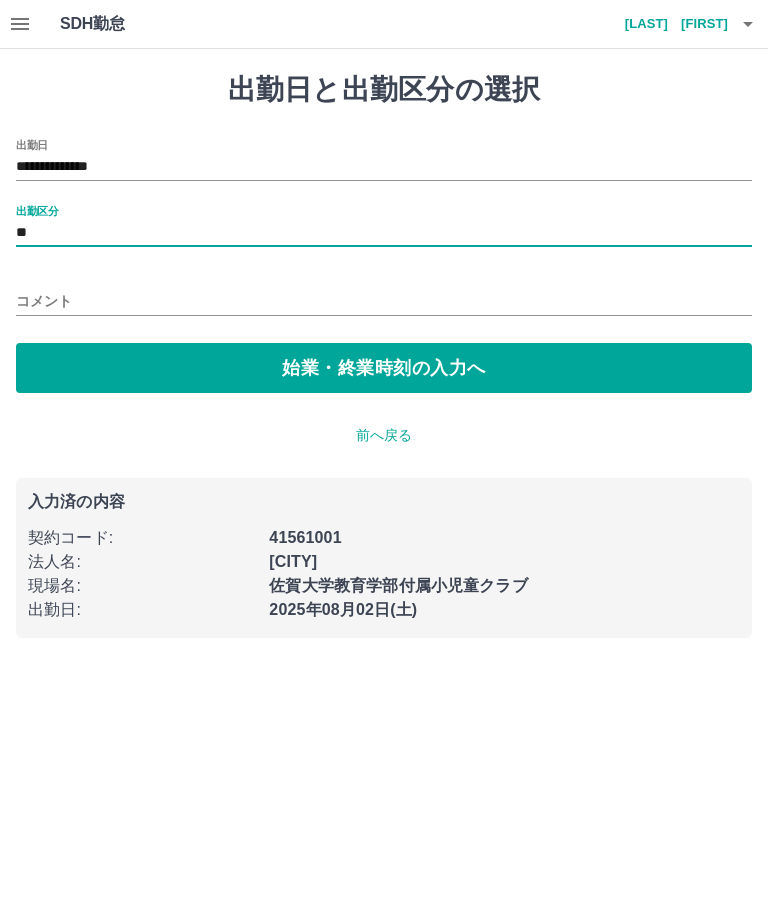 type on "**" 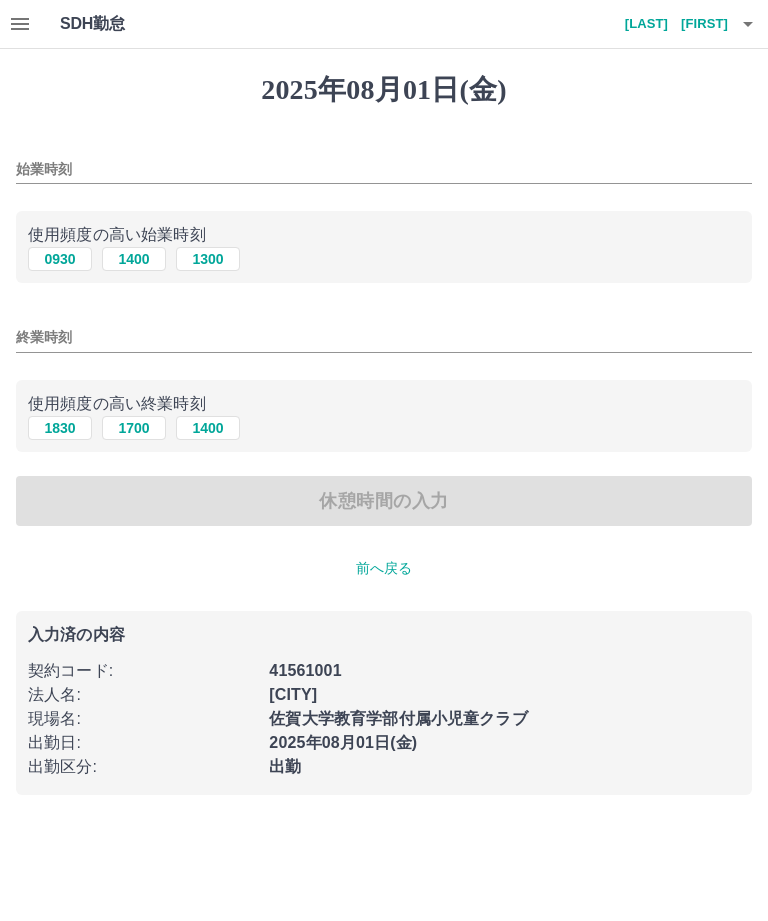 click on "0930" at bounding box center [60, 259] 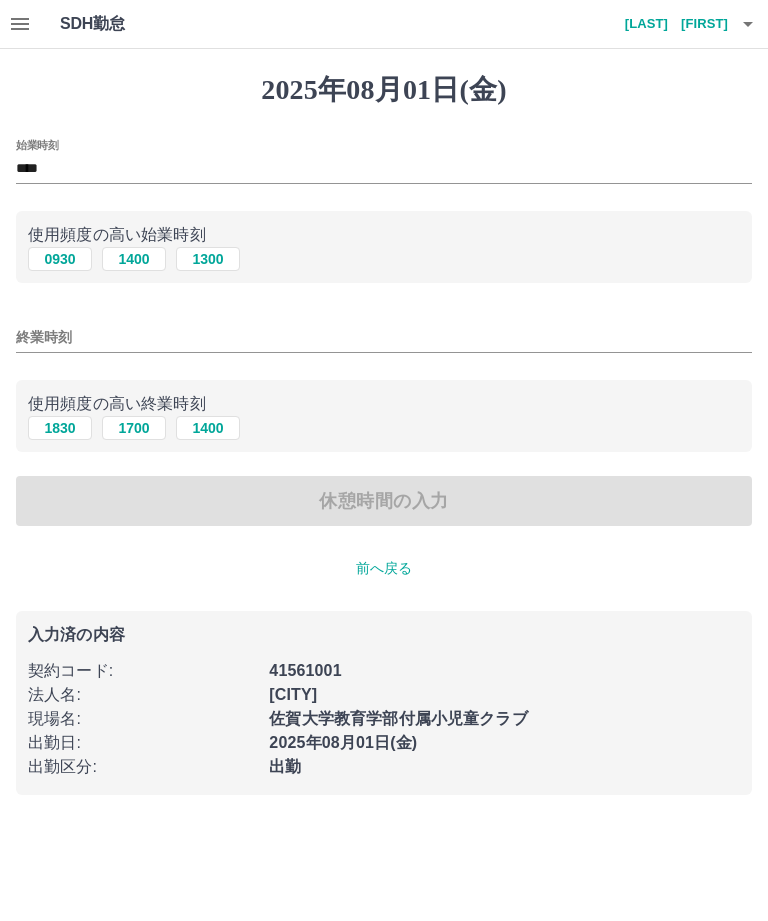 click on "1830" at bounding box center (60, 428) 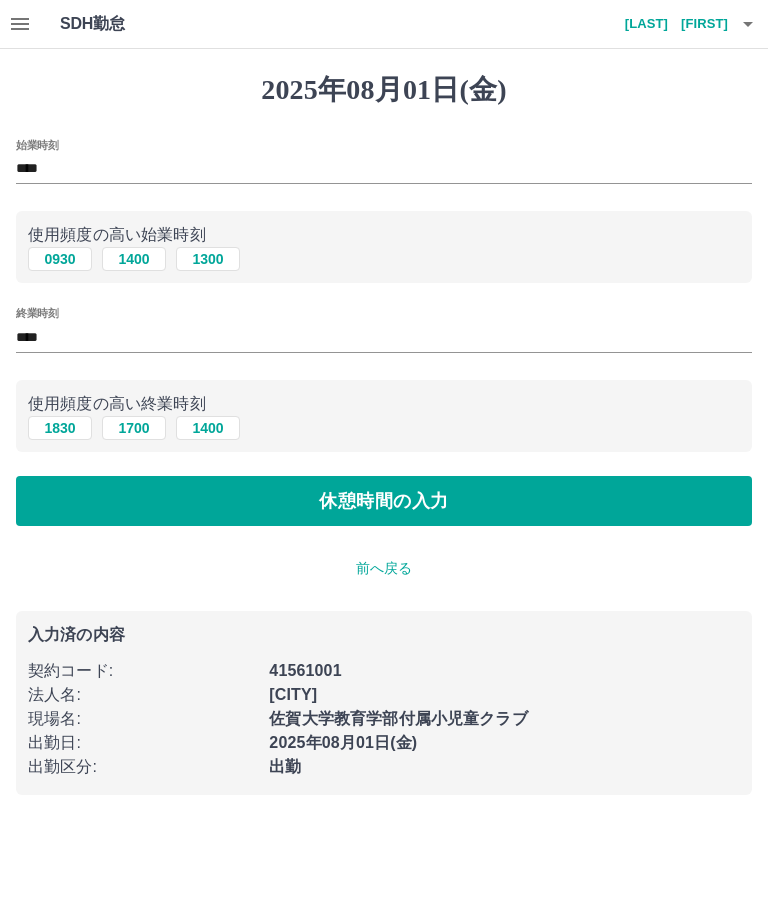 click on "休憩時間の入力" at bounding box center (384, 501) 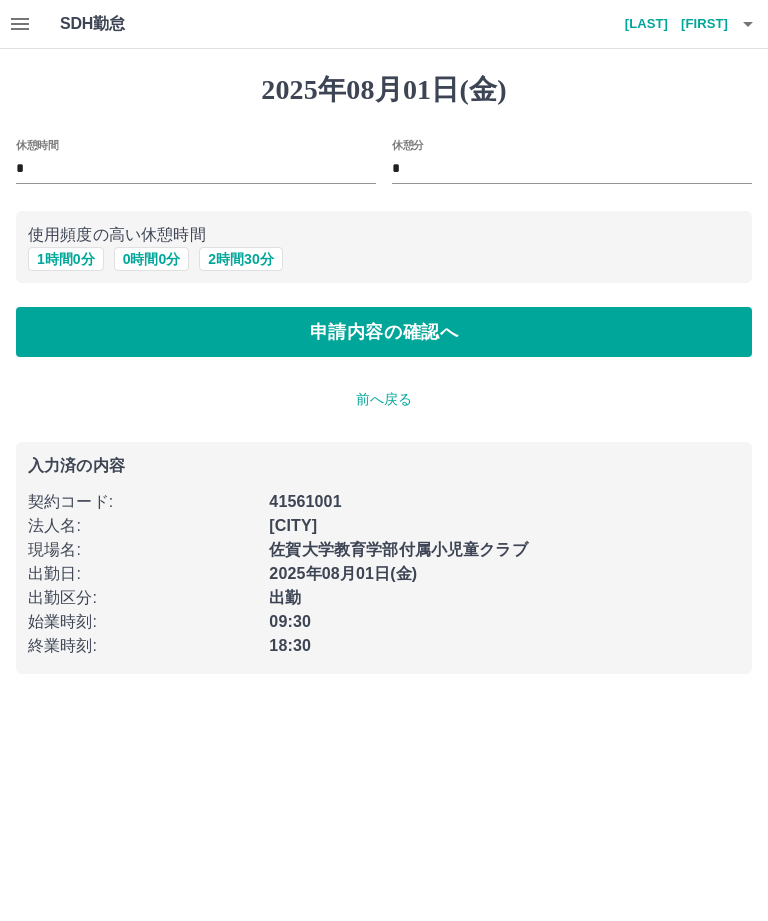 click on "申請内容の確認へ" at bounding box center (384, 332) 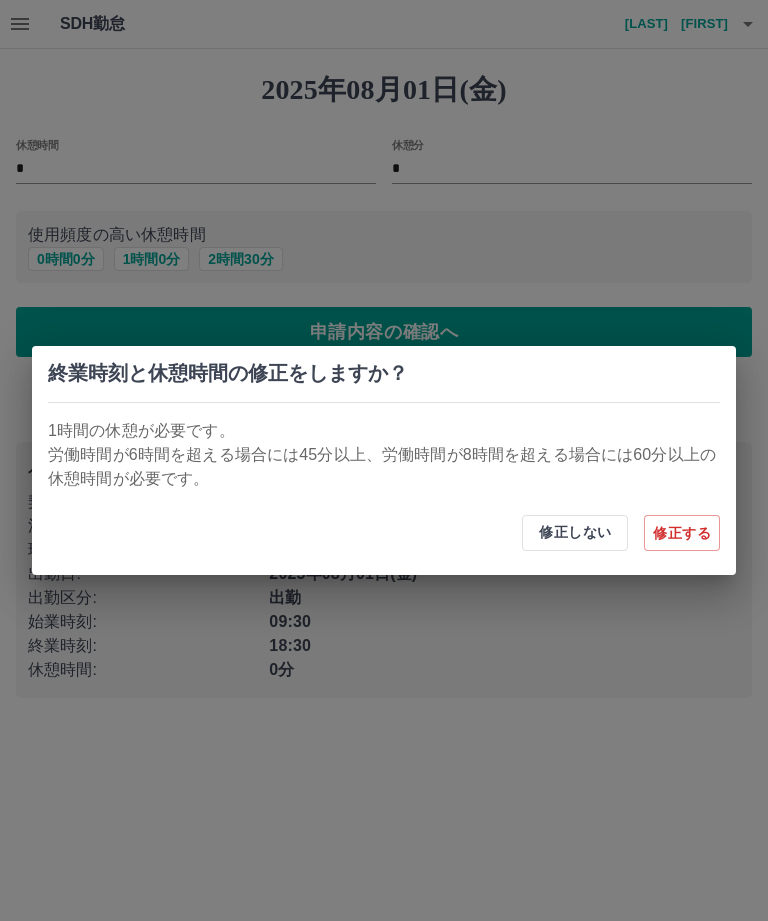 click on "修正する" at bounding box center (682, 533) 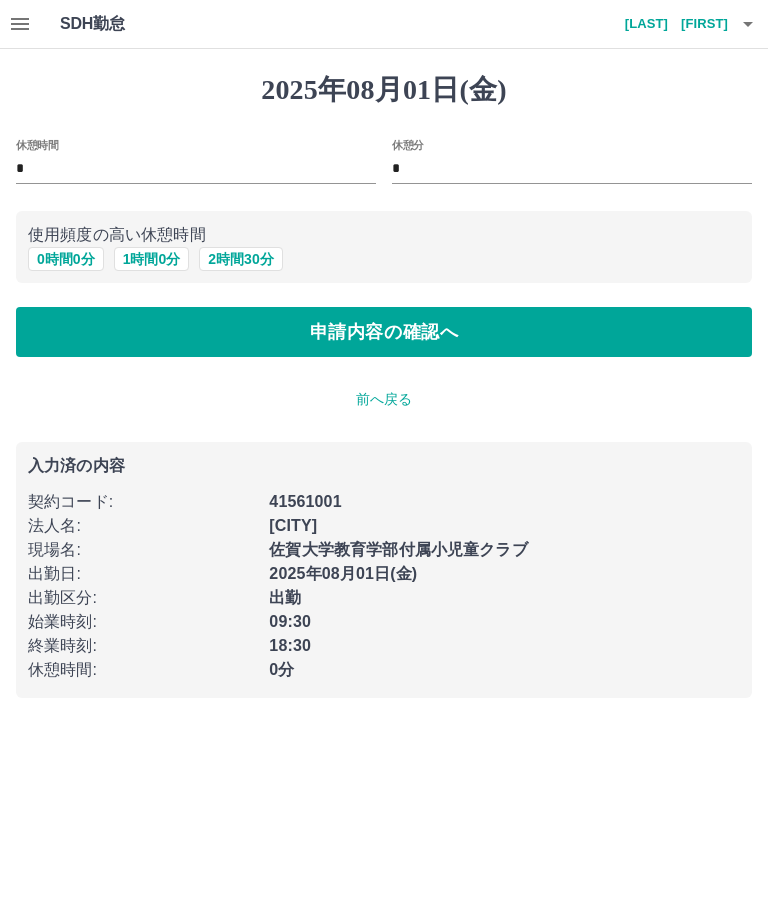 click on "1 時間 0 分" at bounding box center (152, 259) 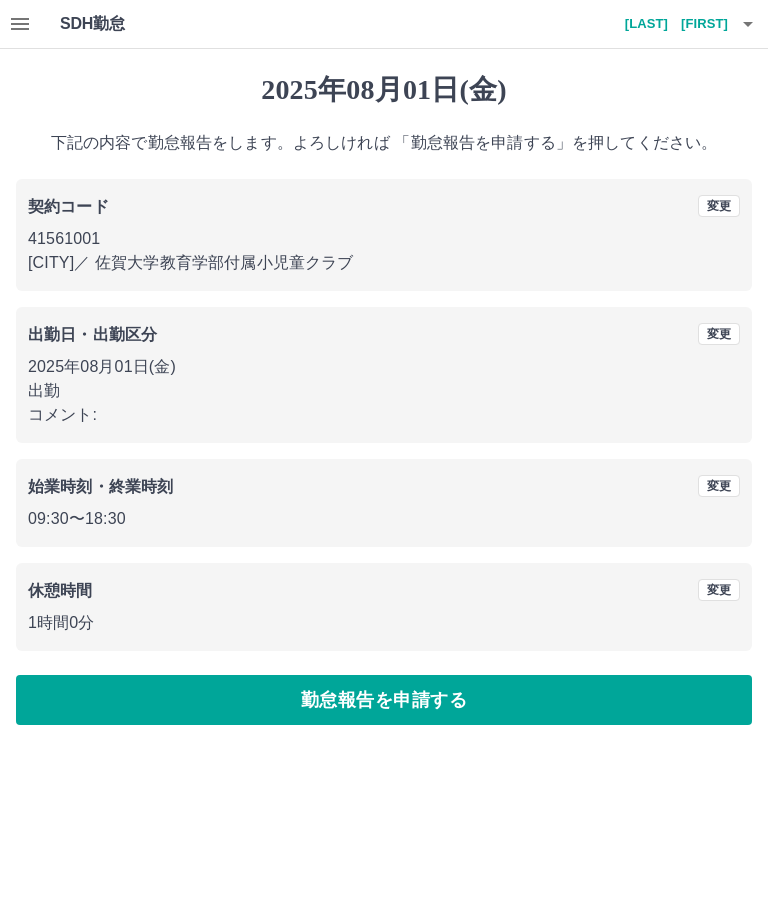 click on "勤怠報告を申請する" at bounding box center [384, 700] 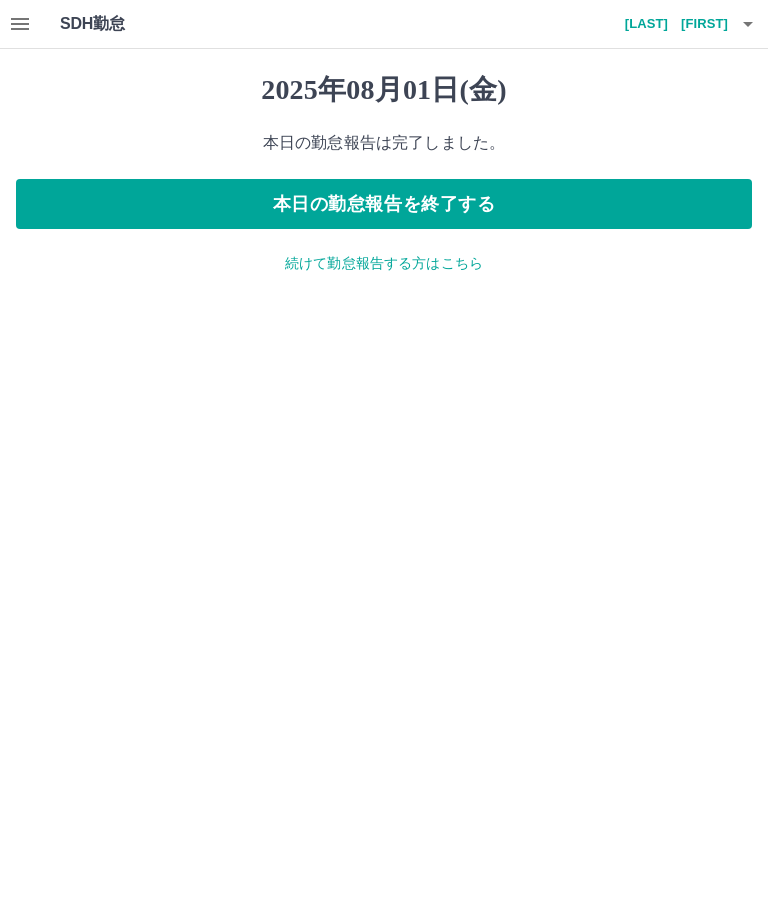 click on "続けて勤怠報告する方はこちら" at bounding box center (384, 263) 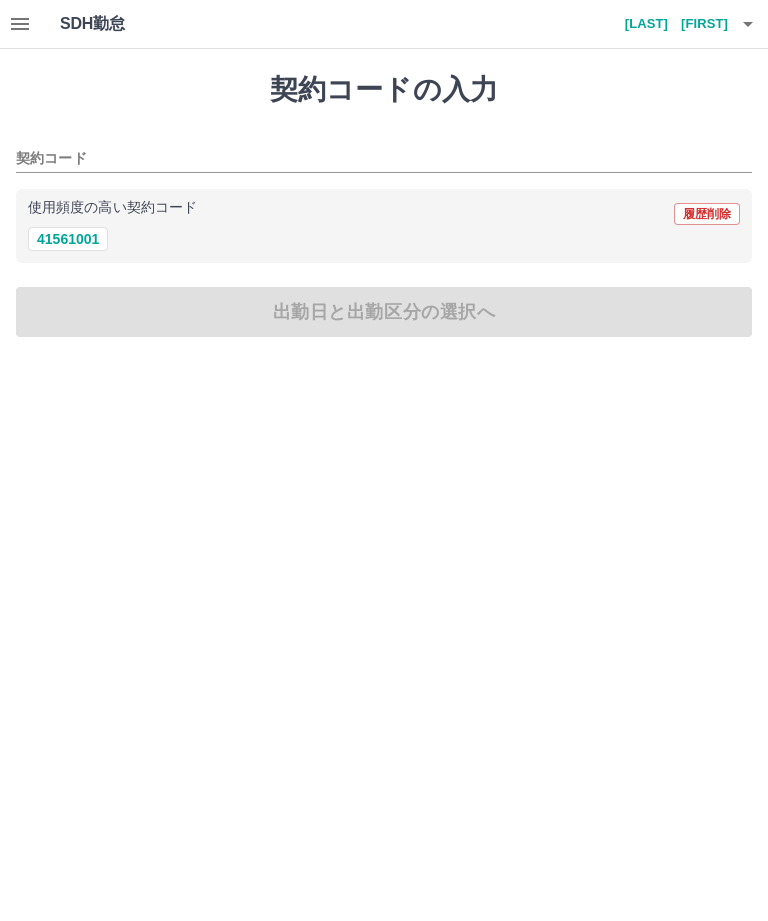 click on "41561001" at bounding box center [68, 239] 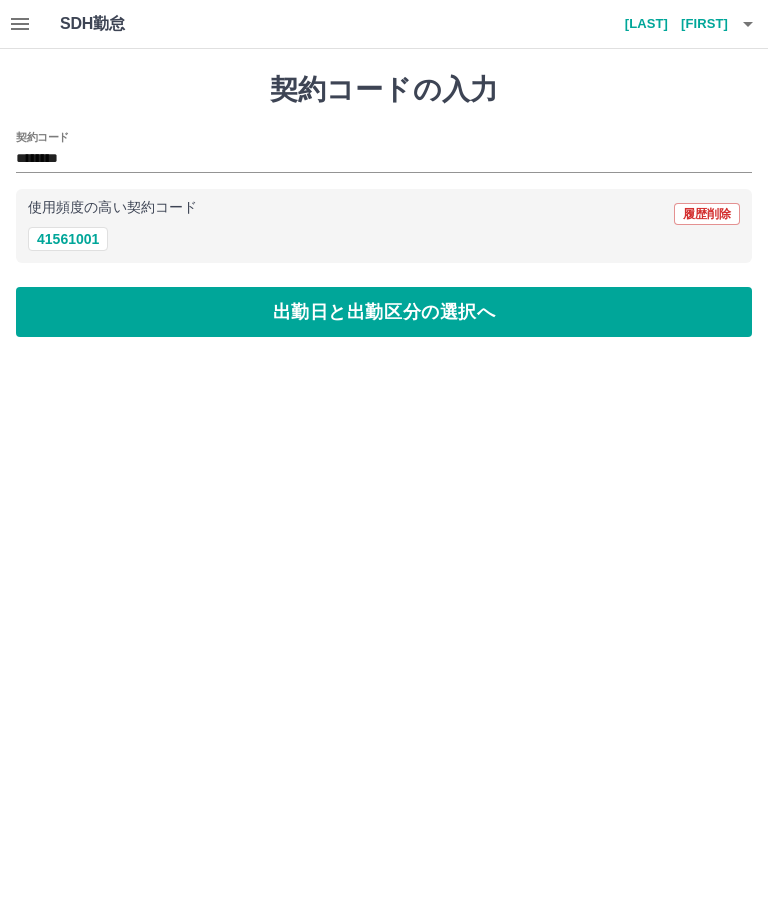 click on "出勤日と出勤区分の選択へ" at bounding box center [384, 312] 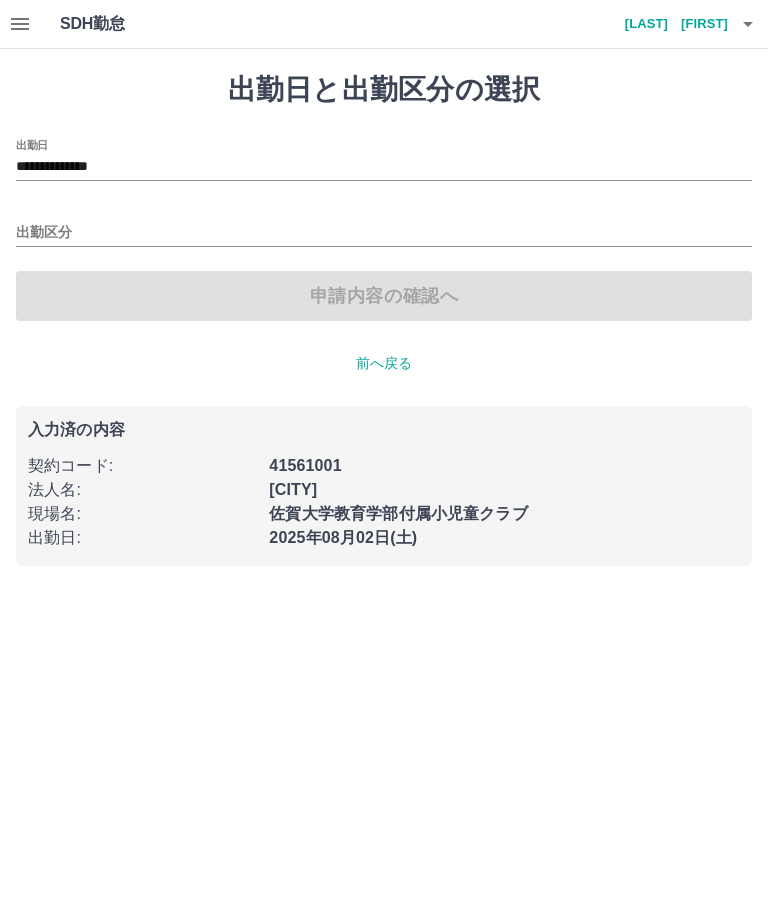 click on "出勤区分" at bounding box center [384, 233] 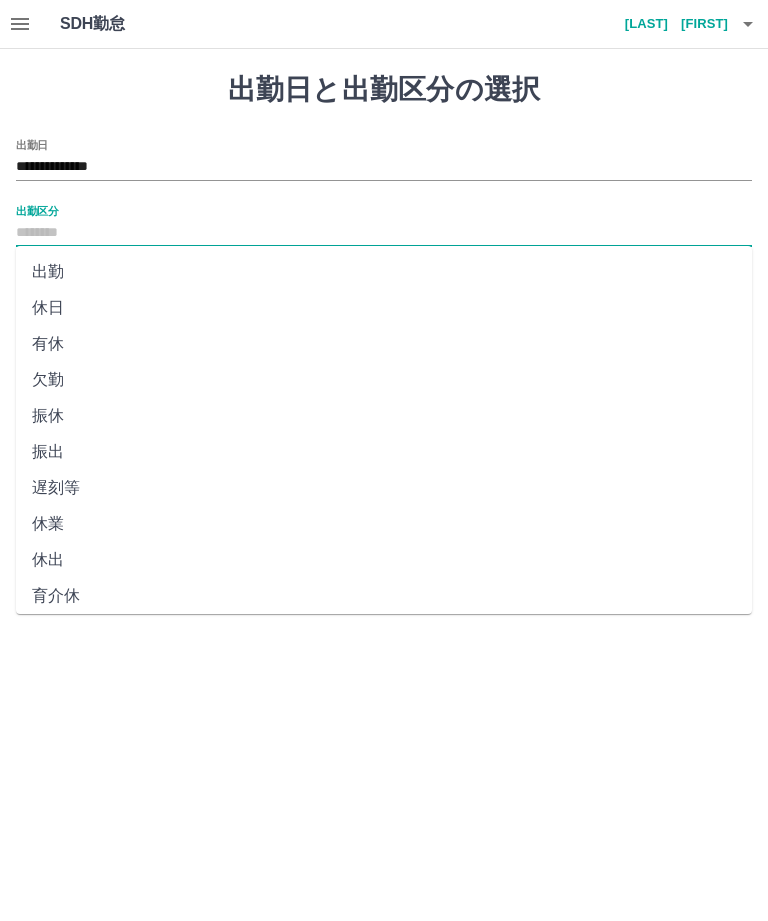 click on "出勤" at bounding box center [384, 272] 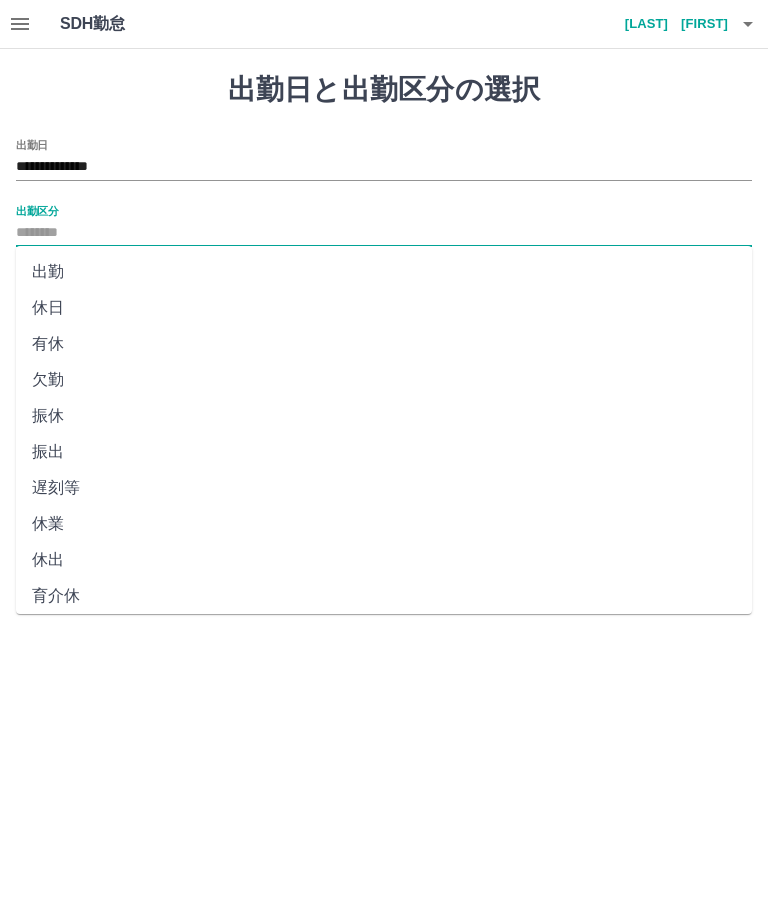type on "**" 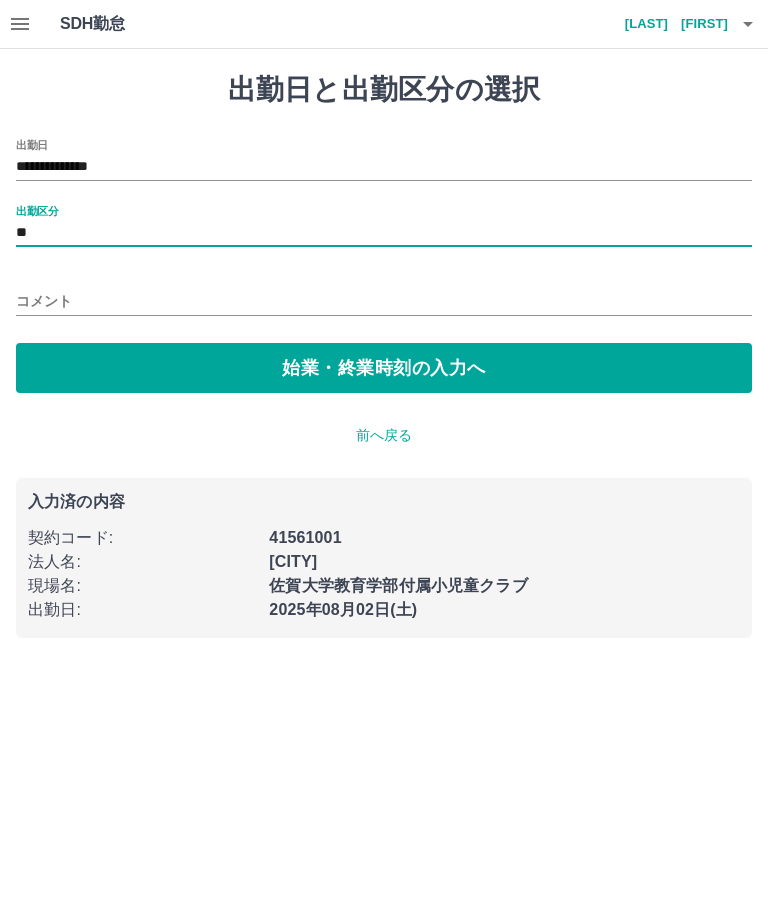 click on "始業・終業時刻の入力へ" at bounding box center (384, 368) 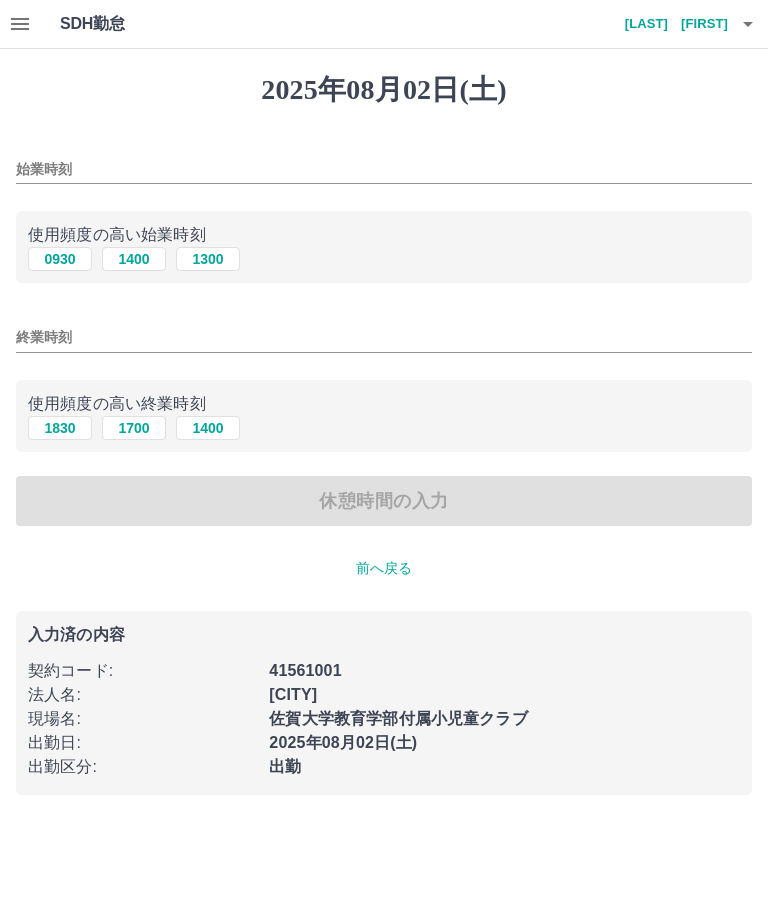 click on "始業時刻" at bounding box center (384, 169) 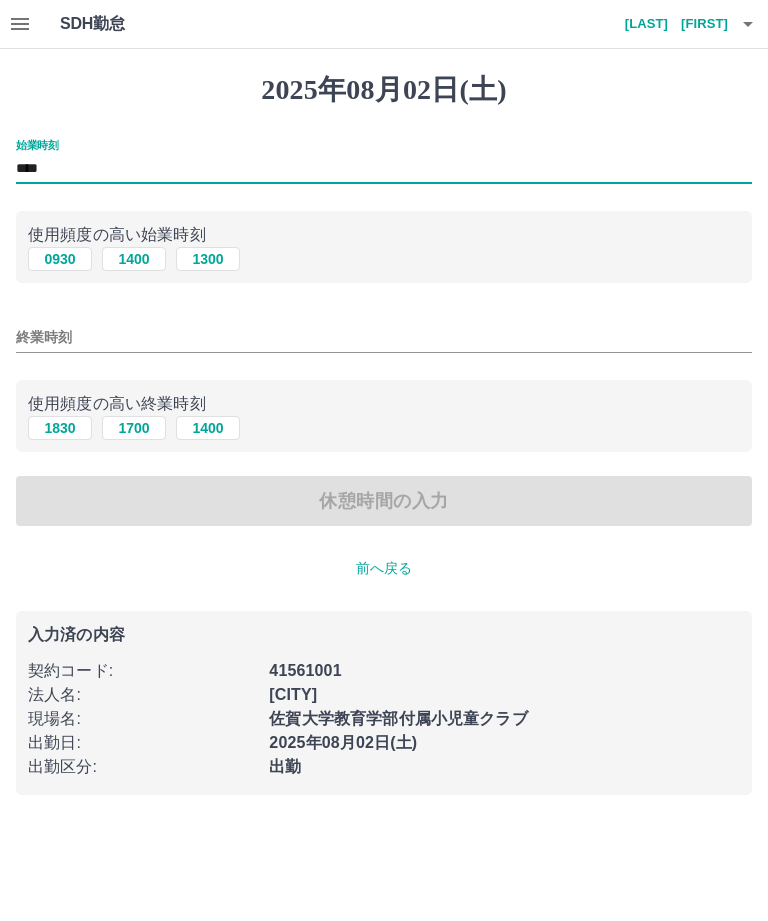 type on "****" 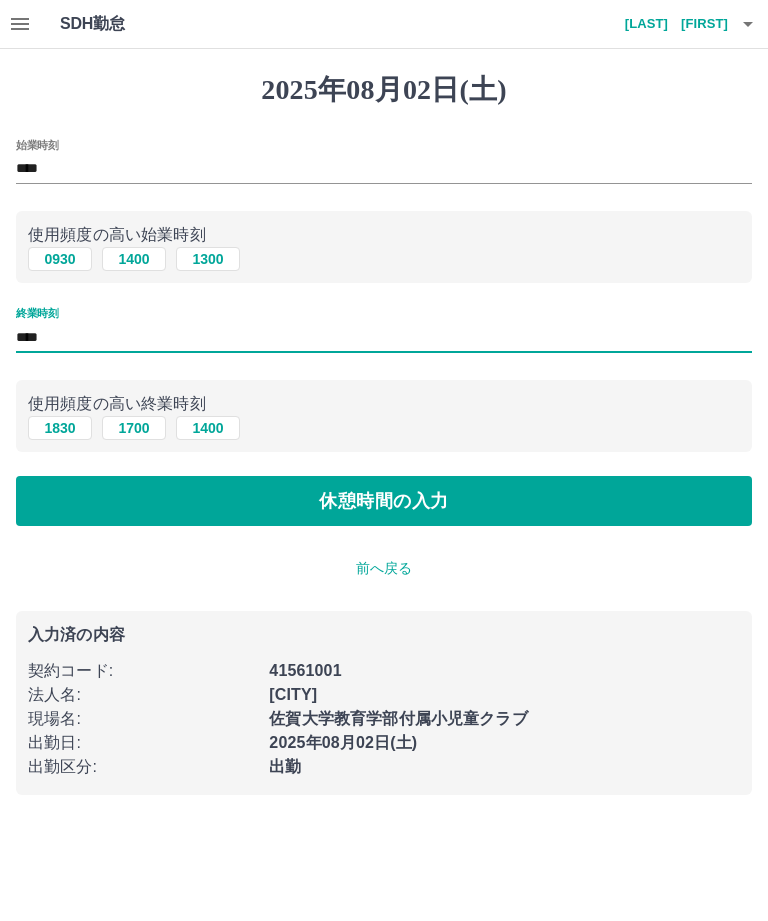 type on "****" 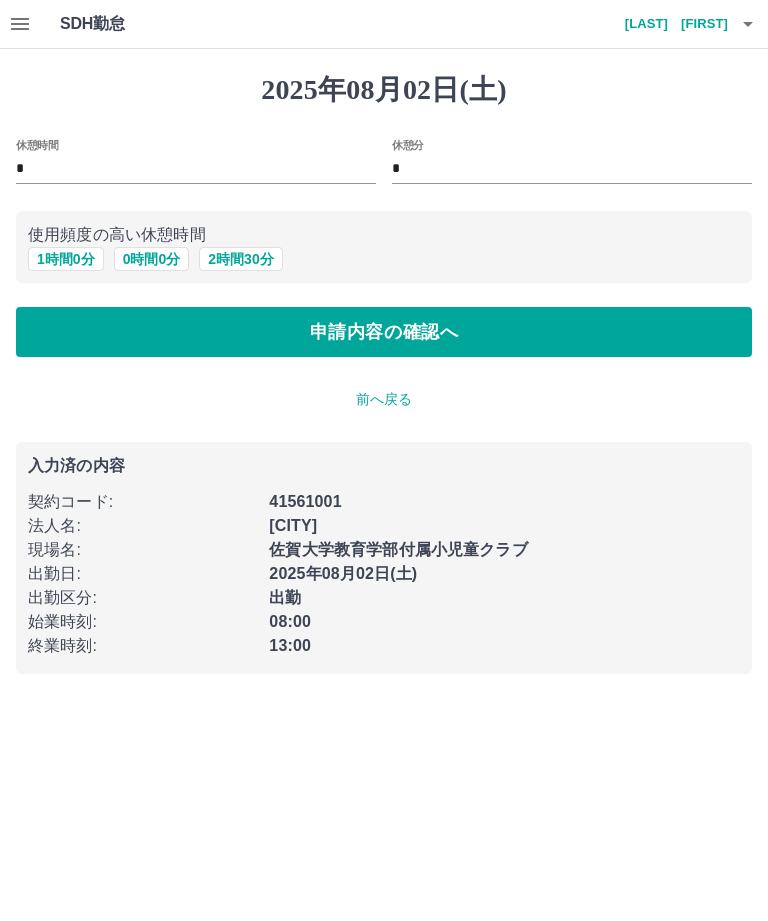 click on "申請内容の確認へ" at bounding box center [384, 332] 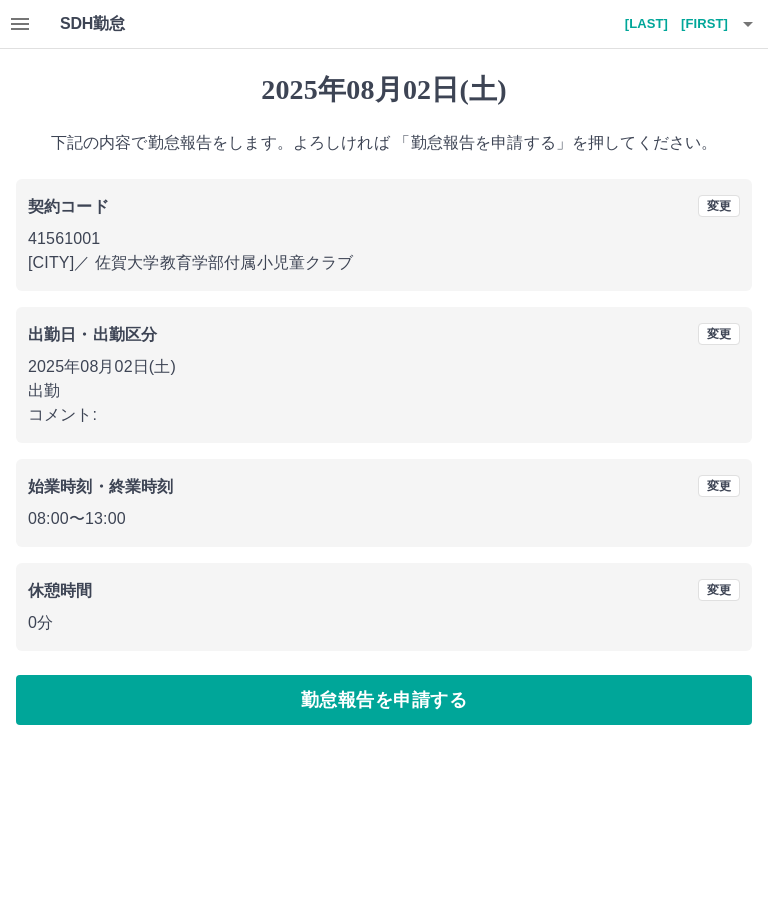 click on "勤怠報告を申請する" at bounding box center (384, 700) 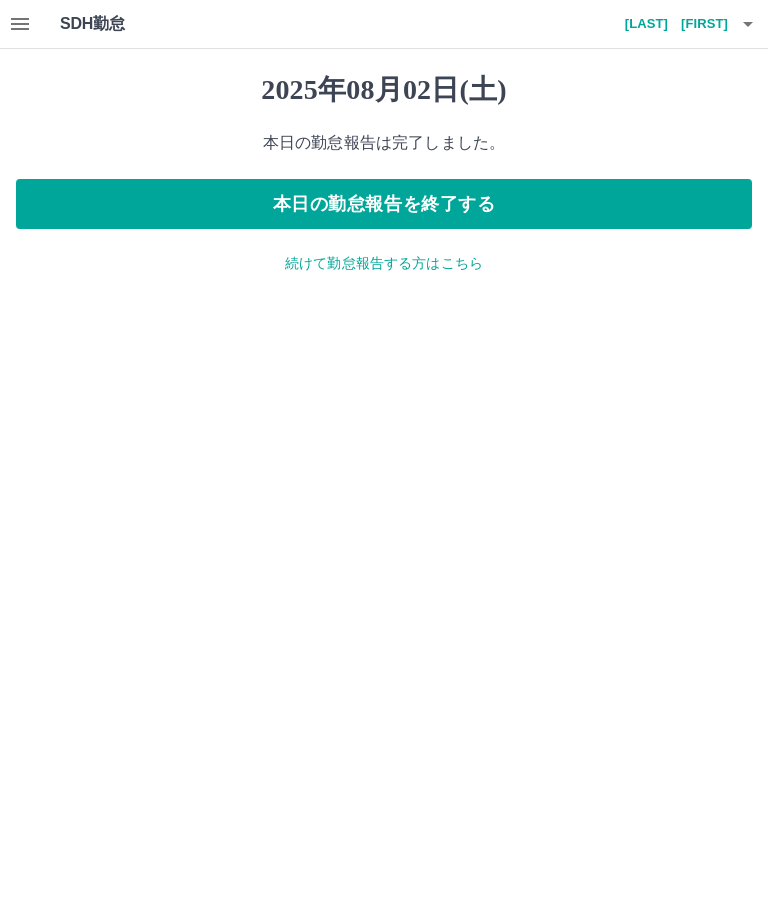 click on "続けて勤怠報告する方はこちら" at bounding box center (384, 263) 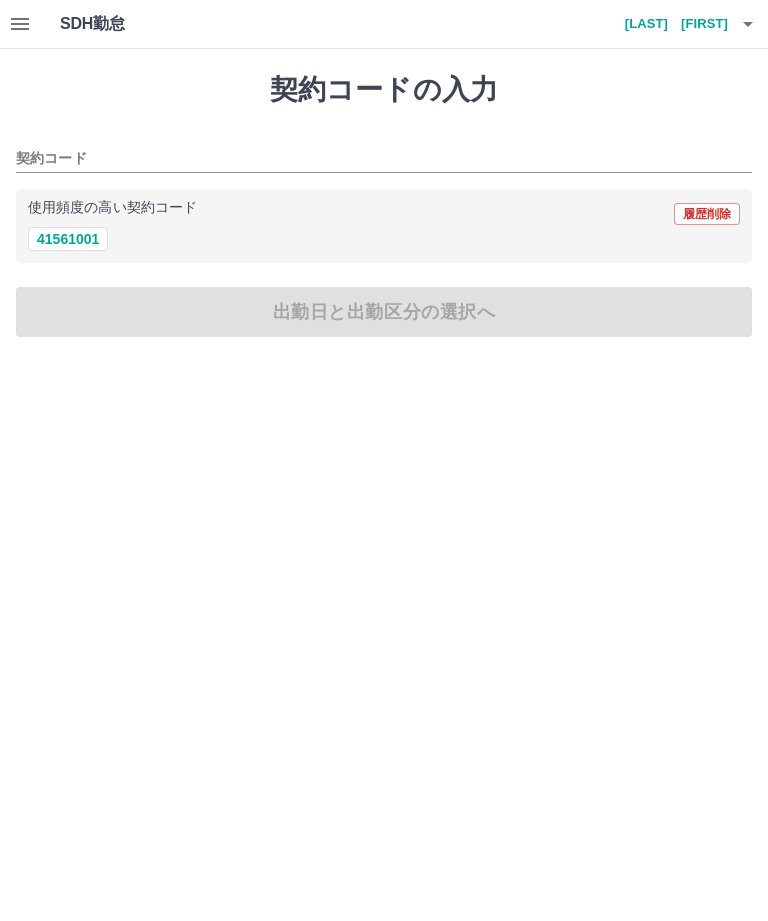 click on "41561001" at bounding box center (68, 239) 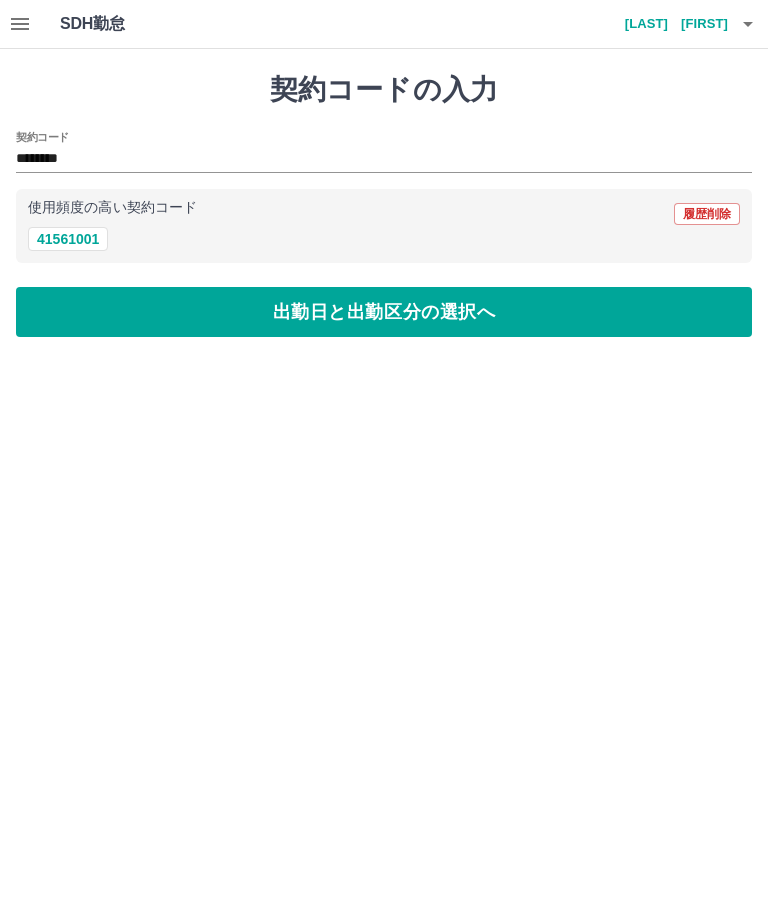 click on "出勤日と出勤区分の選択へ" at bounding box center (384, 312) 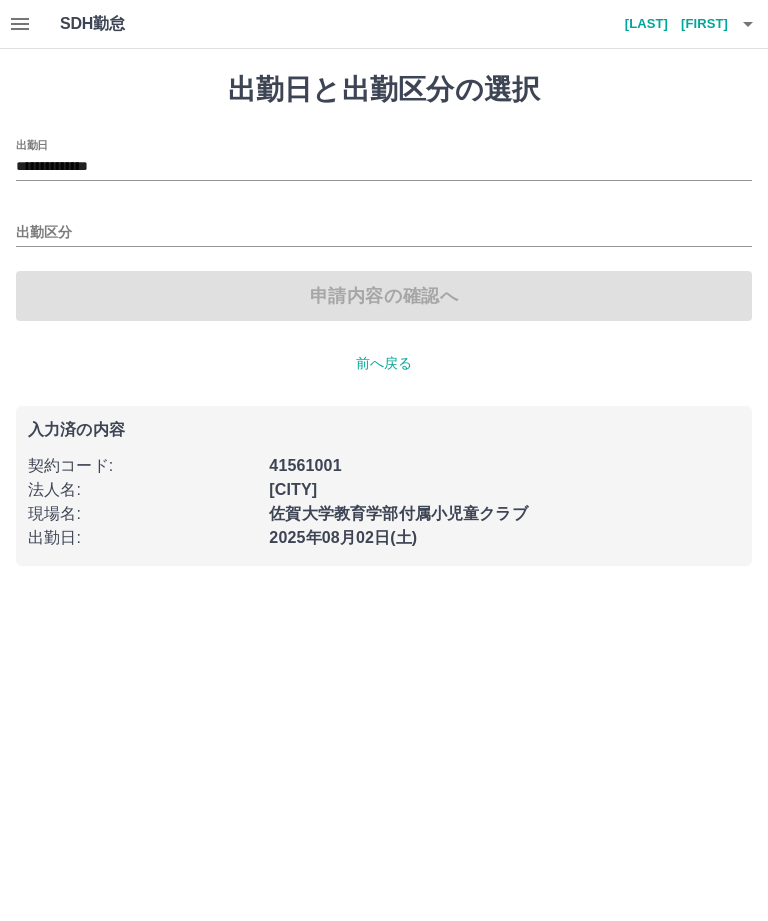 click on "**********" at bounding box center [384, 167] 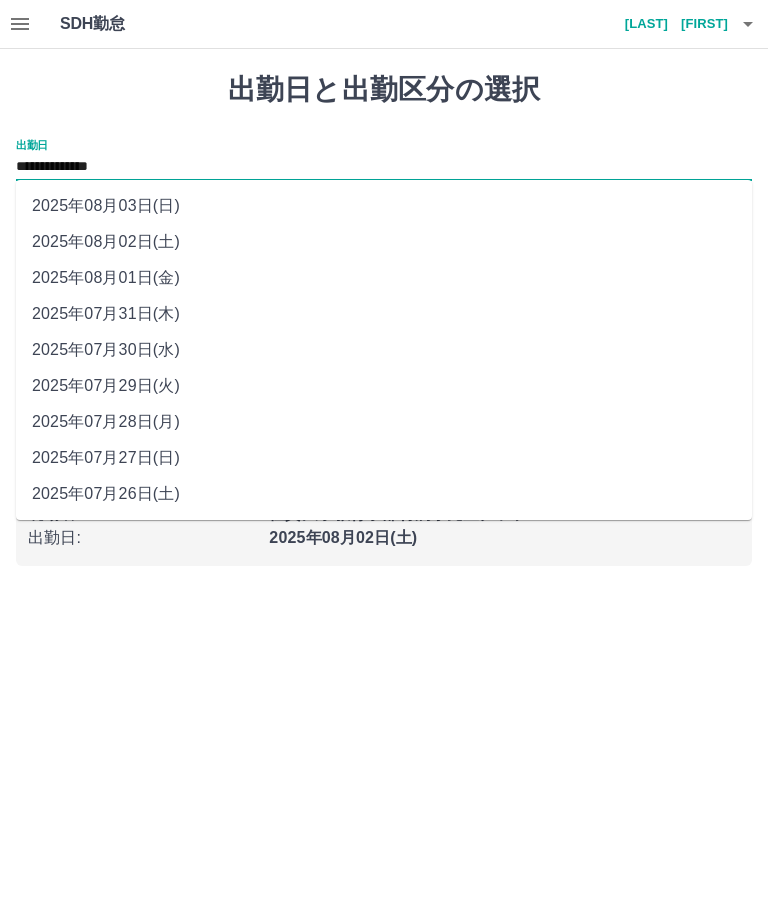 click on "2025年08月03日(日)" at bounding box center (384, 206) 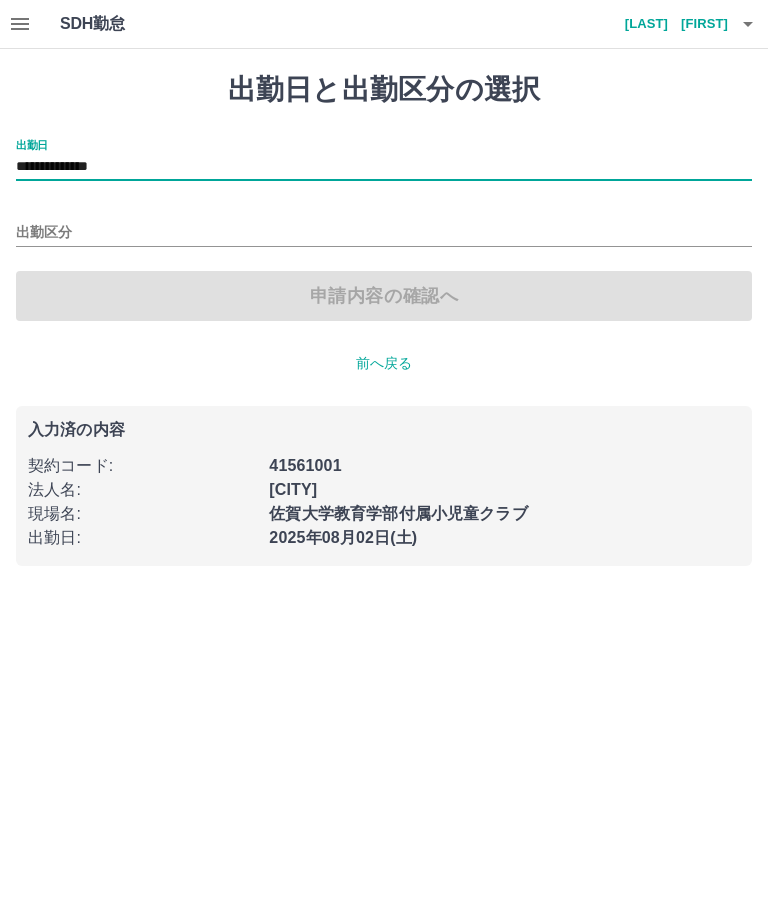 click on "出勤区分" at bounding box center (384, 226) 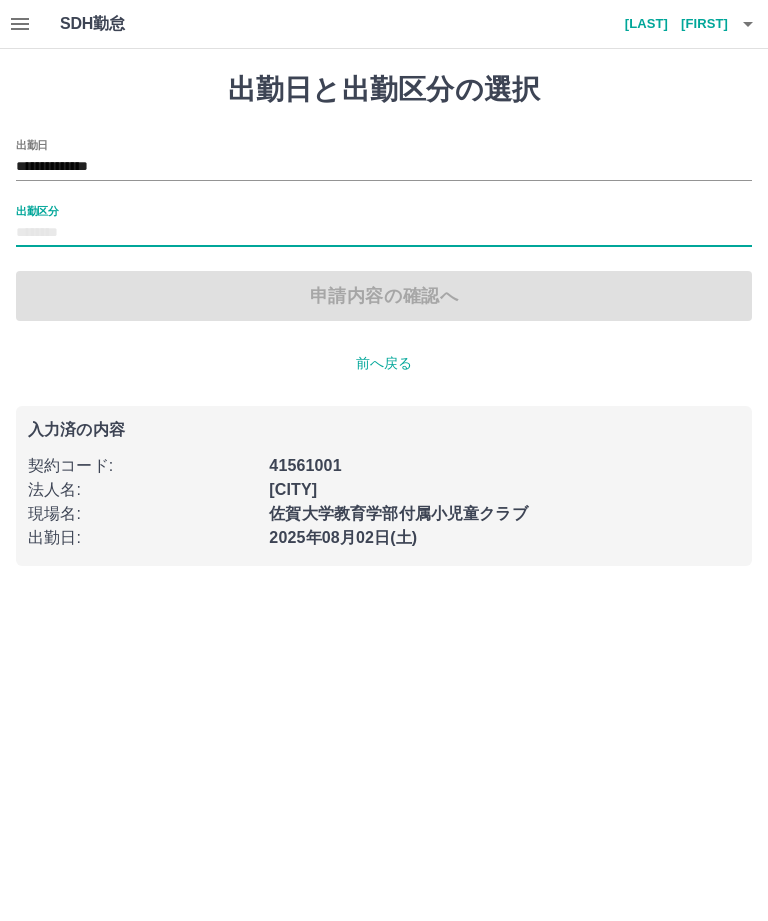 click on "出勤区分" at bounding box center [384, 233] 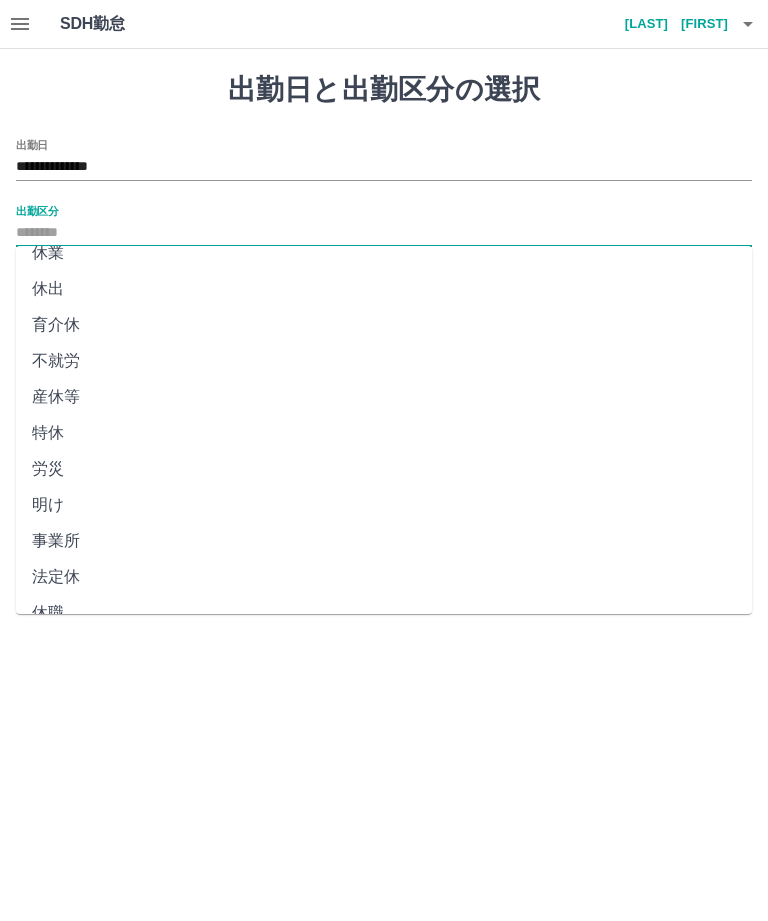 scroll, scrollTop: 270, scrollLeft: 0, axis: vertical 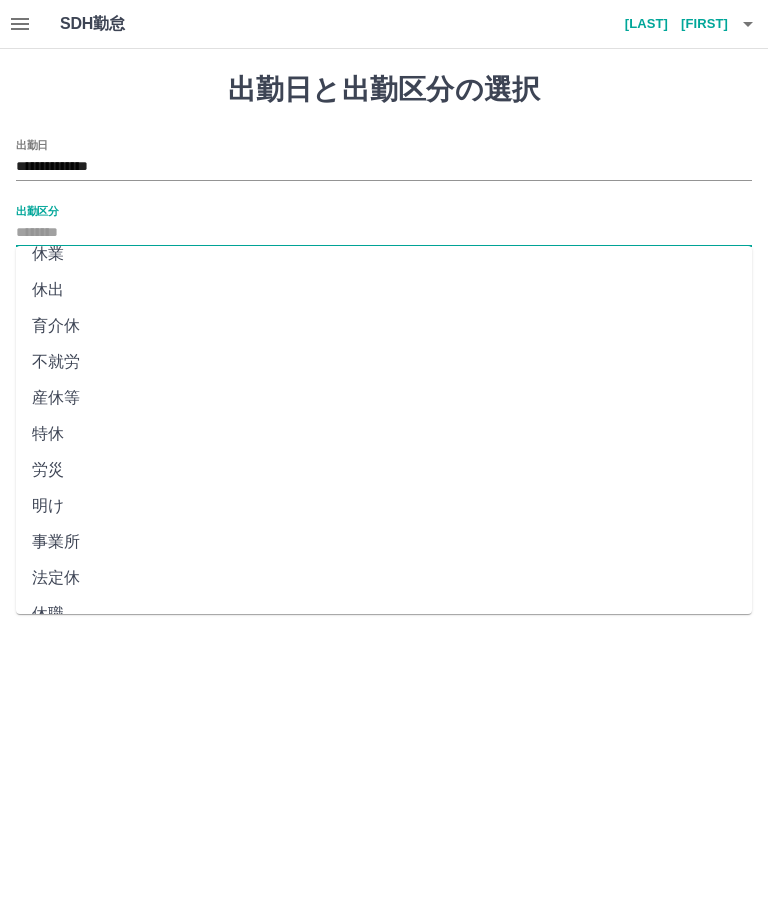 click on "法定休" at bounding box center (384, 578) 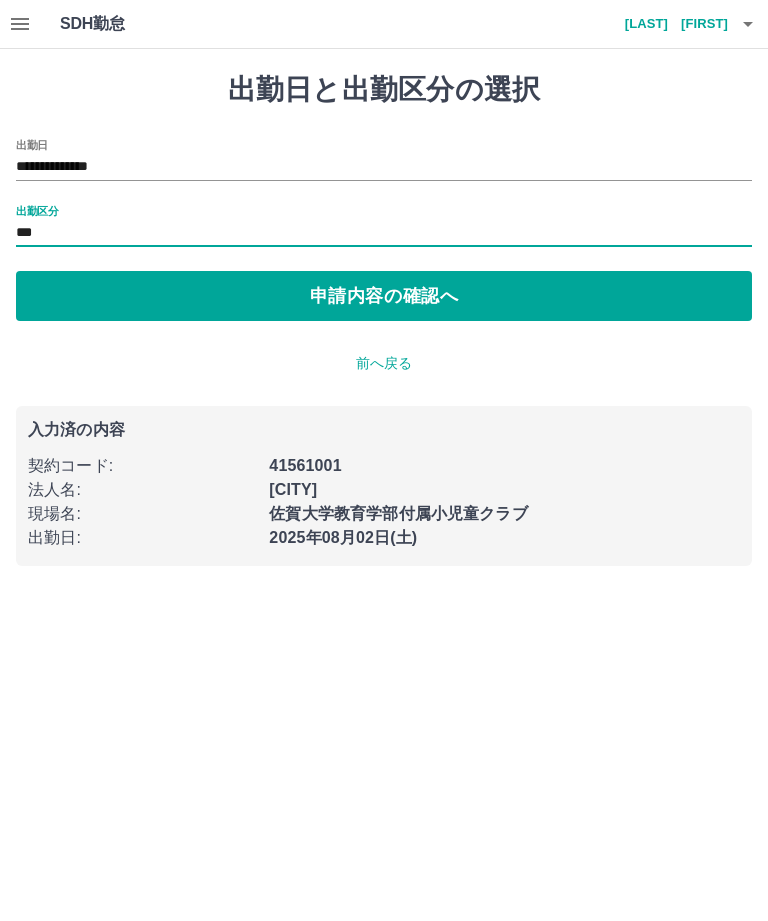 click on "申請内容の確認へ" at bounding box center (384, 296) 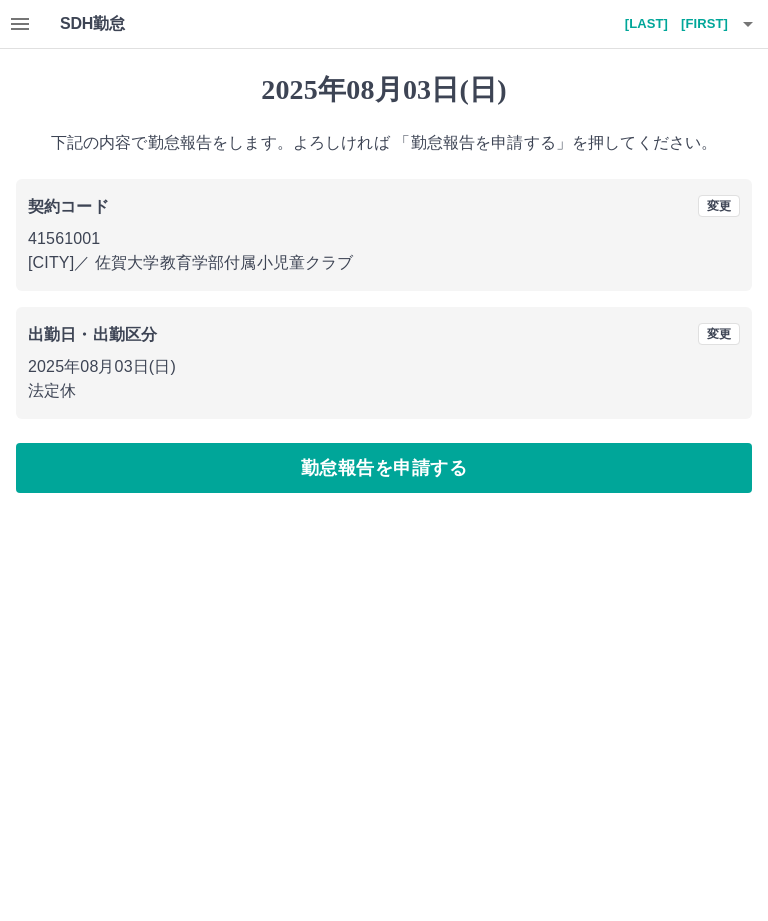 click on "勤怠報告を申請する" at bounding box center [384, 468] 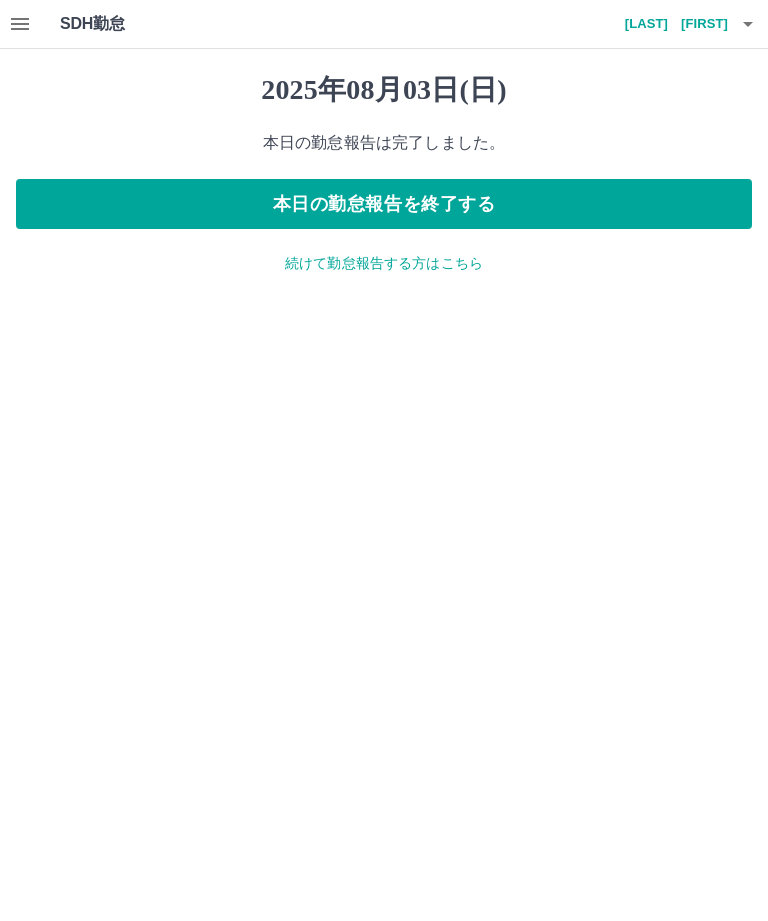 click on "本日の勤怠報告を終了する" at bounding box center [384, 204] 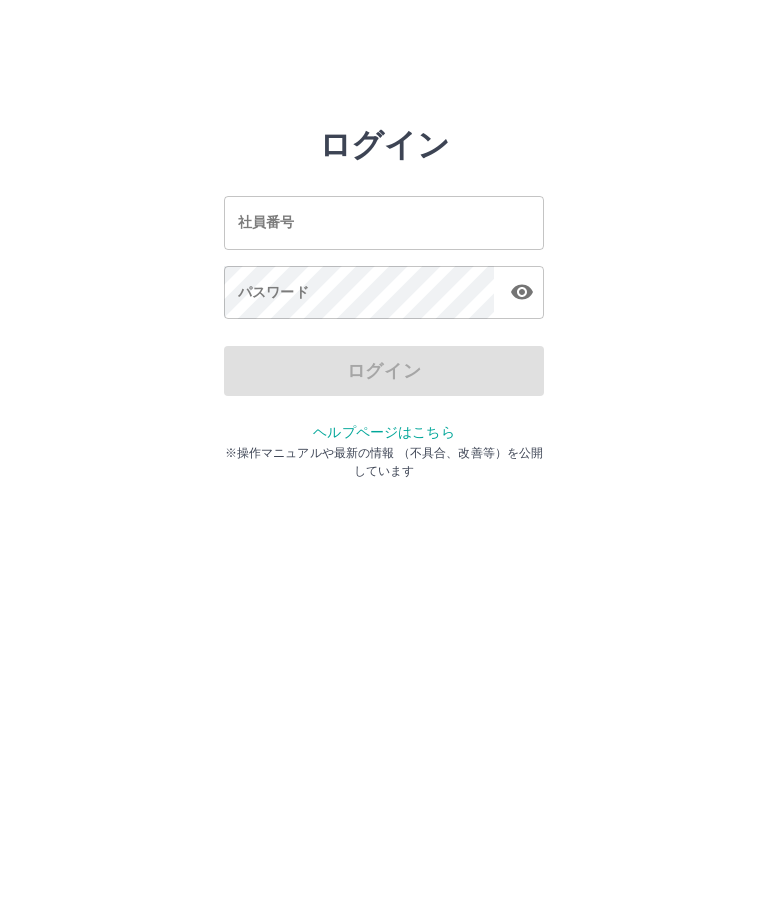scroll, scrollTop: 0, scrollLeft: 0, axis: both 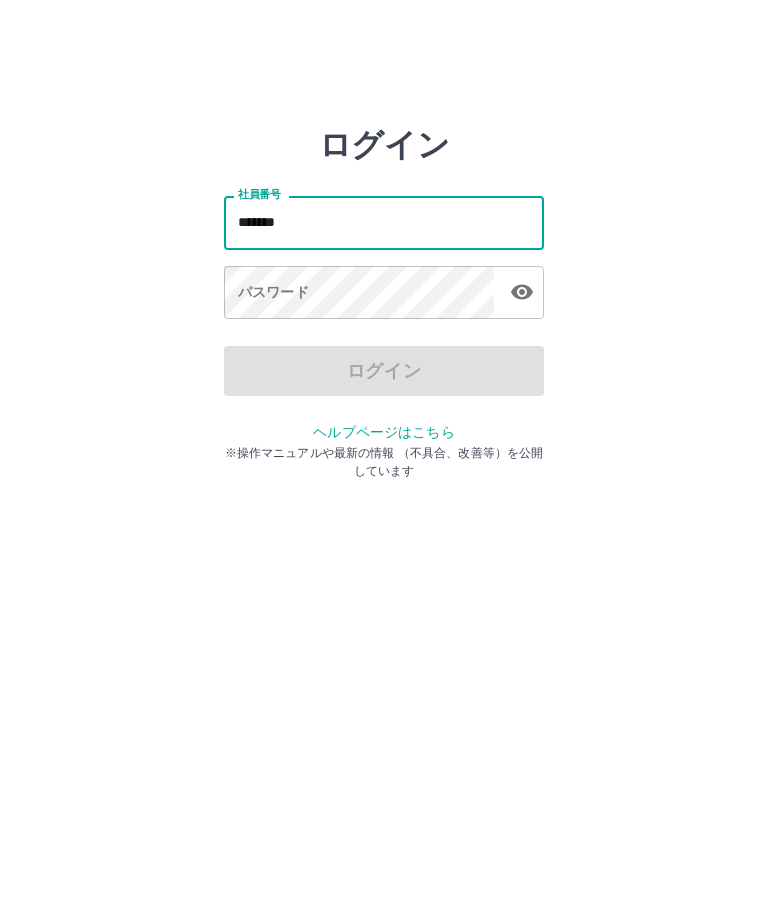 type on "*******" 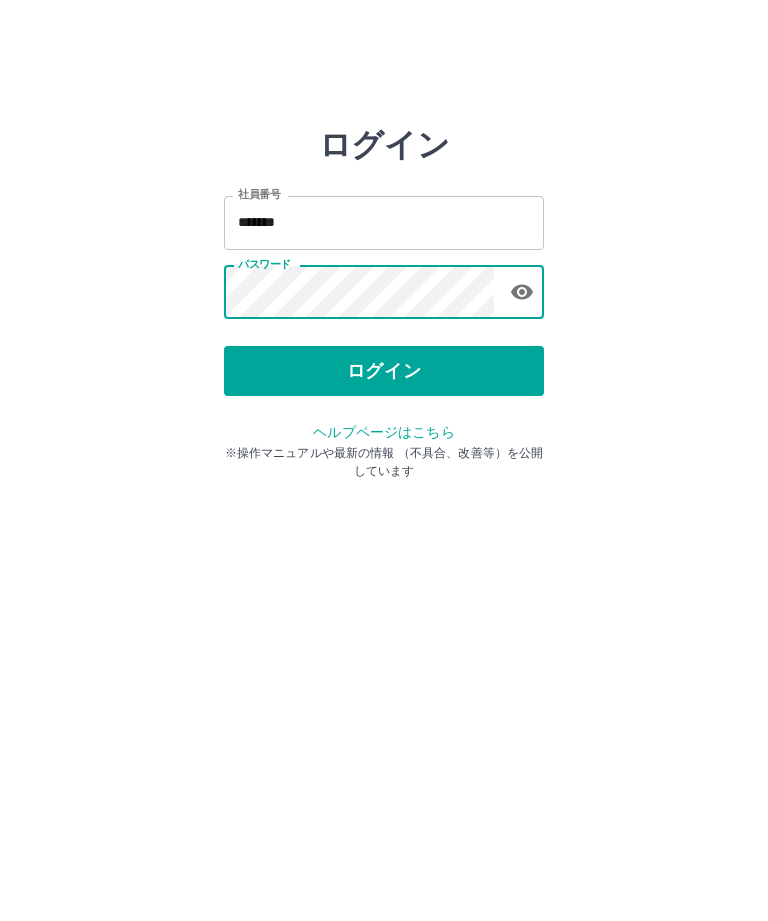 click on "ログイン" at bounding box center [384, 371] 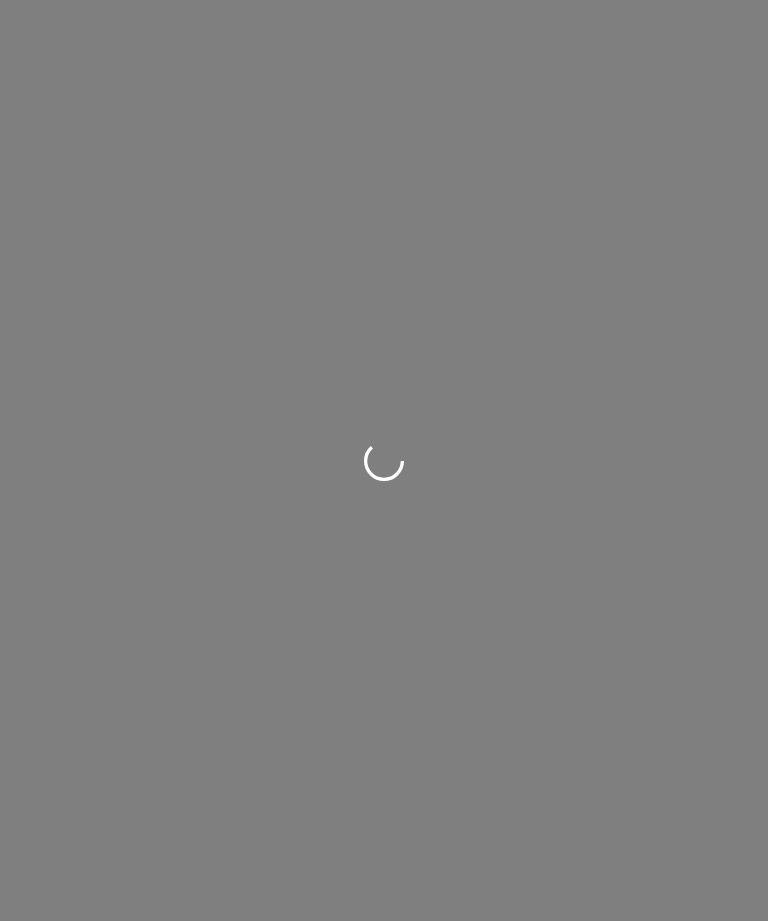 scroll, scrollTop: 0, scrollLeft: 0, axis: both 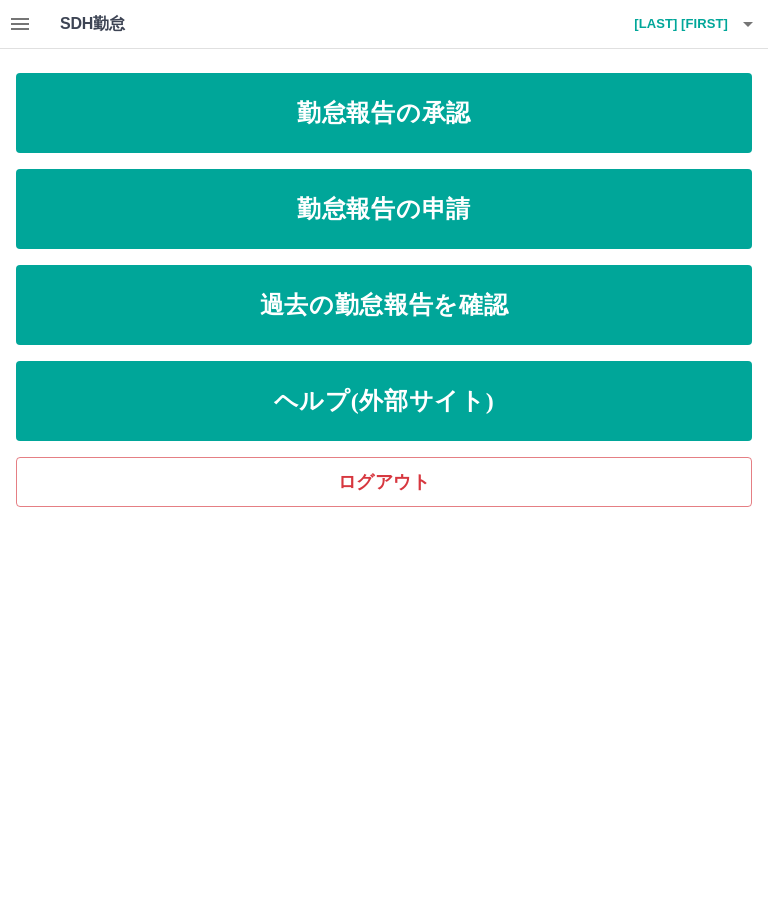 click on "勤怠報告の申請" at bounding box center (384, 209) 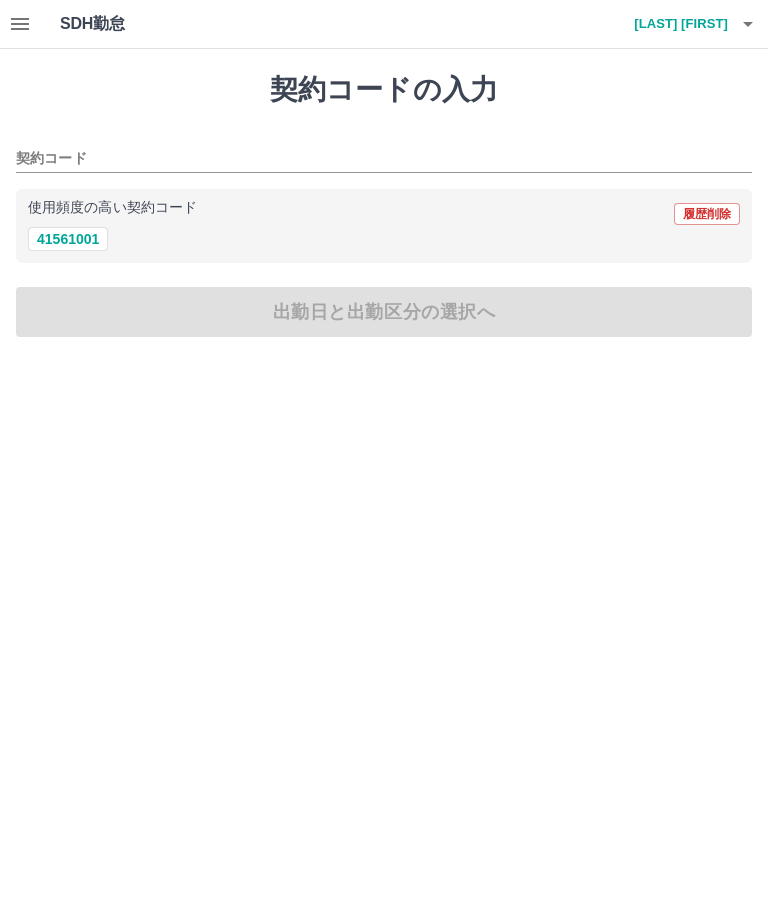 click on "41561001" at bounding box center (68, 239) 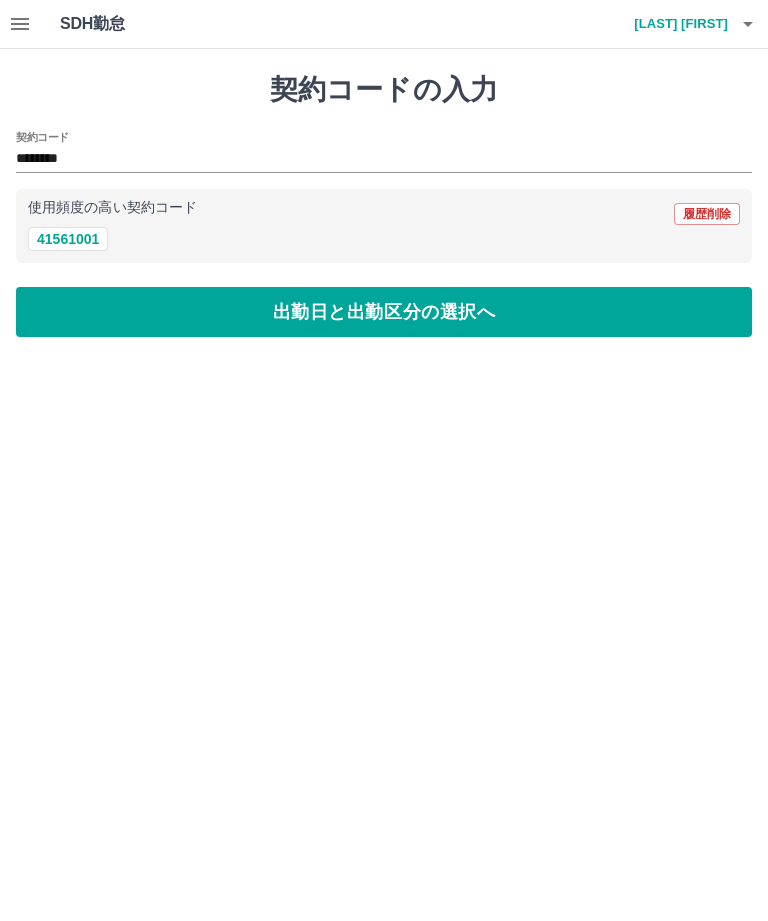 click on "出勤日と出勤区分の選択へ" at bounding box center [384, 312] 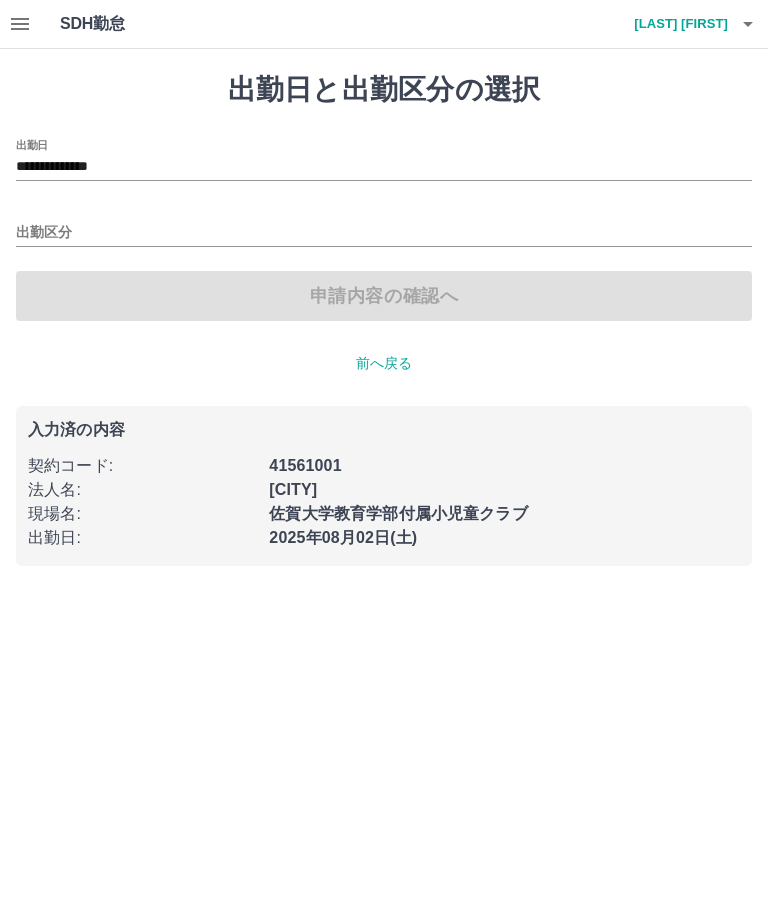 click on "出勤区分" at bounding box center [384, 233] 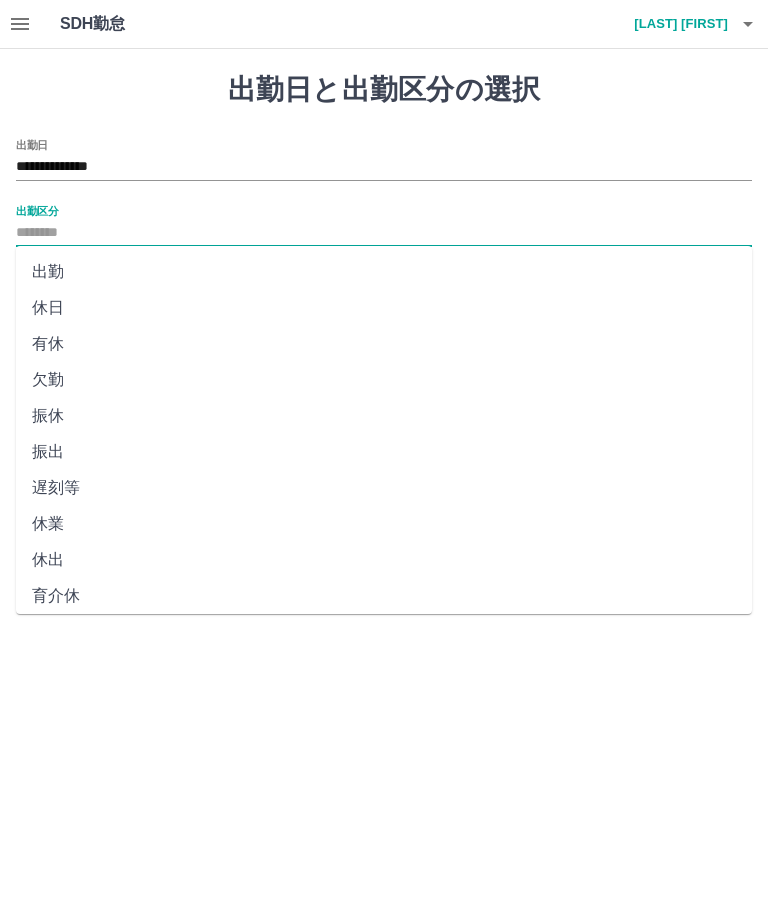 click on "出勤" at bounding box center [384, 272] 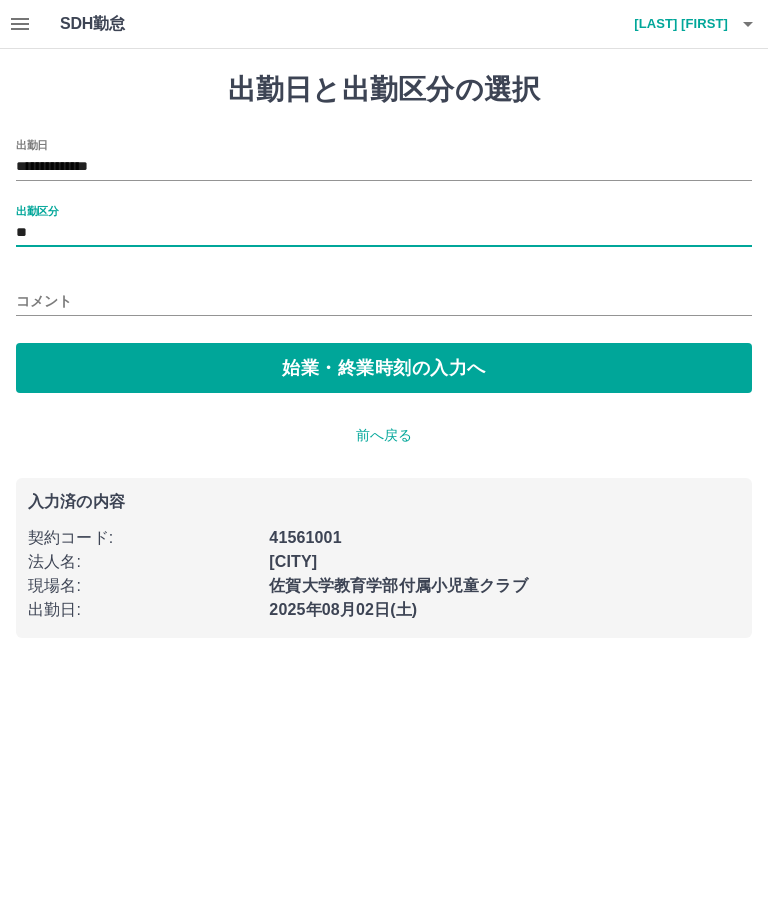 click on "始業・終業時刻の入力へ" at bounding box center [384, 368] 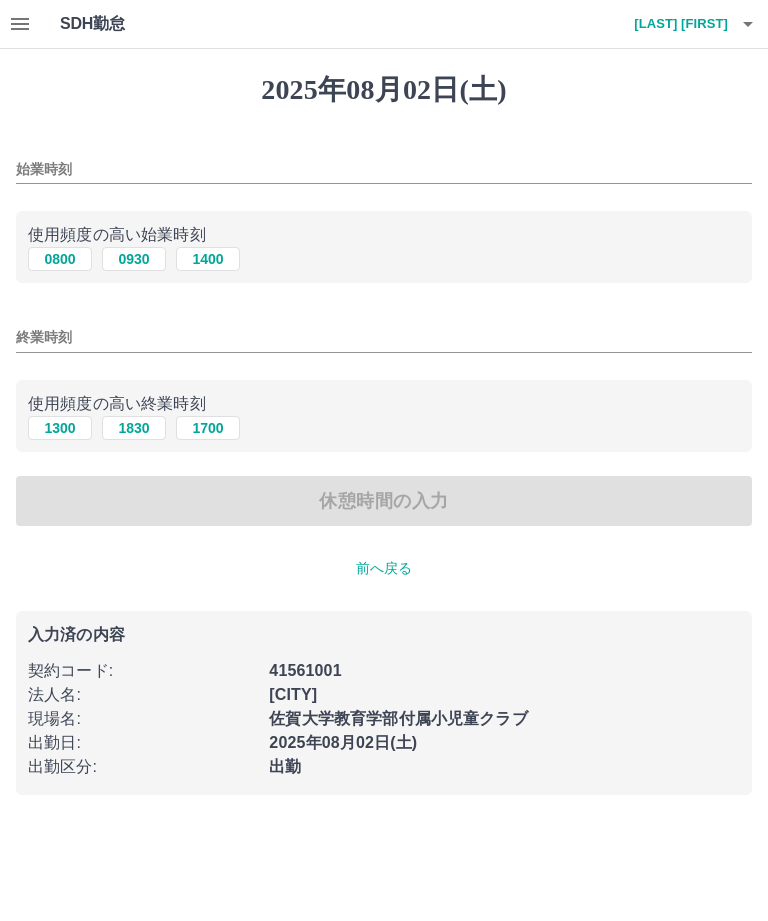 click on "始業時刻" at bounding box center (384, 169) 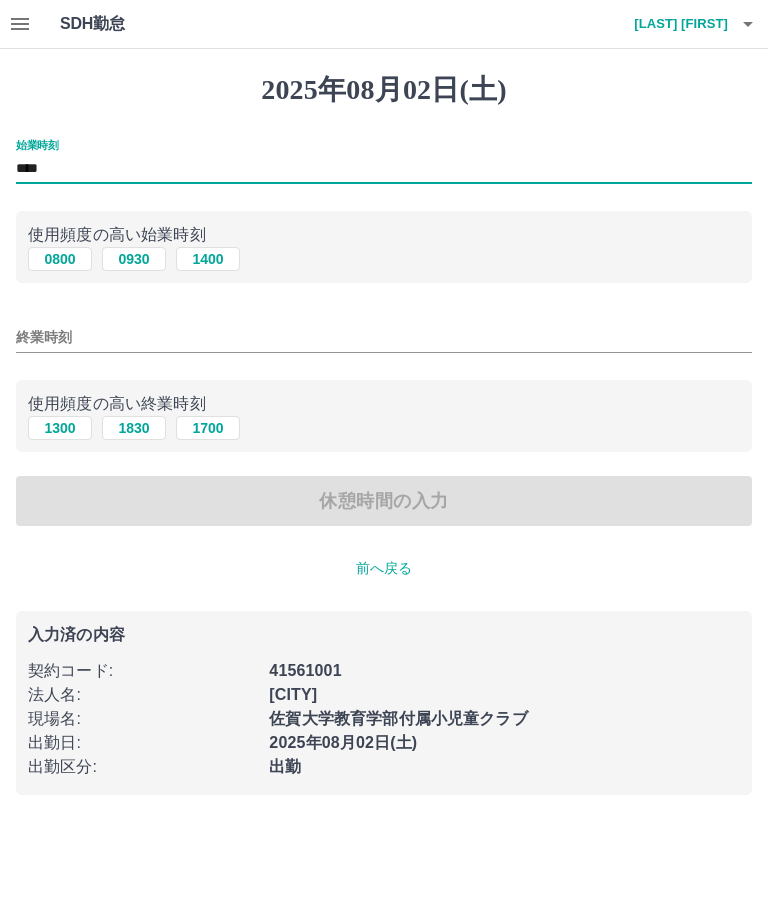 type on "****" 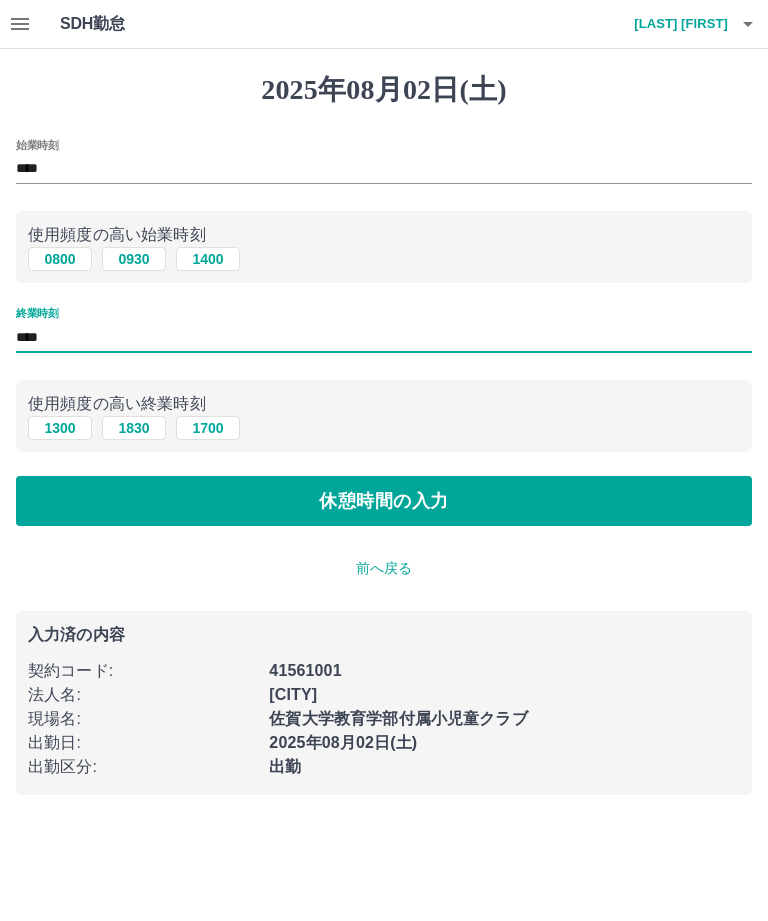 type on "****" 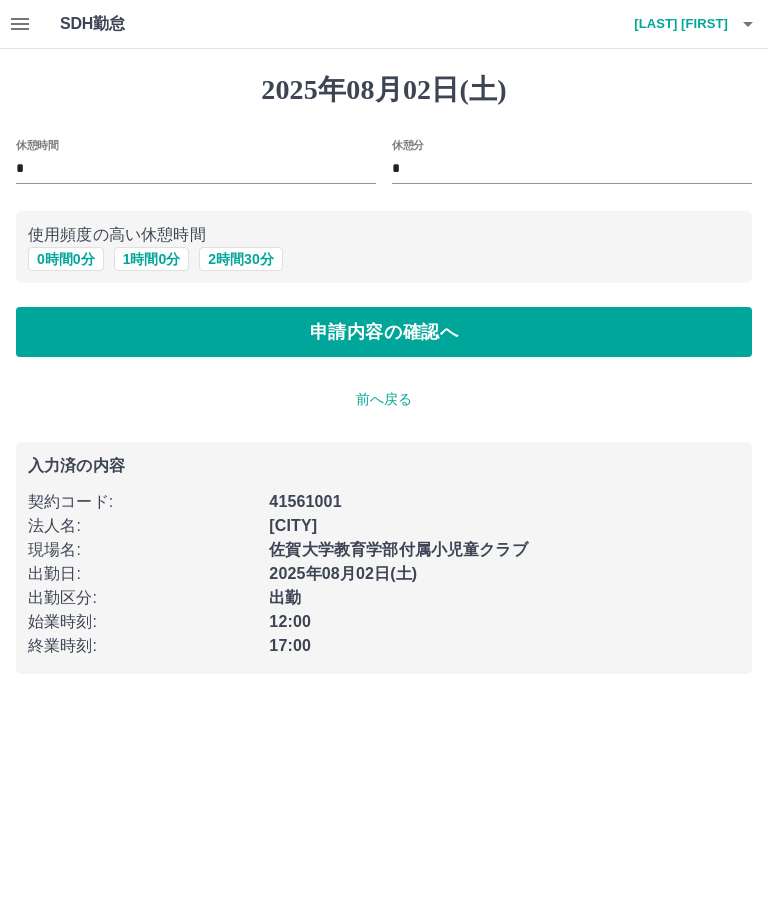click on "申請内容の確認へ" at bounding box center (384, 332) 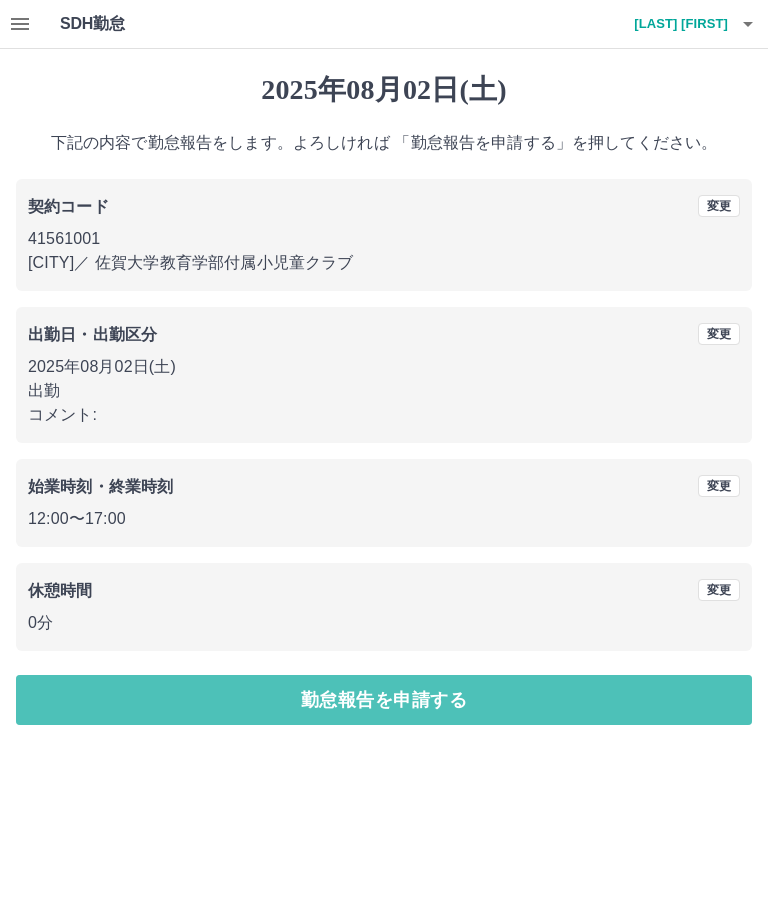 click on "勤怠報告を申請する" at bounding box center [384, 700] 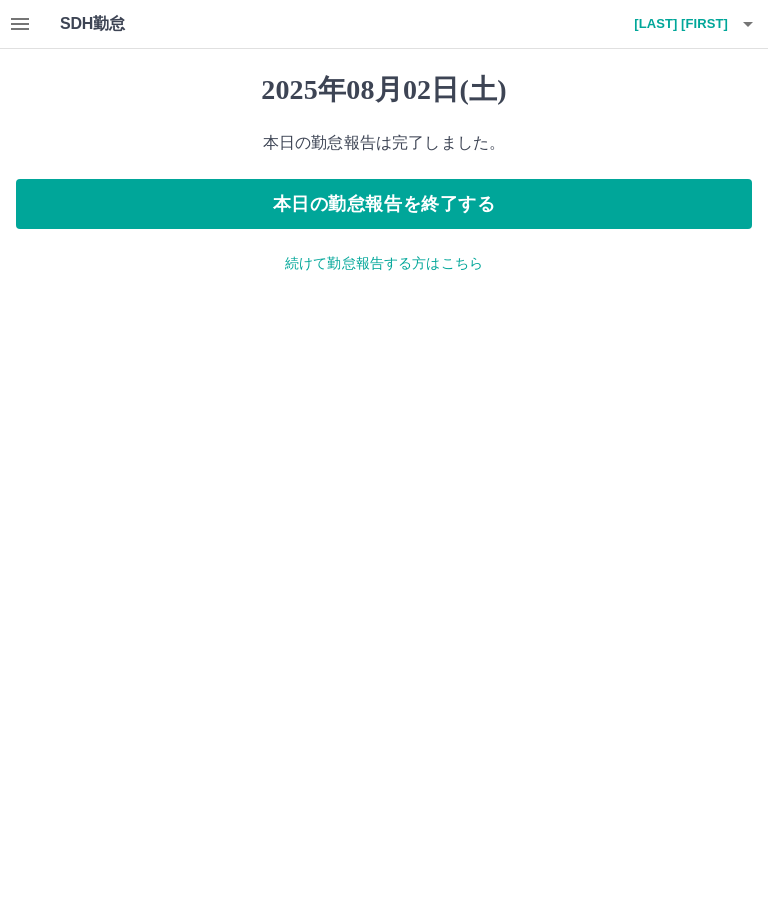 click on "続けて勤怠報告する方はこちら" at bounding box center [384, 263] 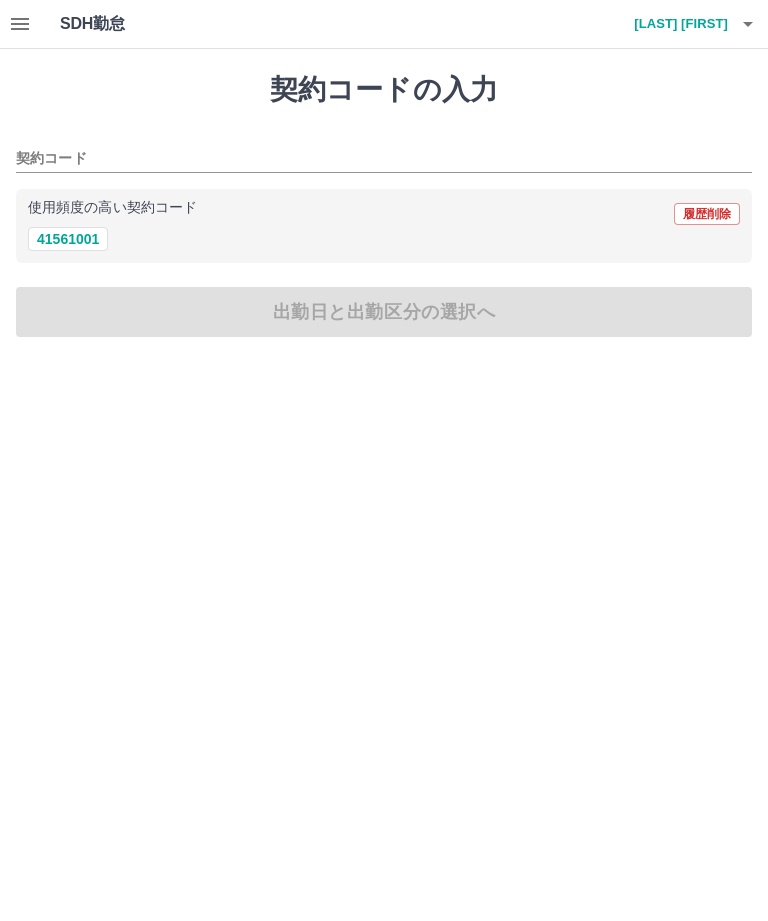click on "41561001" at bounding box center (68, 239) 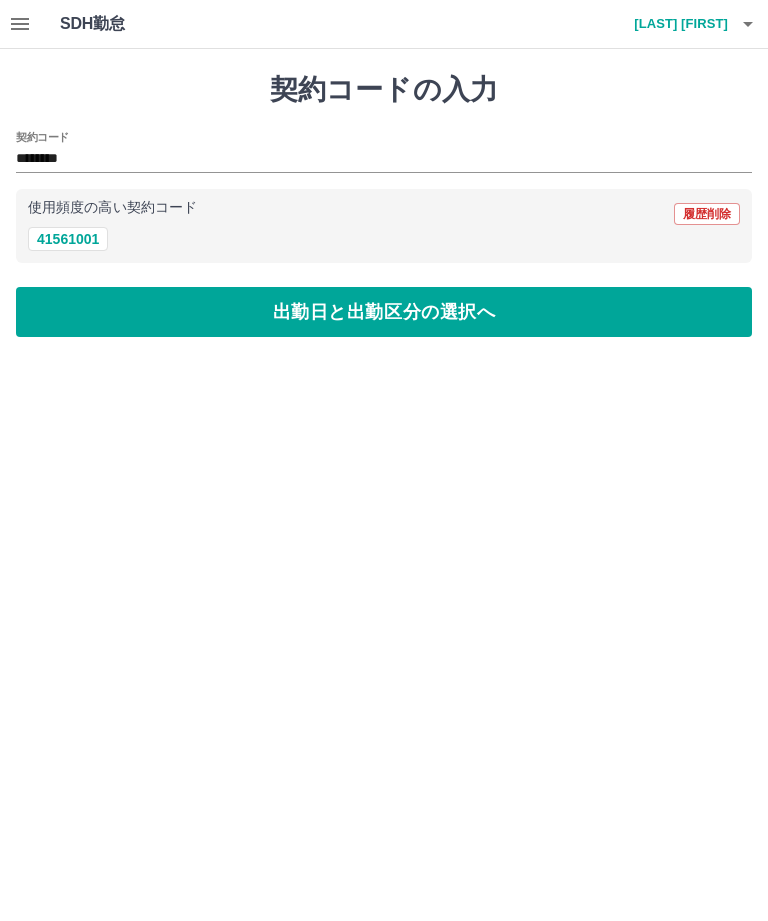 click on "出勤日と出勤区分の選択へ" at bounding box center (384, 312) 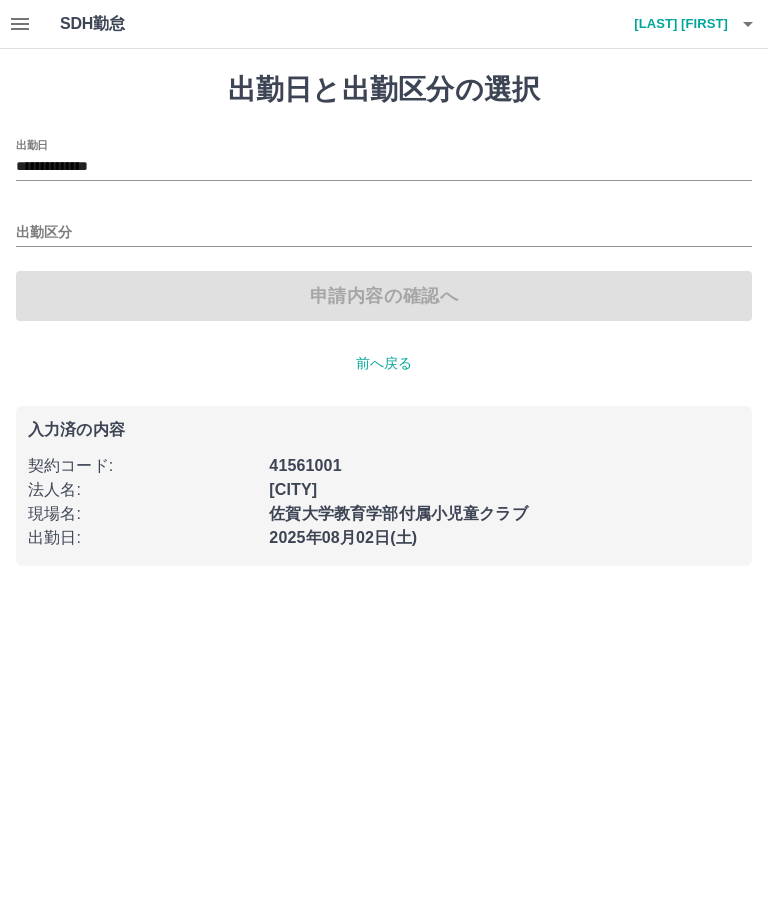 click on "**********" at bounding box center [384, 167] 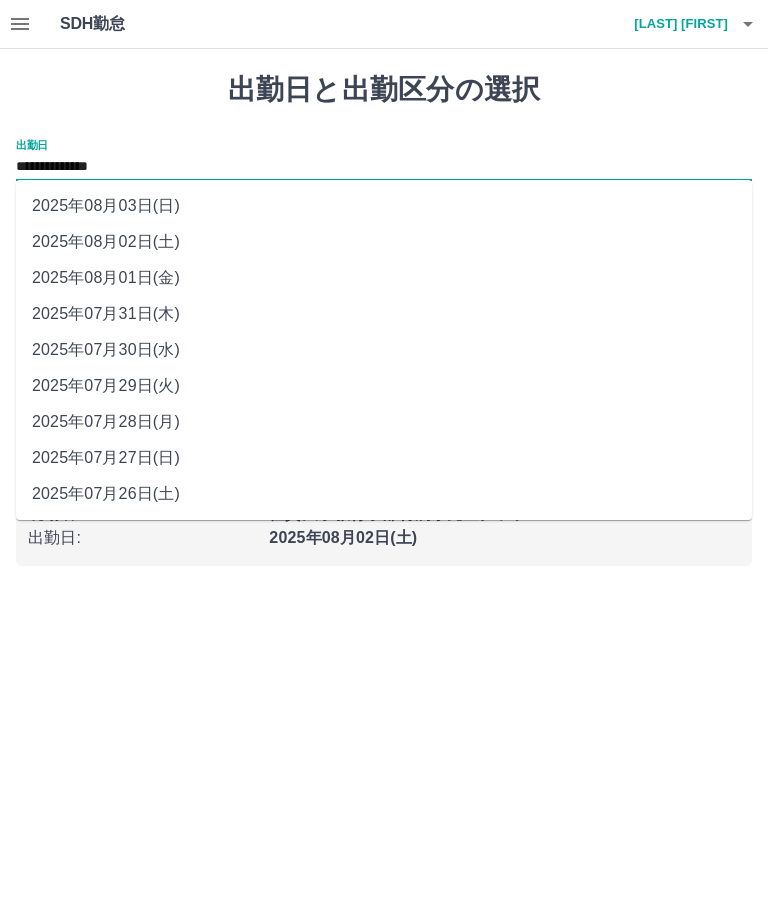 click on "2025年08月02日(土)" at bounding box center [384, 242] 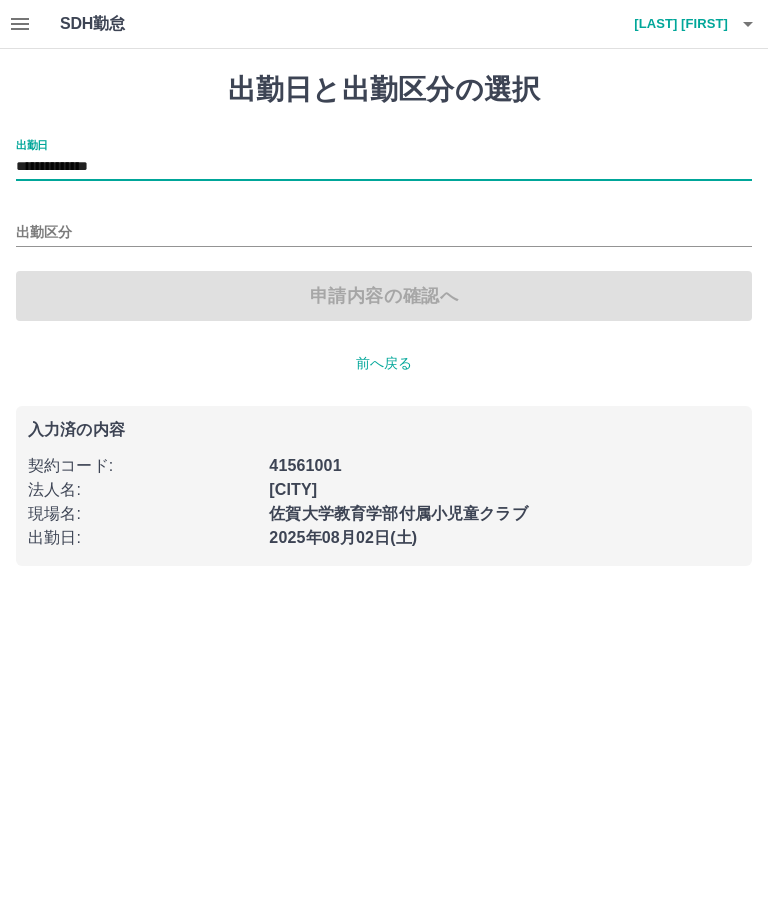 click on "**********" at bounding box center (384, 167) 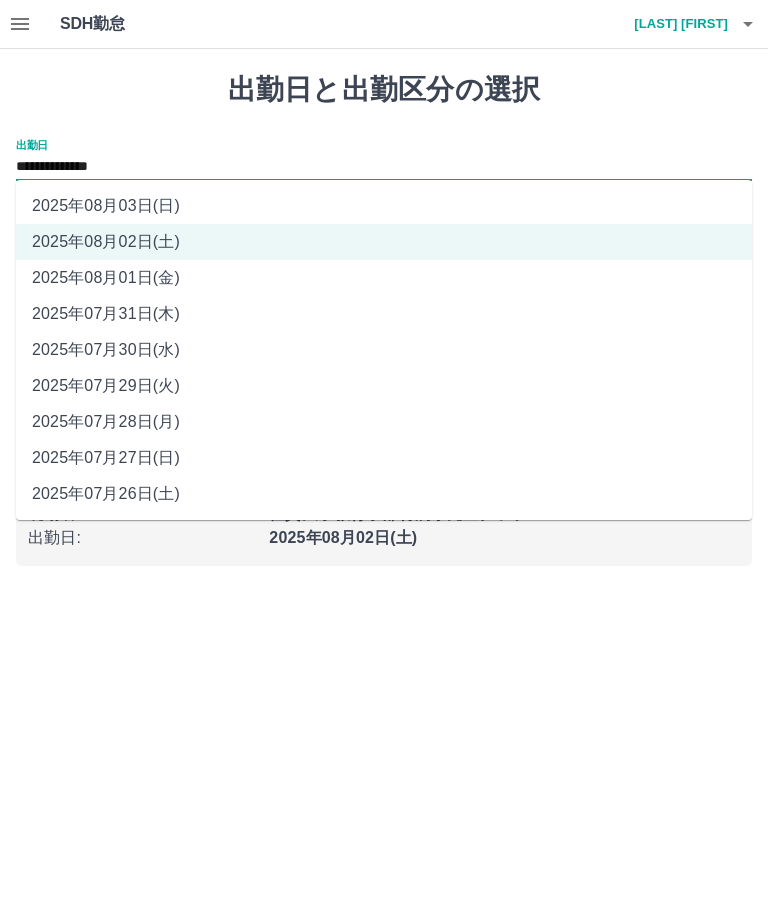 click on "2025年08月03日(日)" at bounding box center [384, 206] 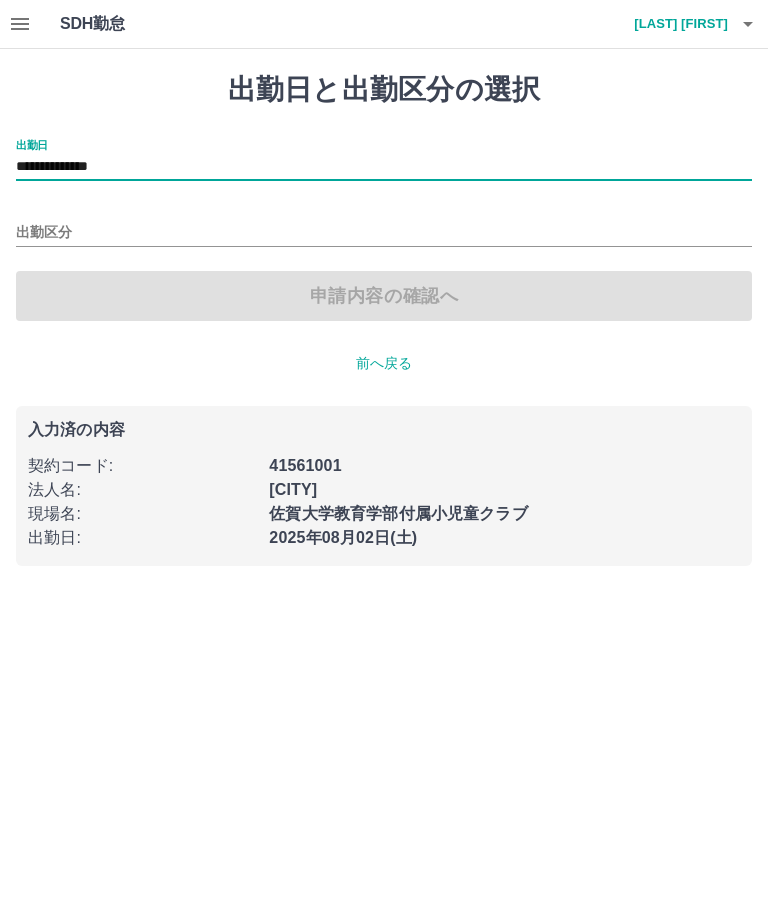 click on "出勤区分" at bounding box center [384, 233] 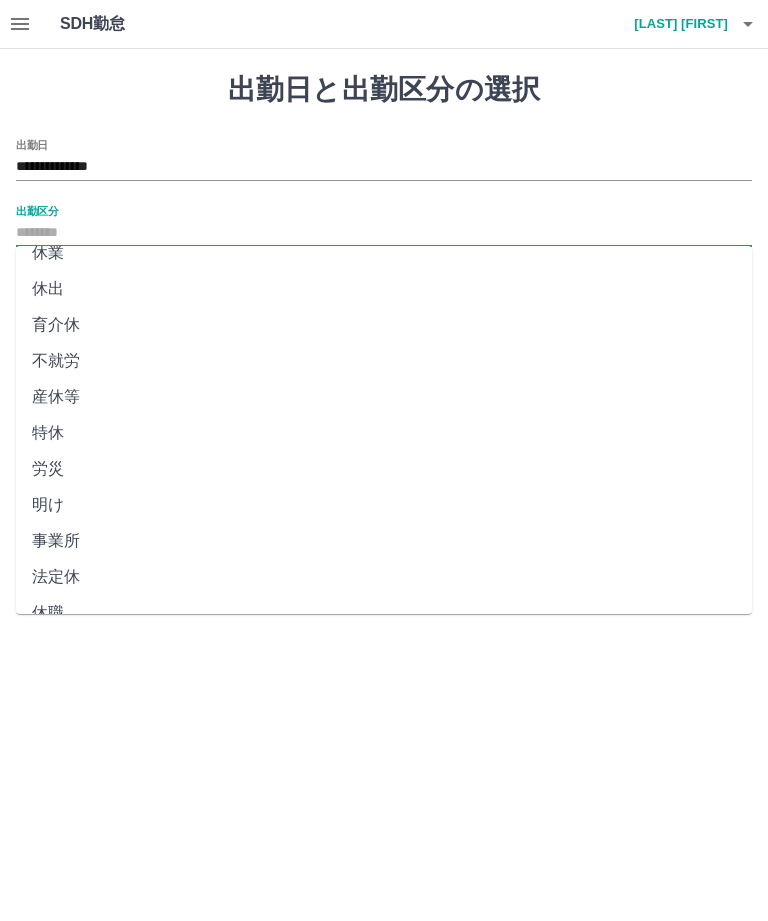 scroll, scrollTop: 270, scrollLeft: 0, axis: vertical 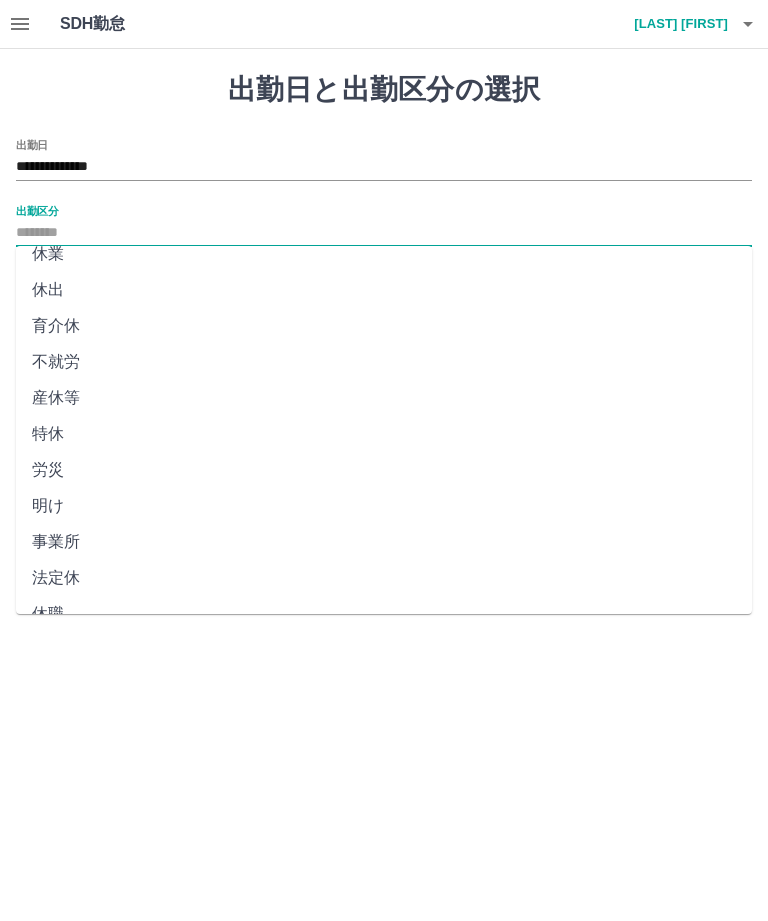 click on "法定休" at bounding box center (384, 578) 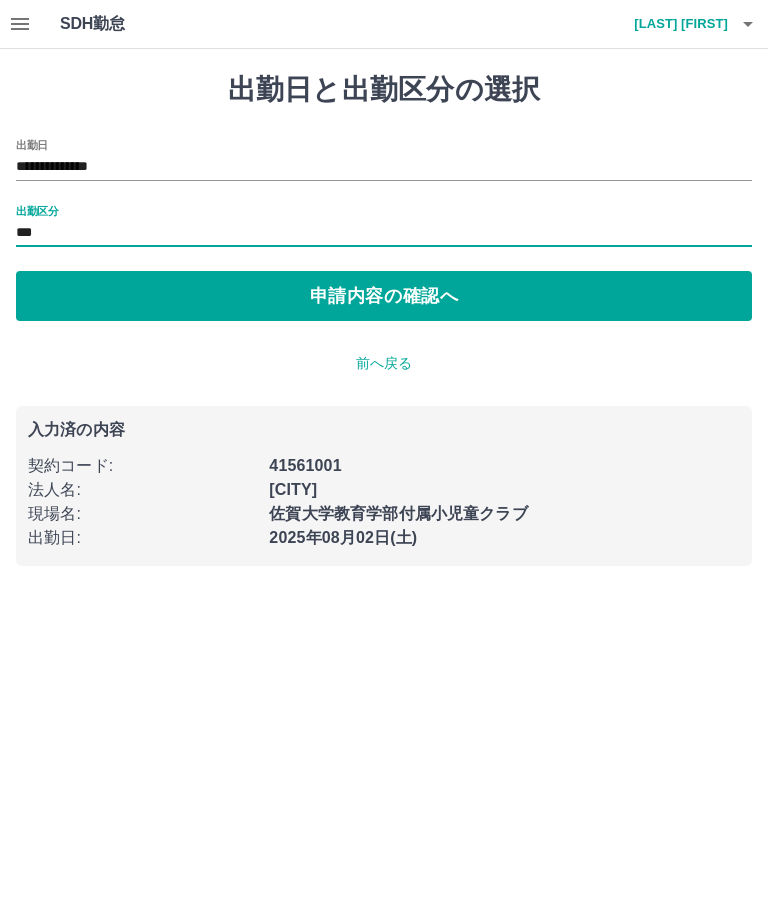 click on "申請内容の確認へ" at bounding box center [384, 296] 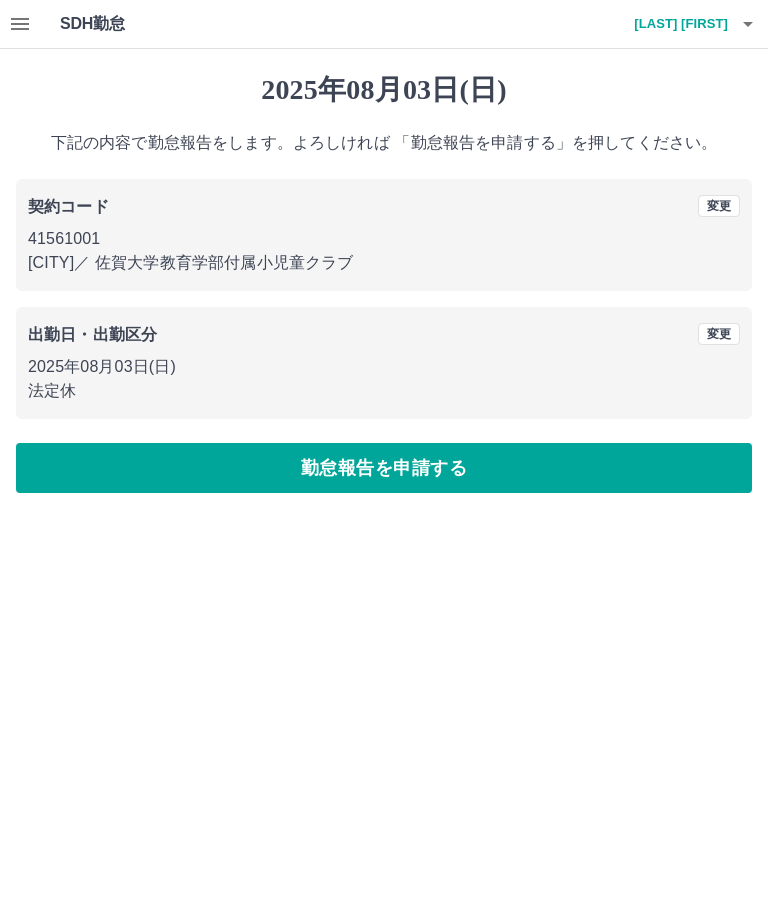 click on "勤怠報告を申請する" at bounding box center [384, 468] 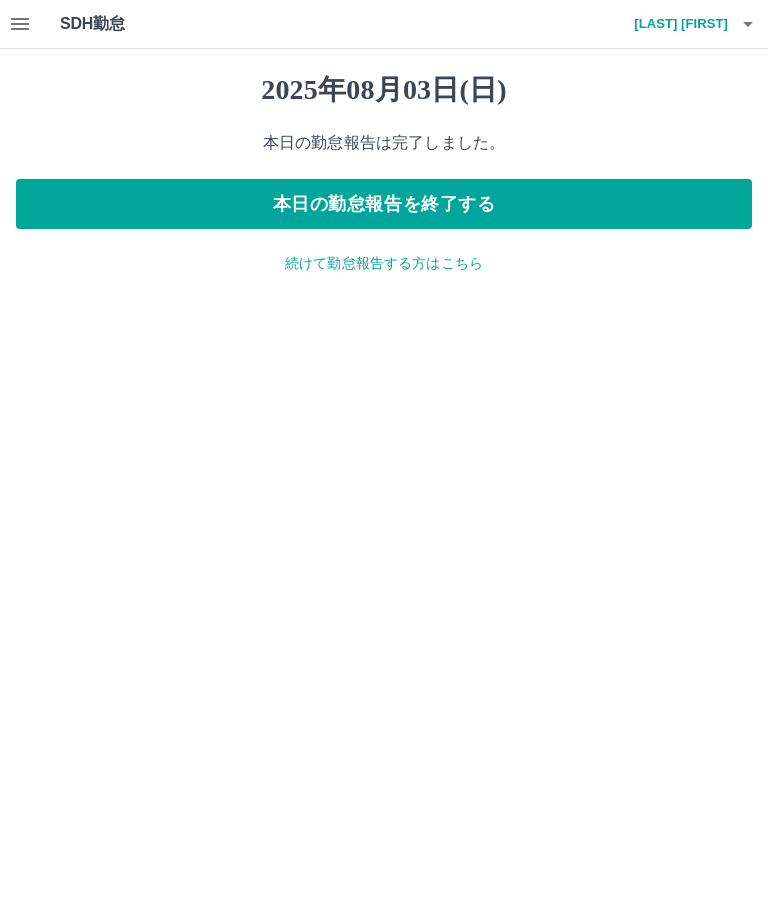 click on "続けて勤怠報告する方はこちら" at bounding box center (384, 263) 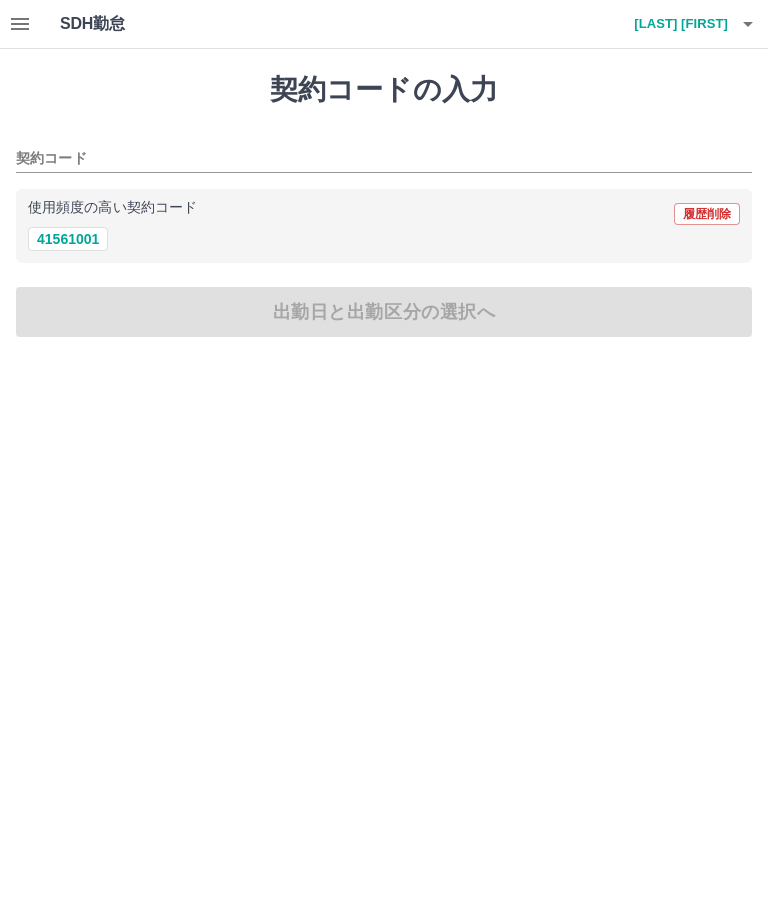 click on "[LAST]　[FIRST]" at bounding box center (668, 24) 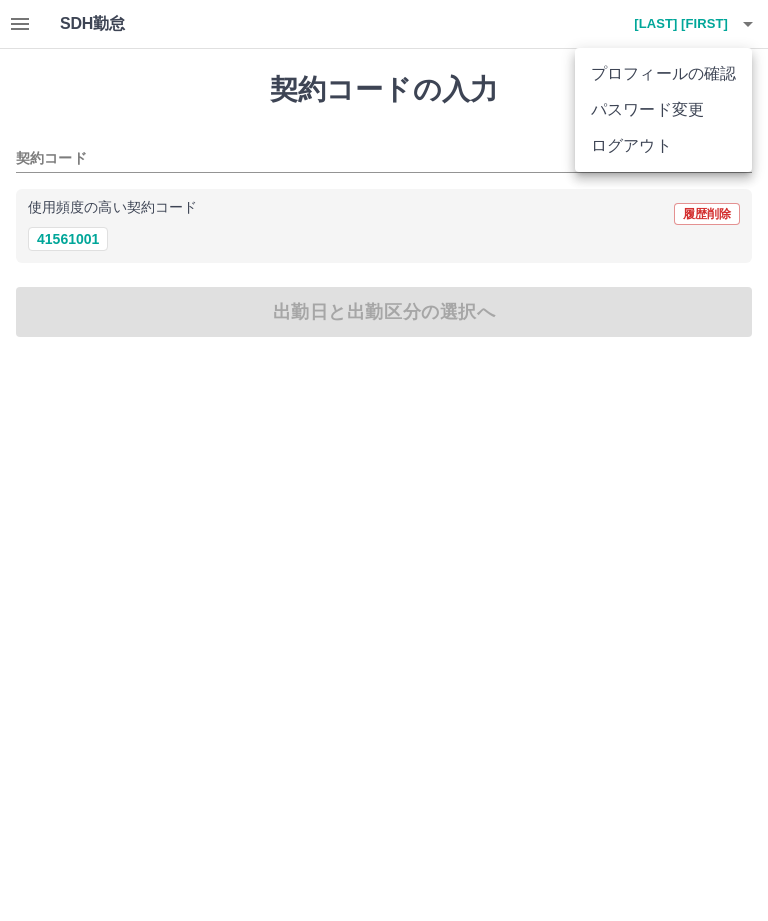 click on "ログアウト" at bounding box center [663, 146] 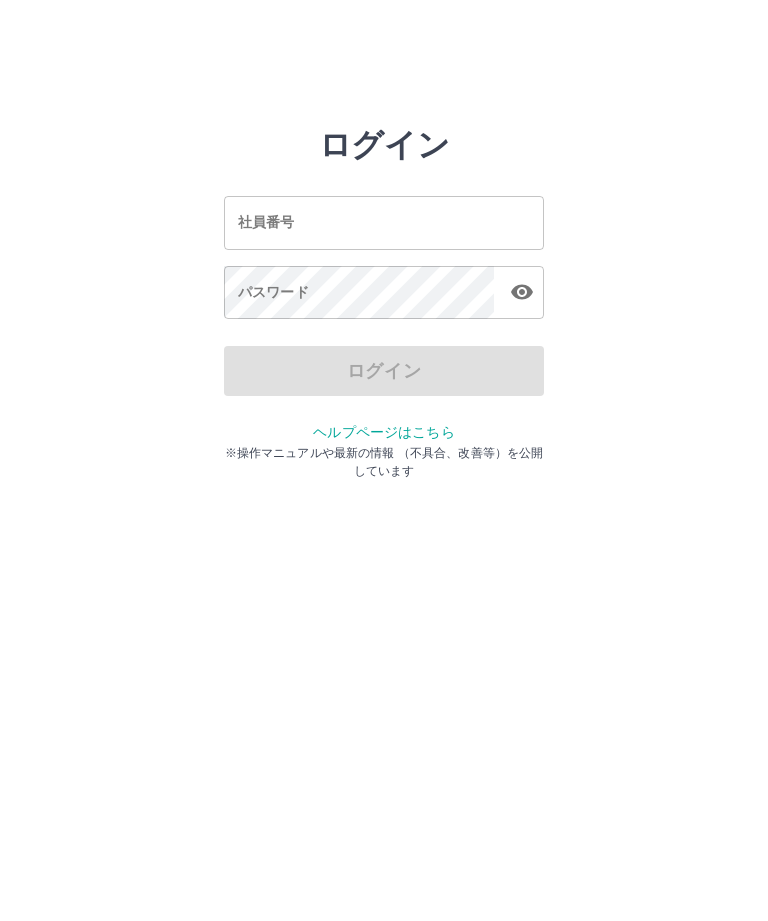 scroll, scrollTop: 0, scrollLeft: 0, axis: both 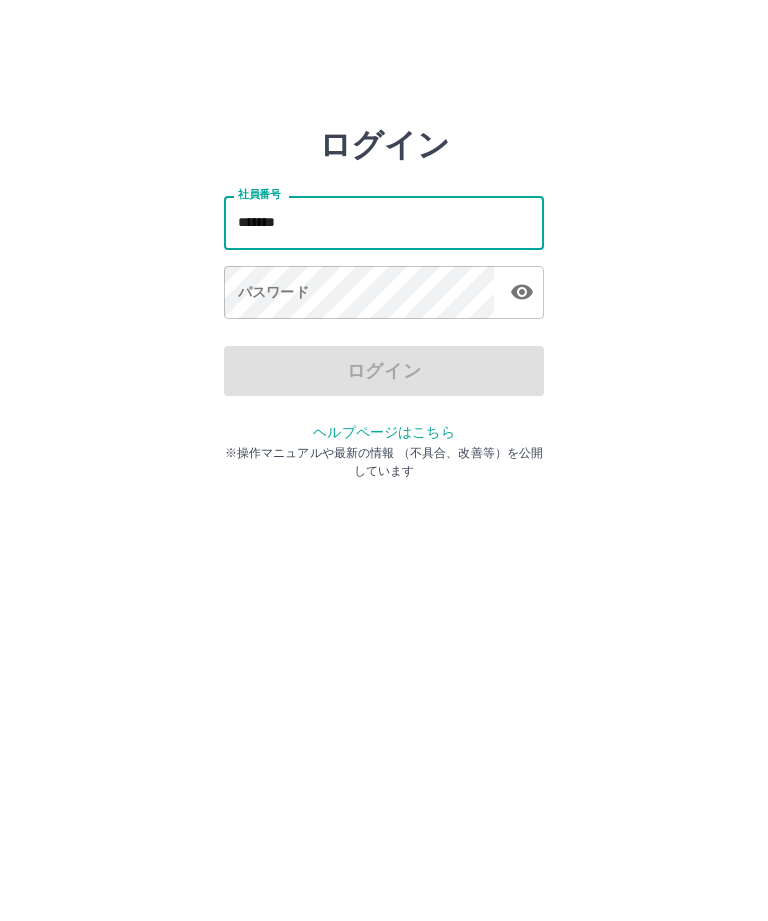 type on "*******" 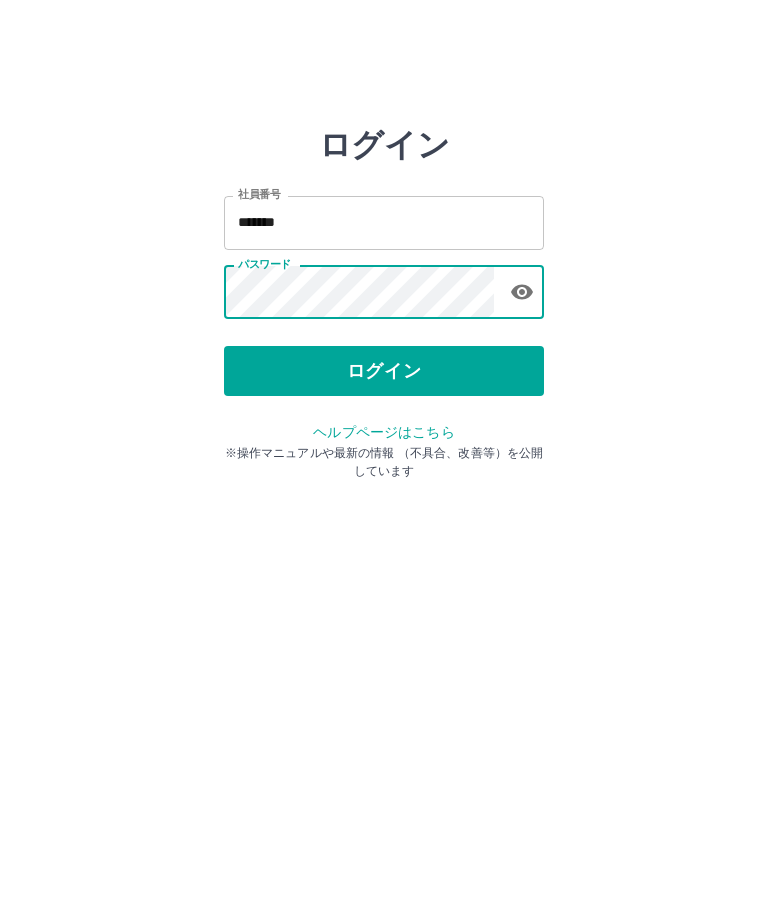 click on "ログイン" at bounding box center [384, 371] 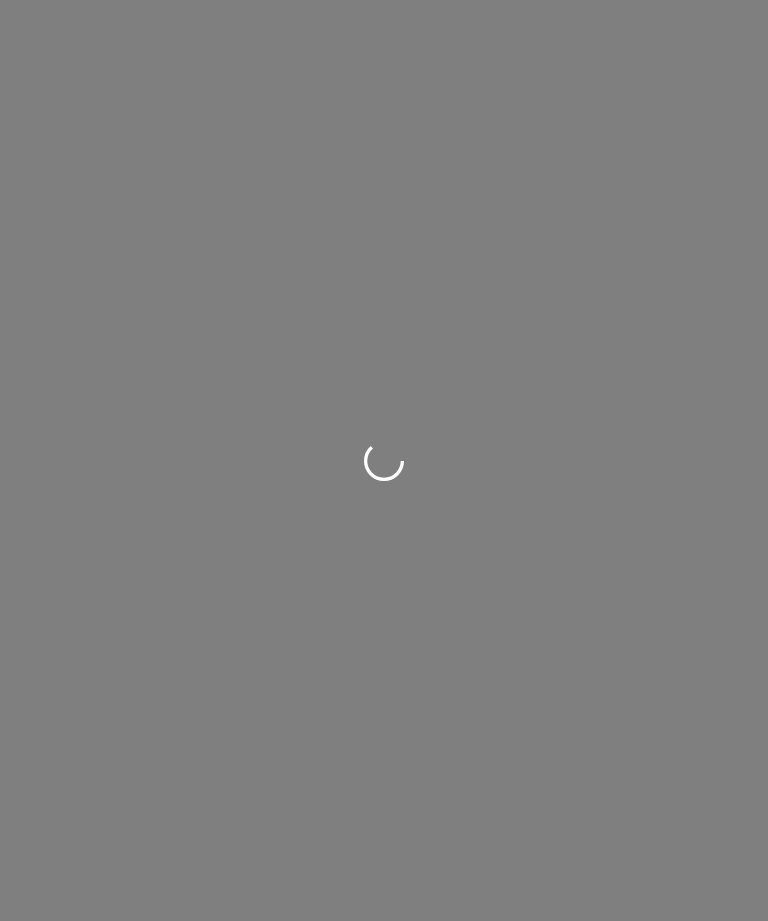 scroll, scrollTop: 0, scrollLeft: 0, axis: both 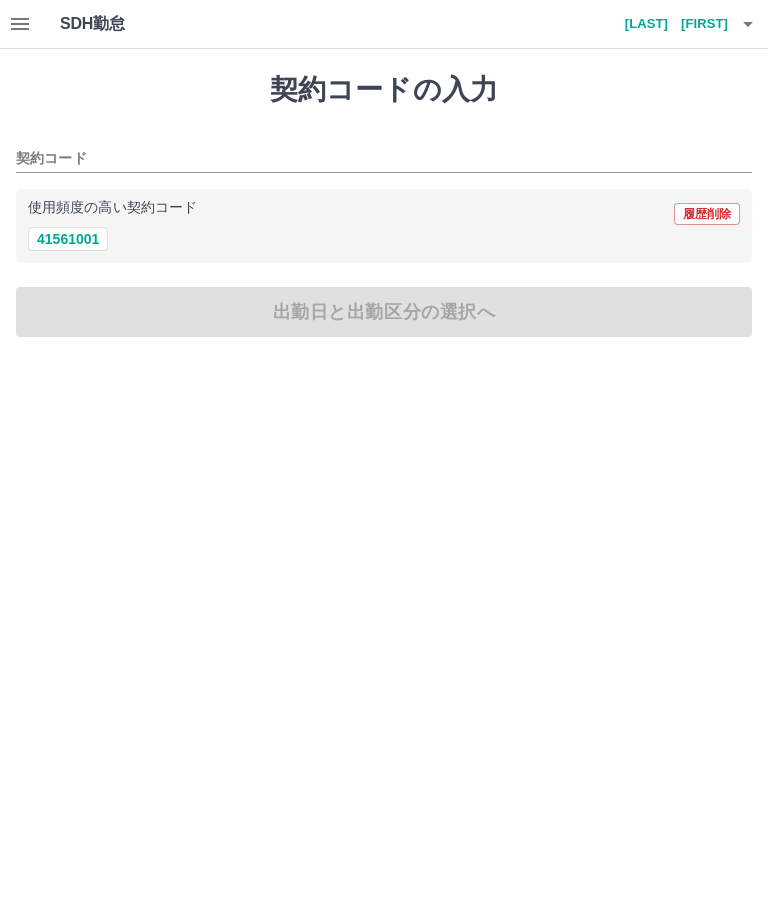 click on "41561001" at bounding box center (68, 239) 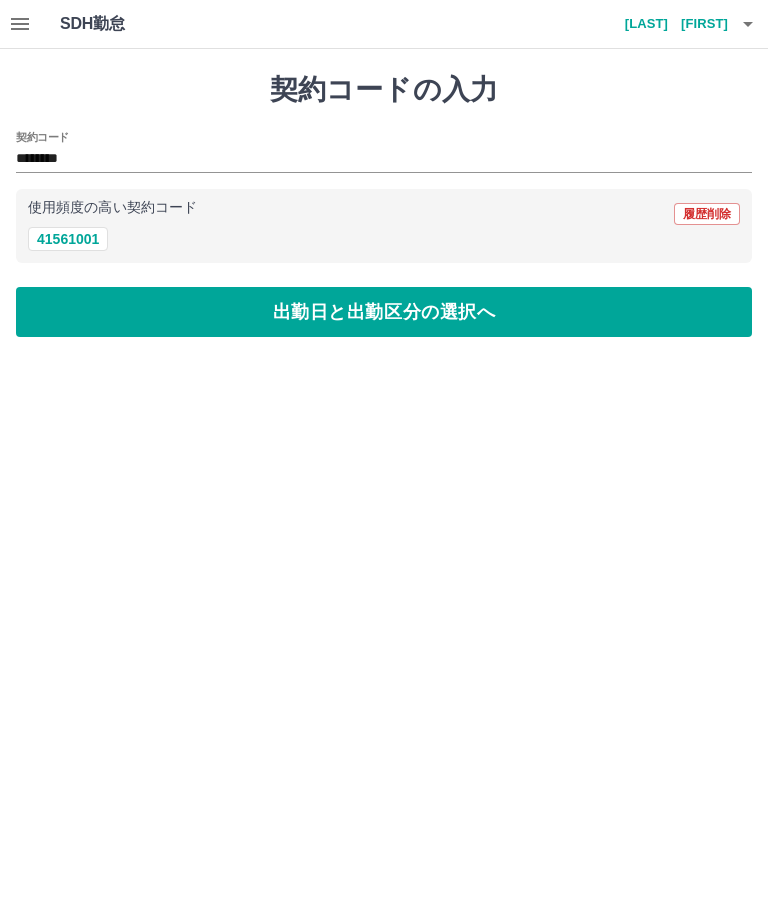 click on "出勤日と出勤区分の選択へ" at bounding box center (384, 312) 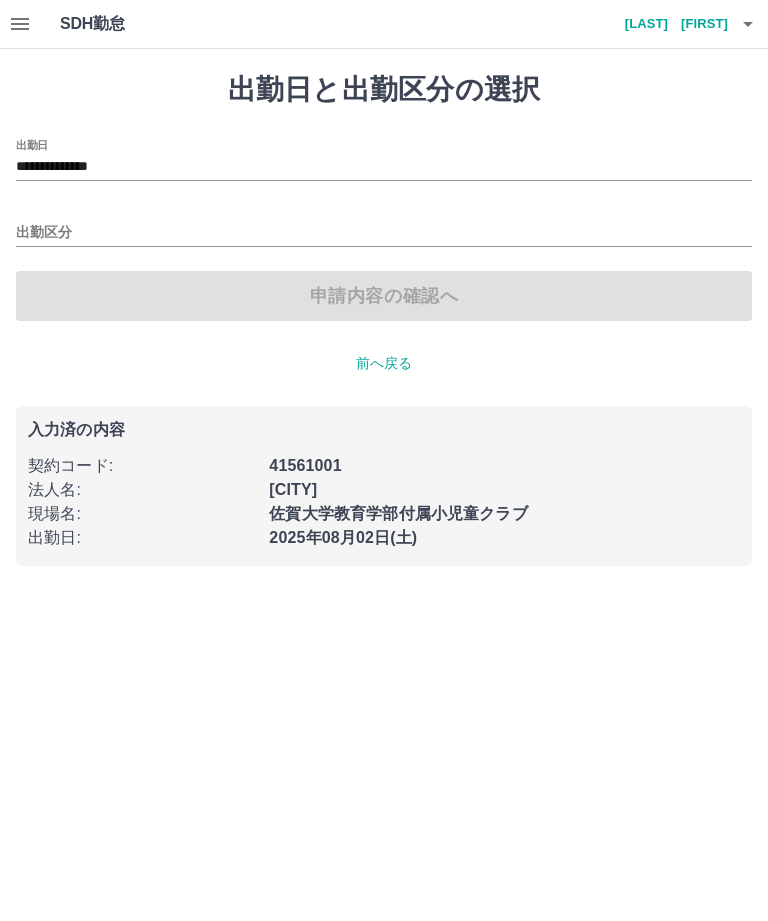 click on "出勤区分" at bounding box center (384, 233) 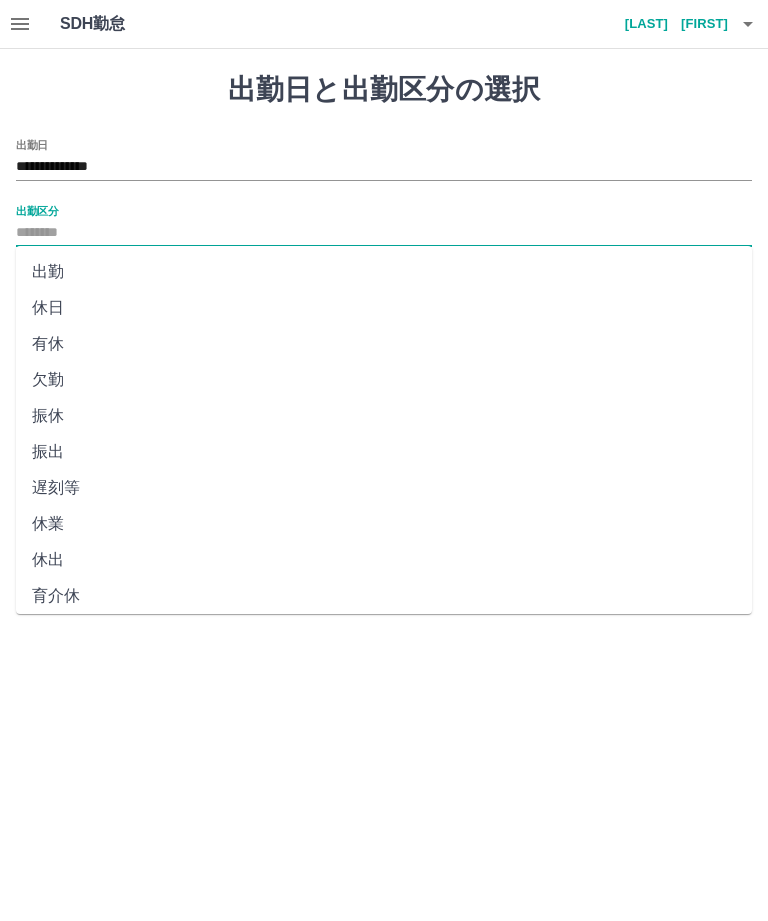 click on "休日" at bounding box center [384, 308] 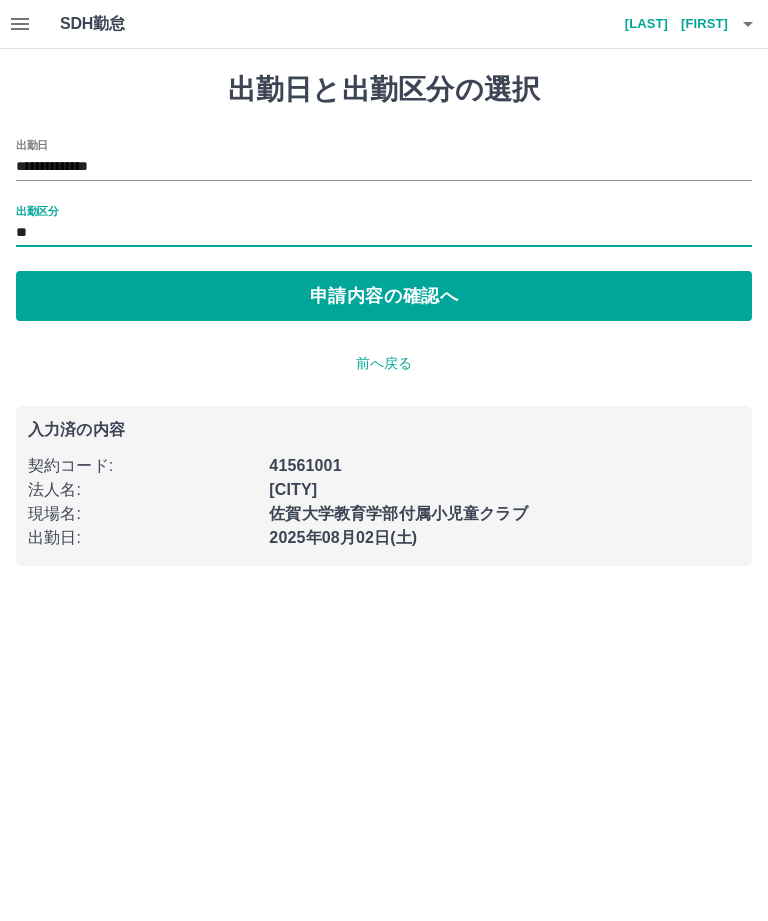 click on "申請内容の確認へ" at bounding box center [384, 296] 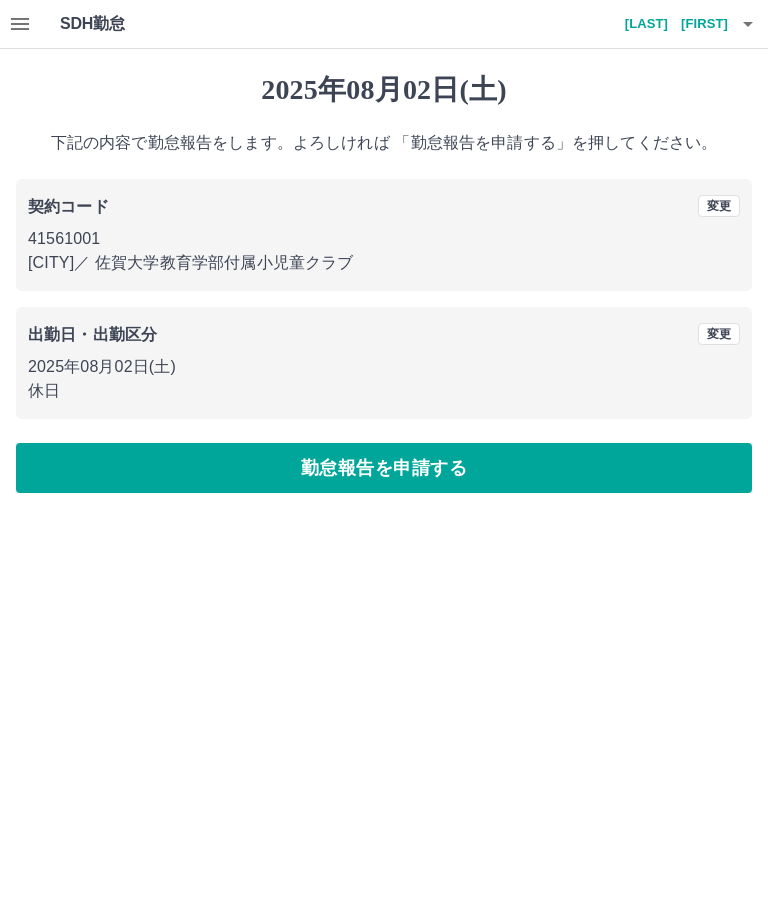 click on "勤怠報告を申請する" at bounding box center (384, 468) 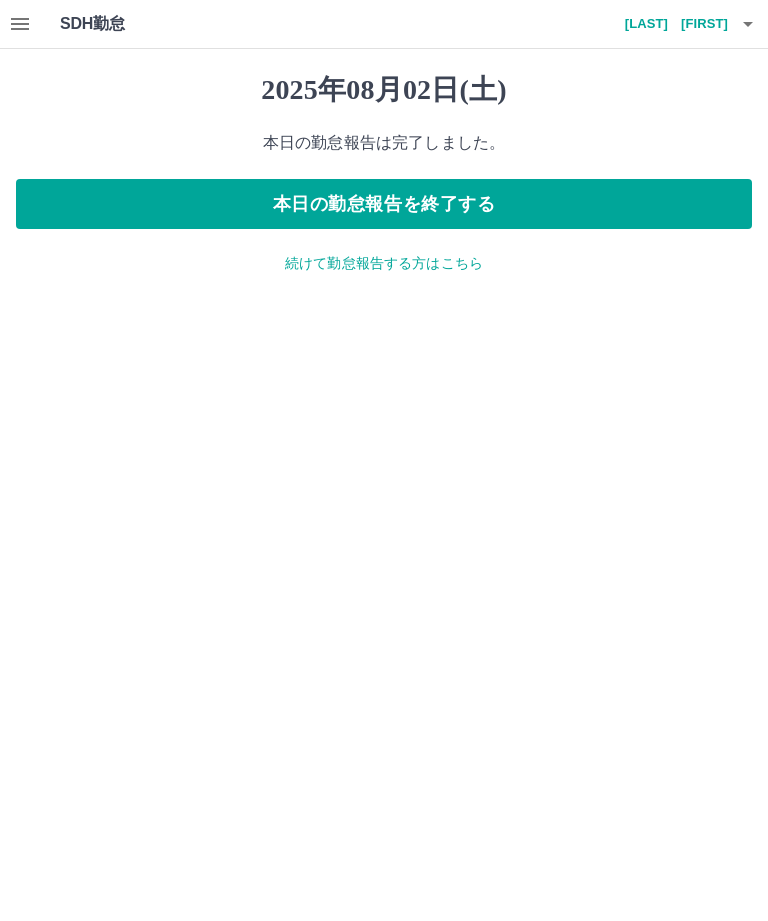 click on "続けて勤怠報告する方はこちら" at bounding box center [384, 263] 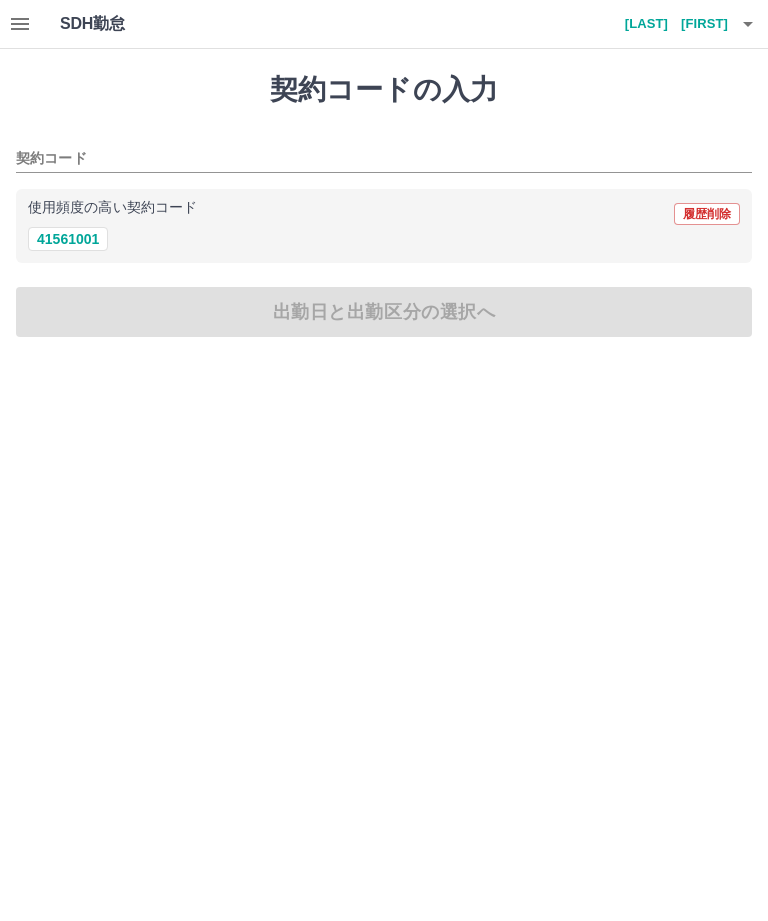 click on "契約コード" at bounding box center [369, 159] 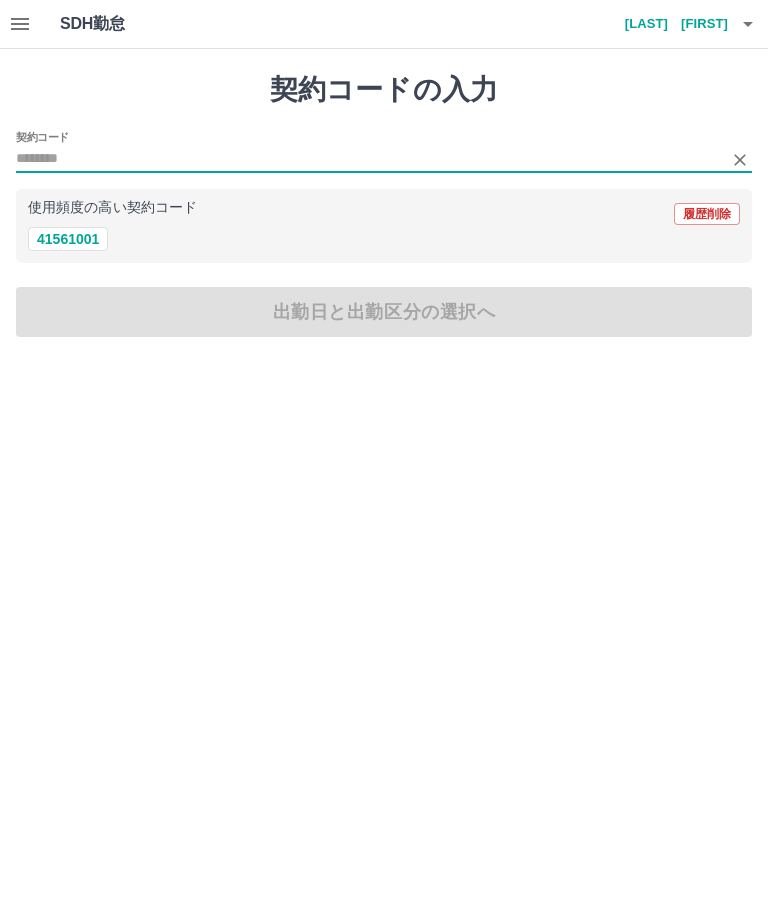click on "41561001" at bounding box center [68, 239] 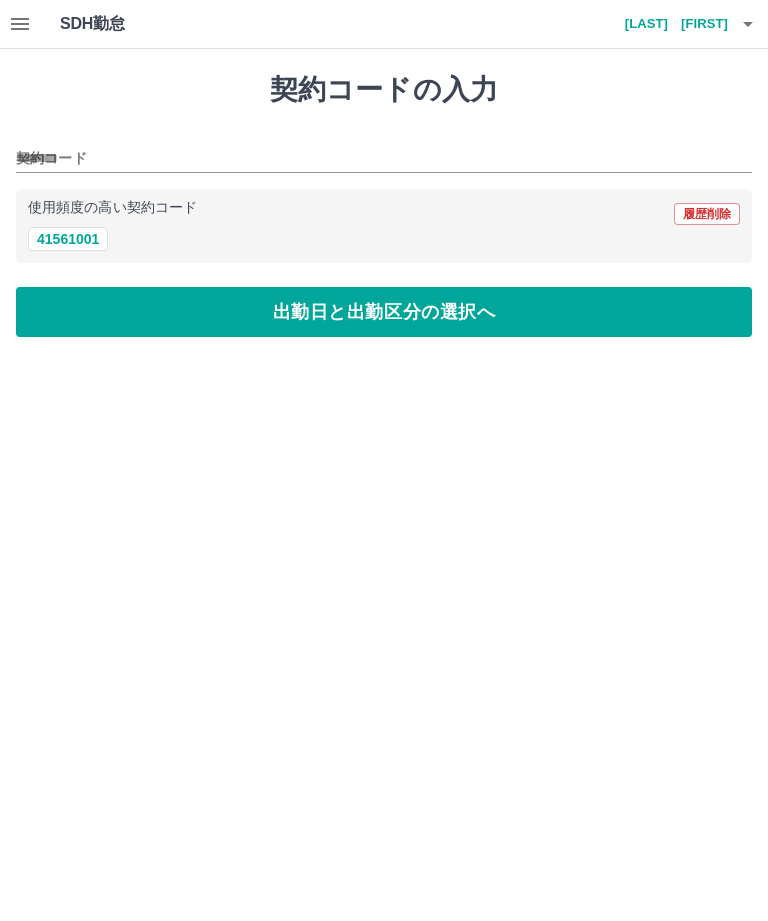 type on "********" 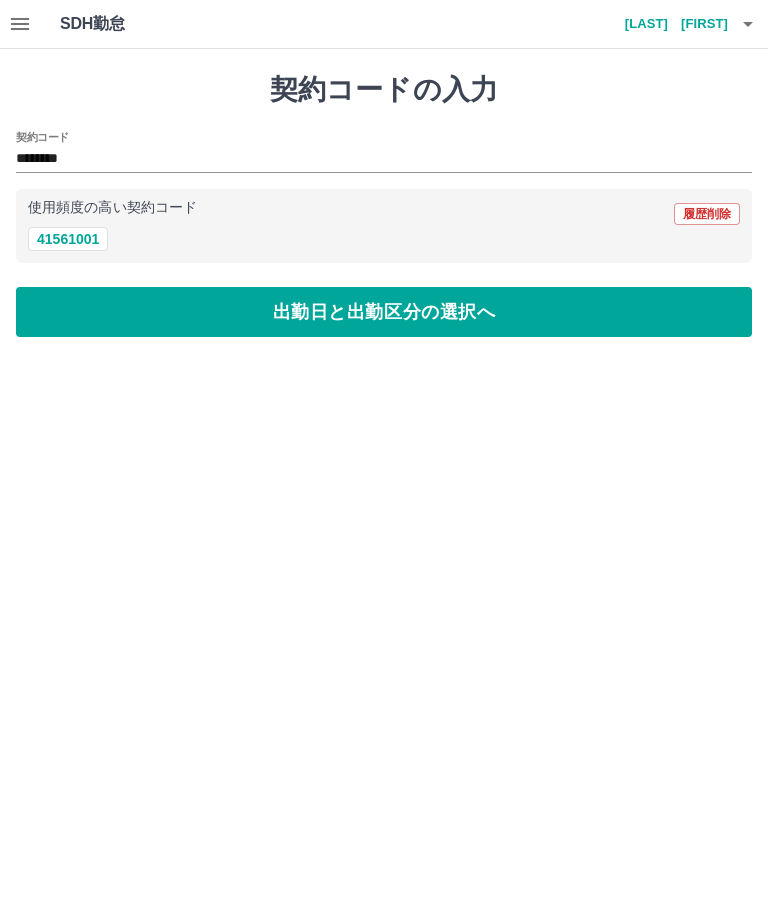 click on "出勤日と出勤区分の選択へ" at bounding box center (384, 312) 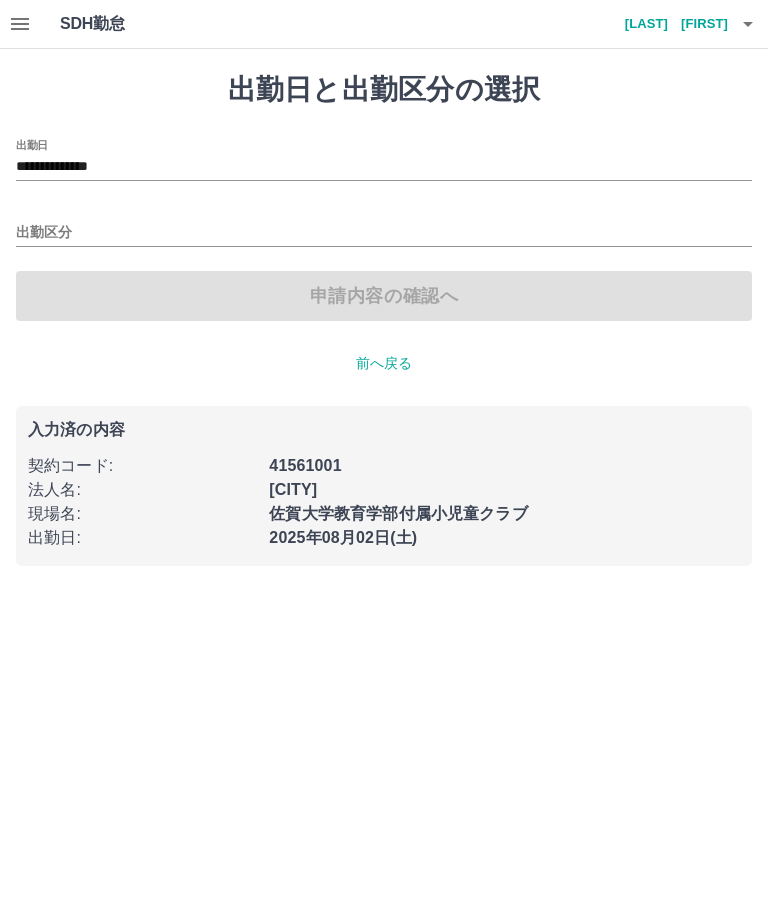 click on "**********" at bounding box center (384, 167) 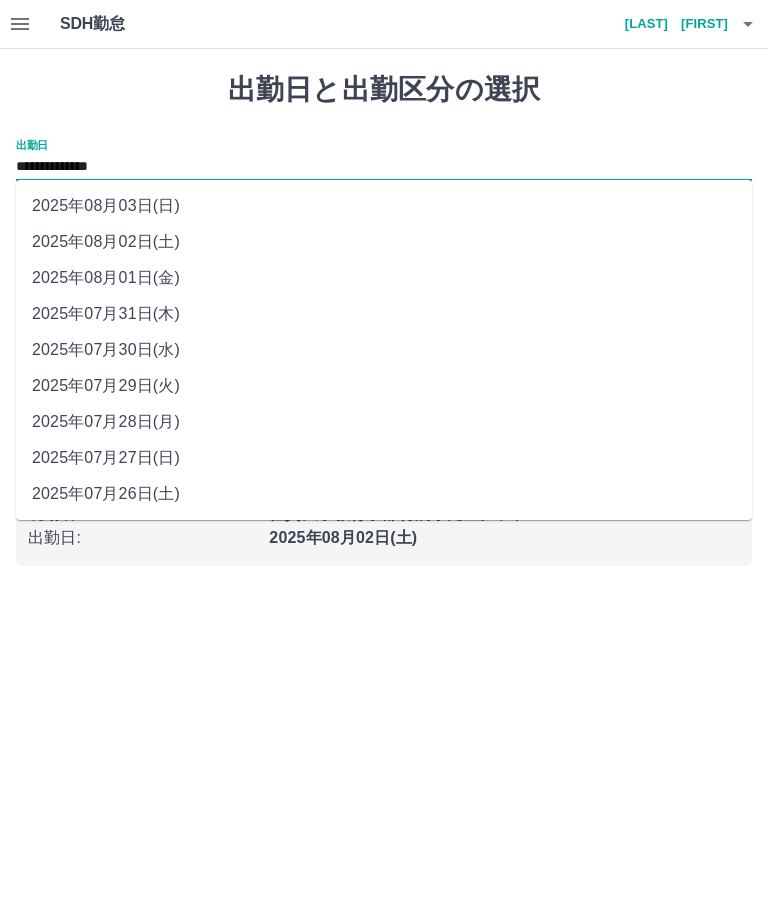 click on "2025年07月31日(木)" at bounding box center [384, 314] 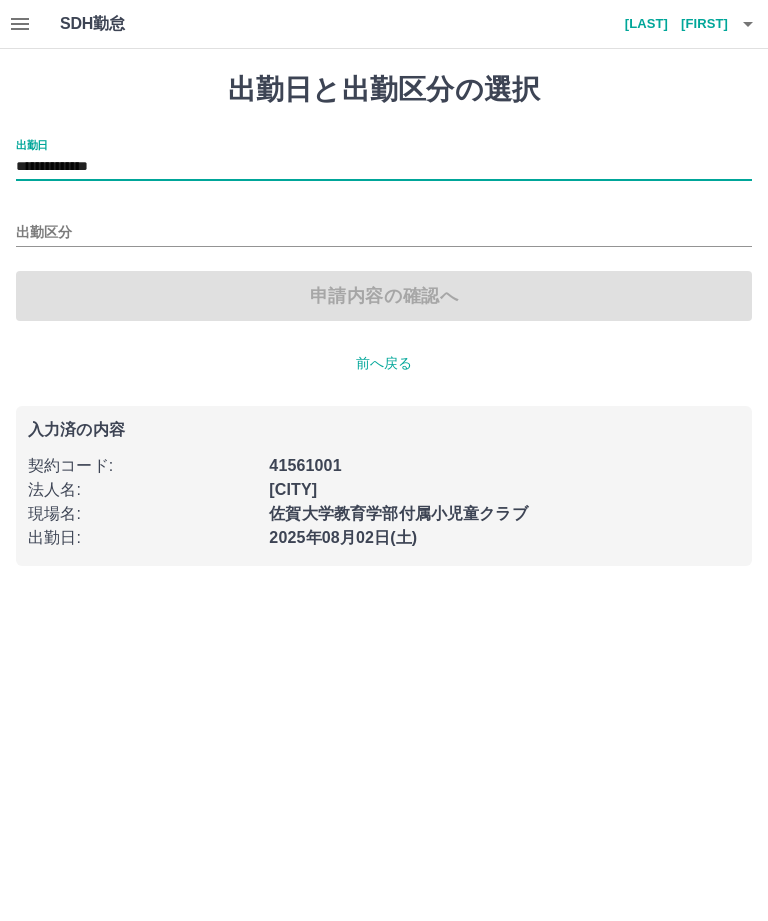 click on "**********" at bounding box center [384, 167] 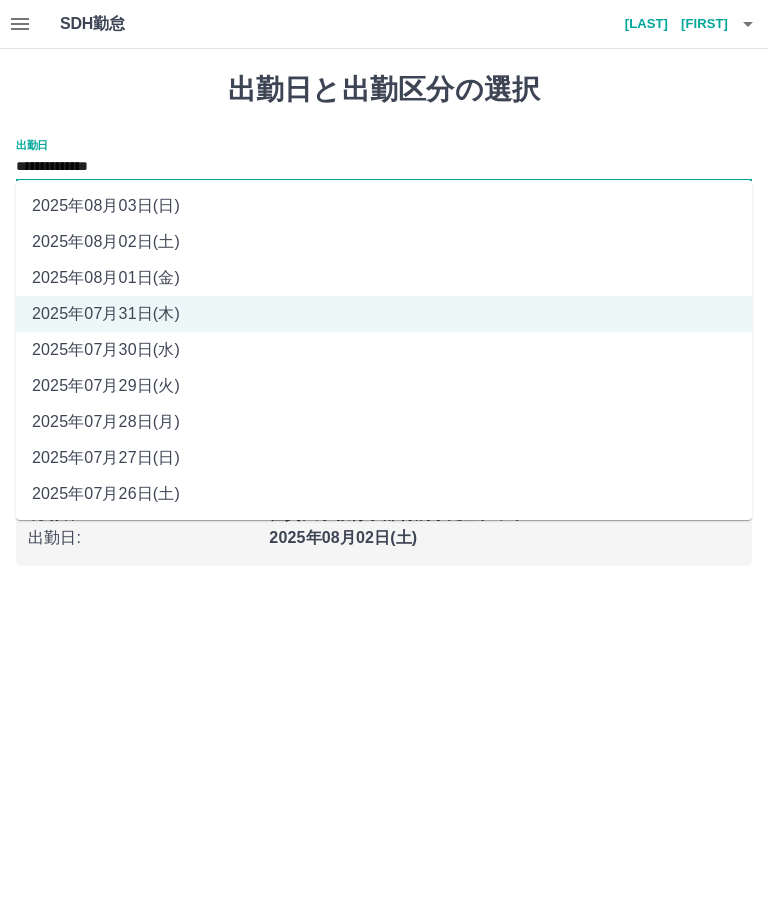 click on "2025年08月03日(日)" at bounding box center [384, 206] 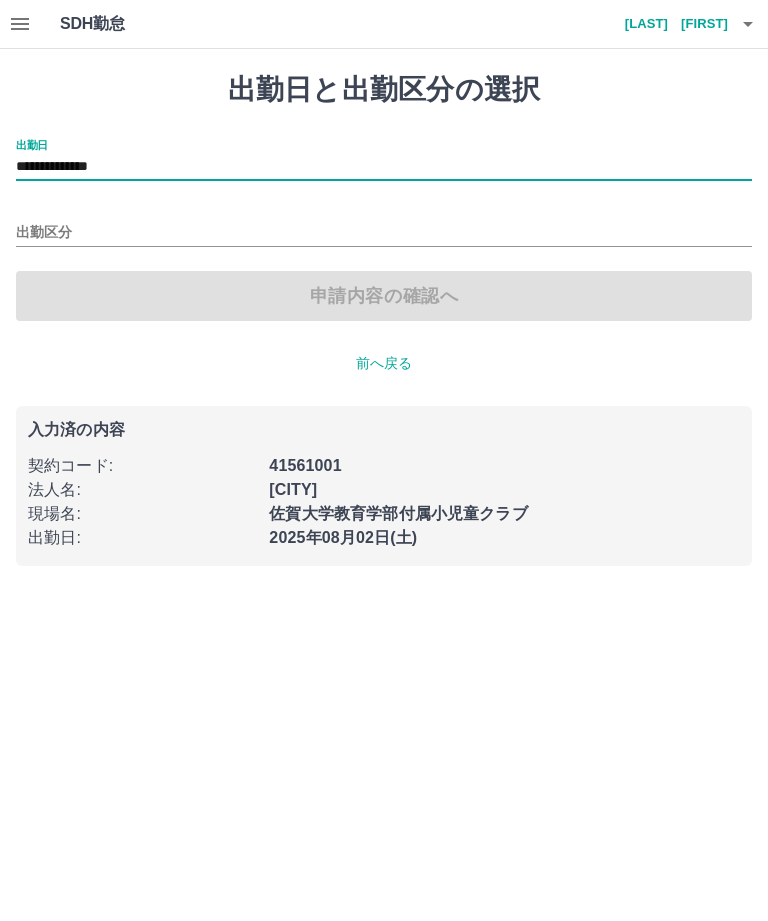 click on "出勤区分" at bounding box center (384, 233) 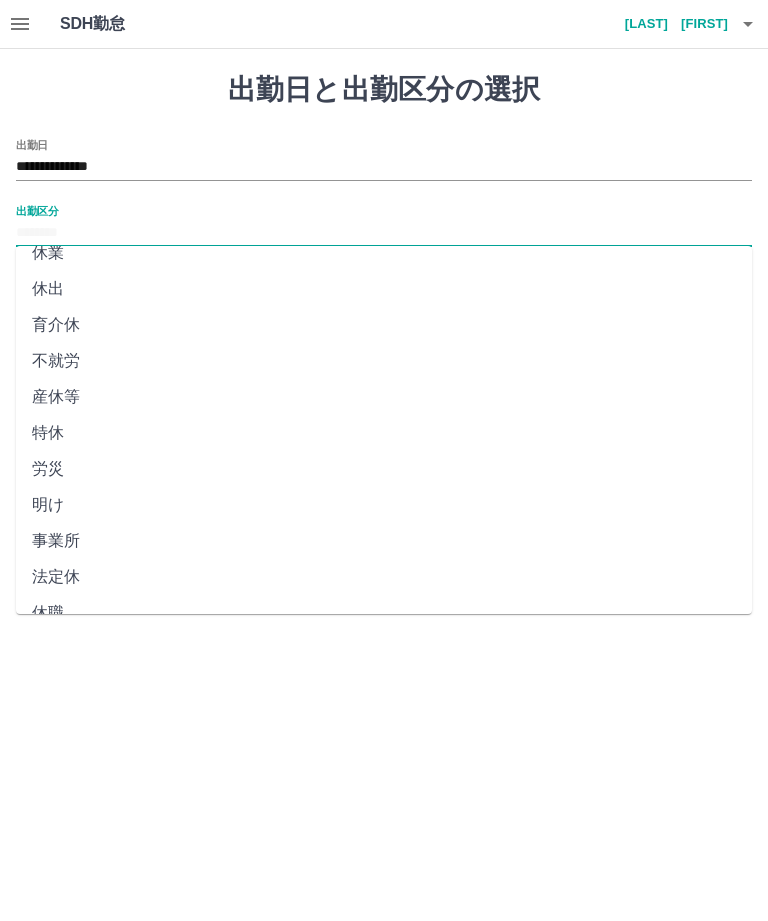 scroll, scrollTop: 270, scrollLeft: 0, axis: vertical 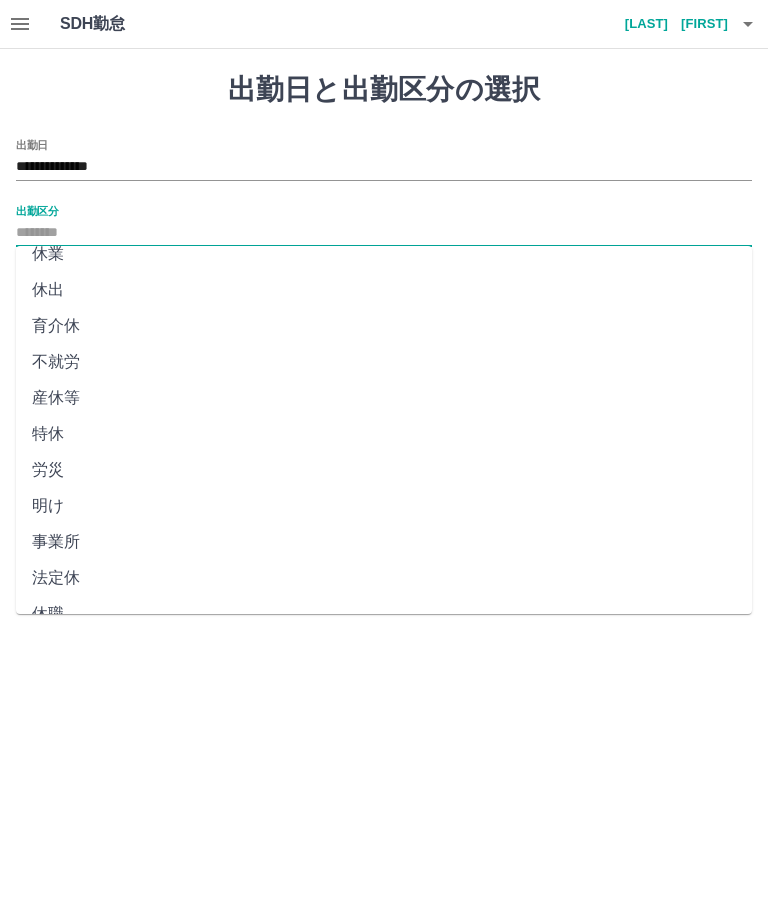 click on "法定休" at bounding box center (384, 578) 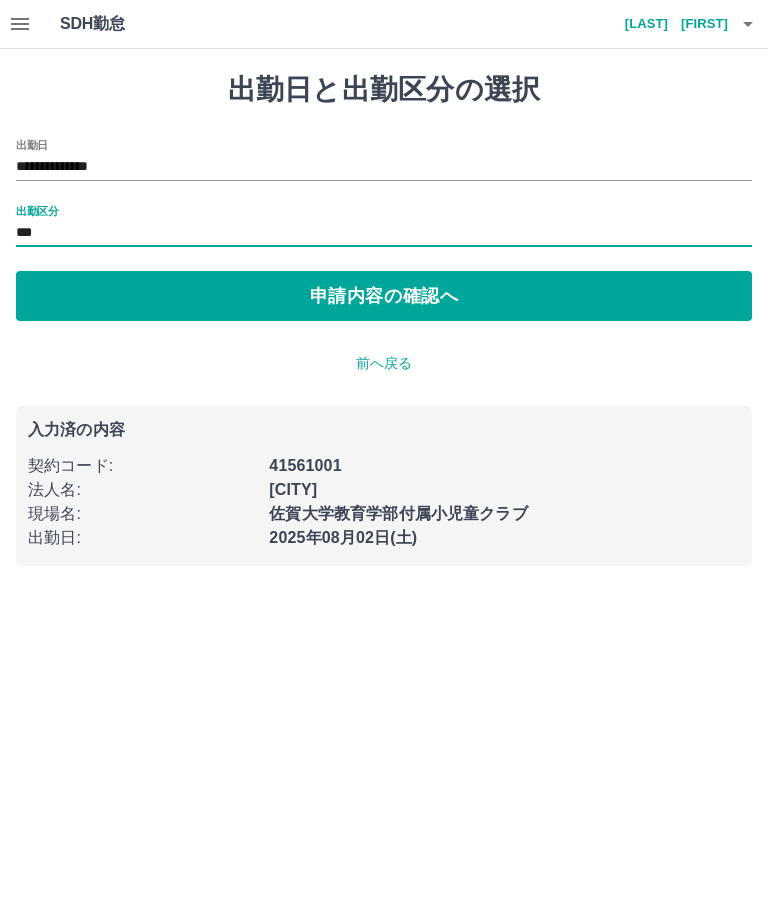 click on "申請内容の確認へ" at bounding box center [384, 296] 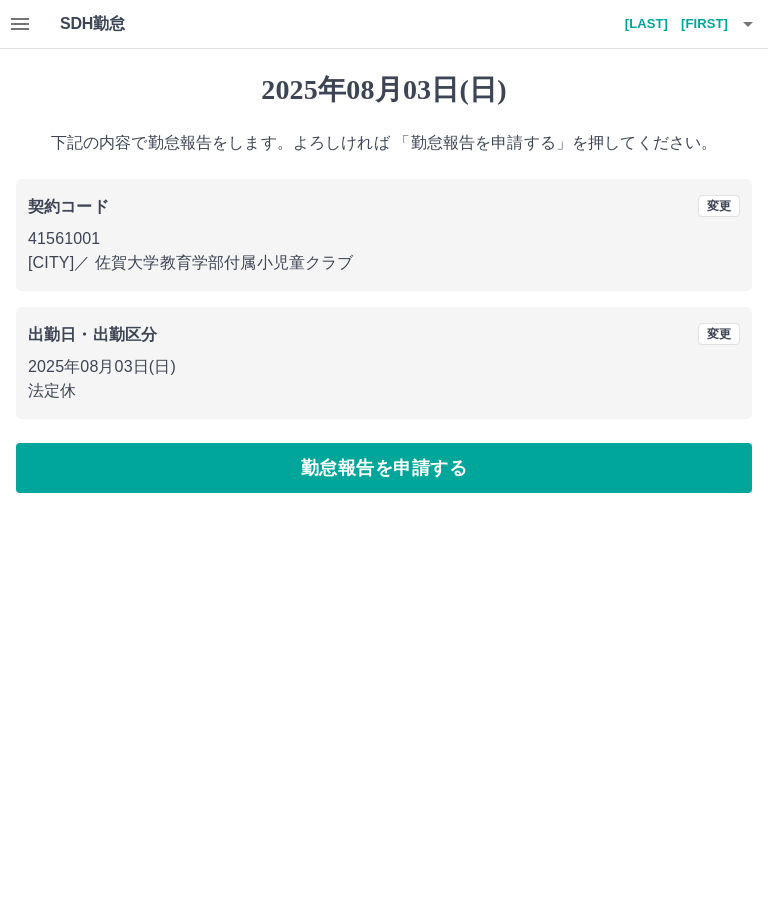 click on "勤怠報告を申請する" at bounding box center [384, 468] 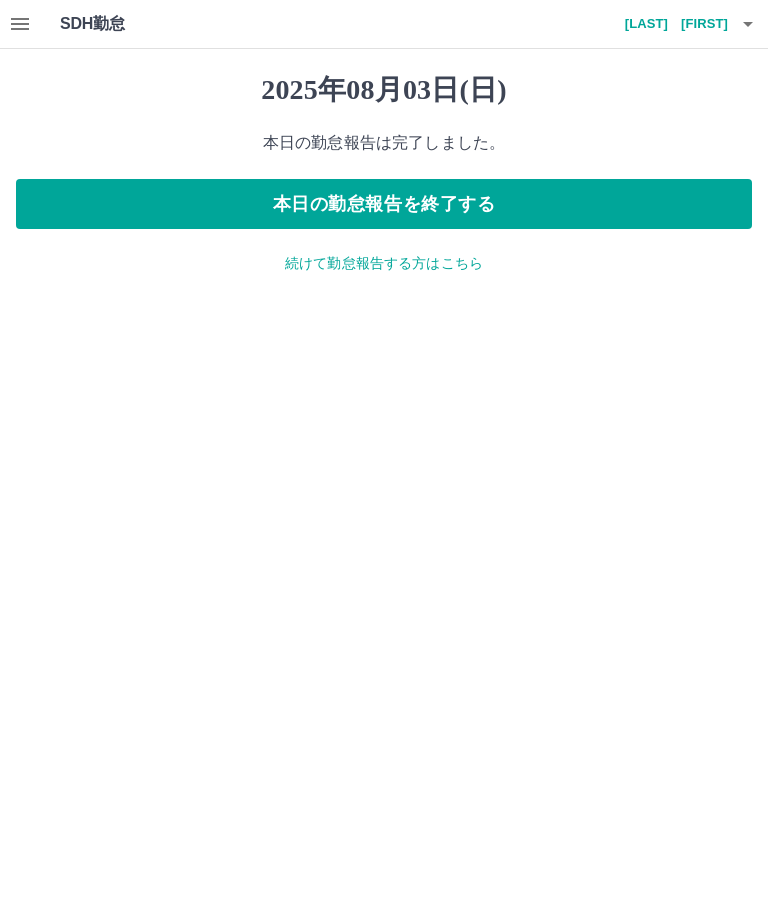click on "本日の勤怠報告を終了する" at bounding box center [384, 204] 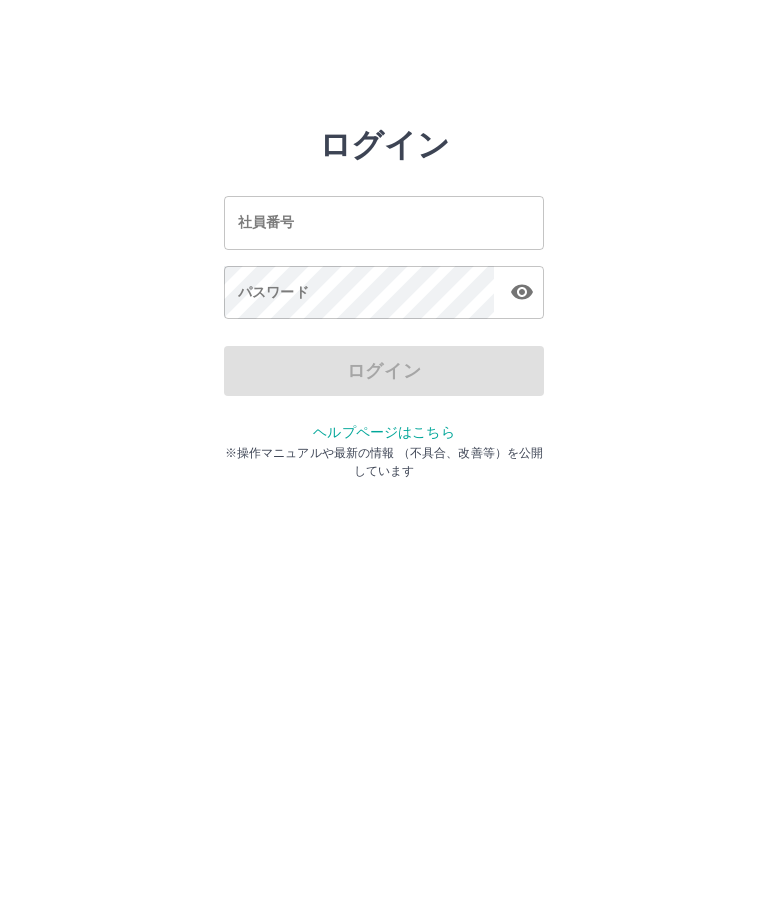 scroll, scrollTop: 0, scrollLeft: 0, axis: both 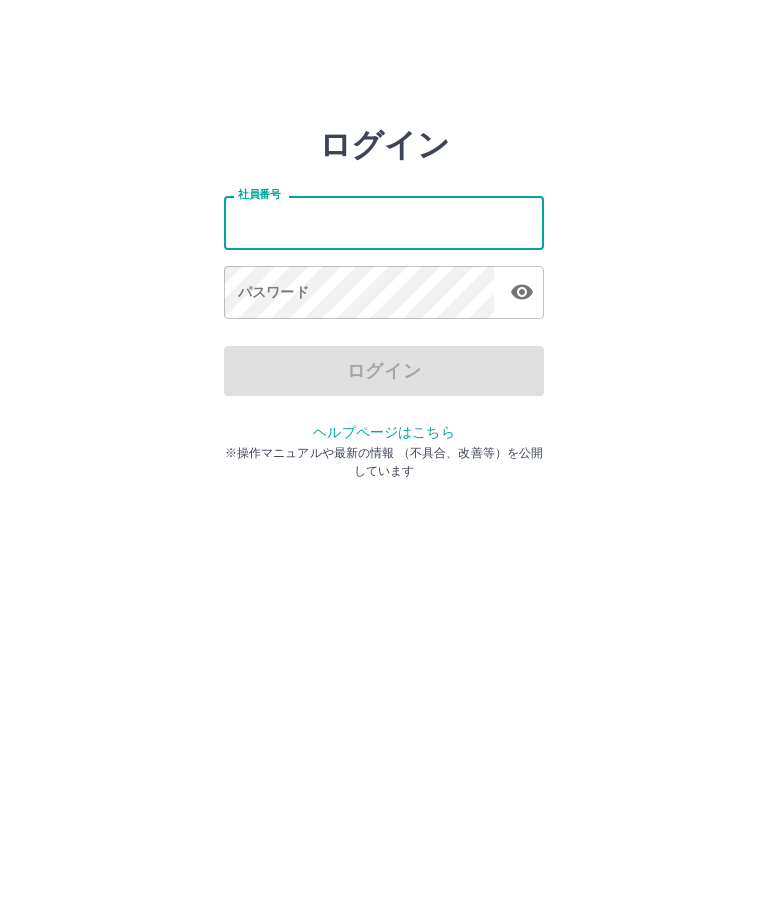 click on "社員番号" at bounding box center [384, 222] 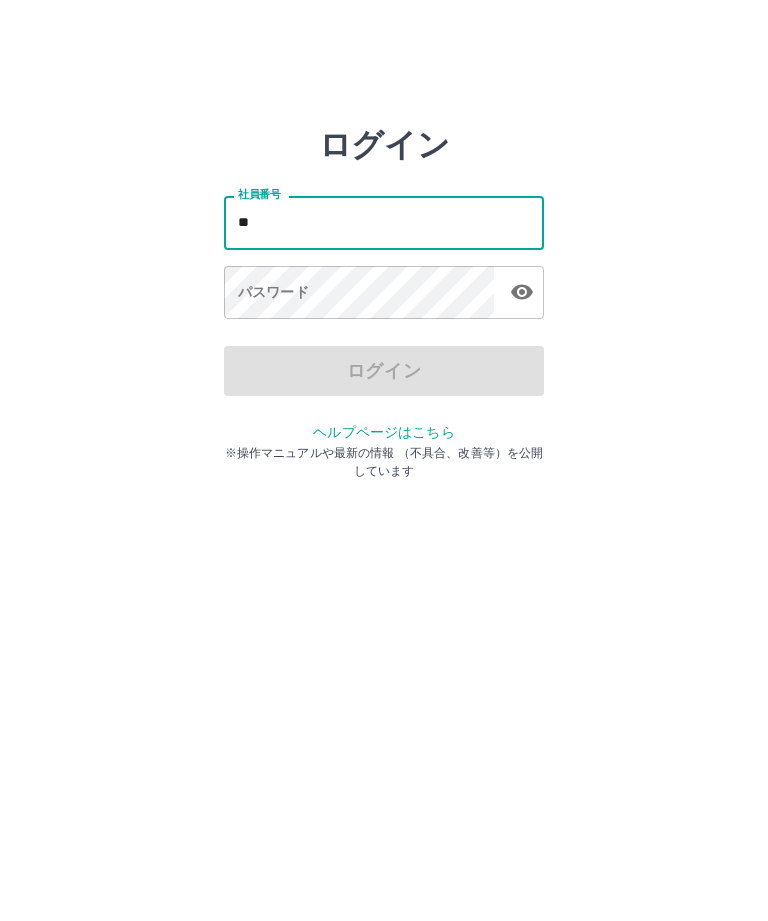 type on "*" 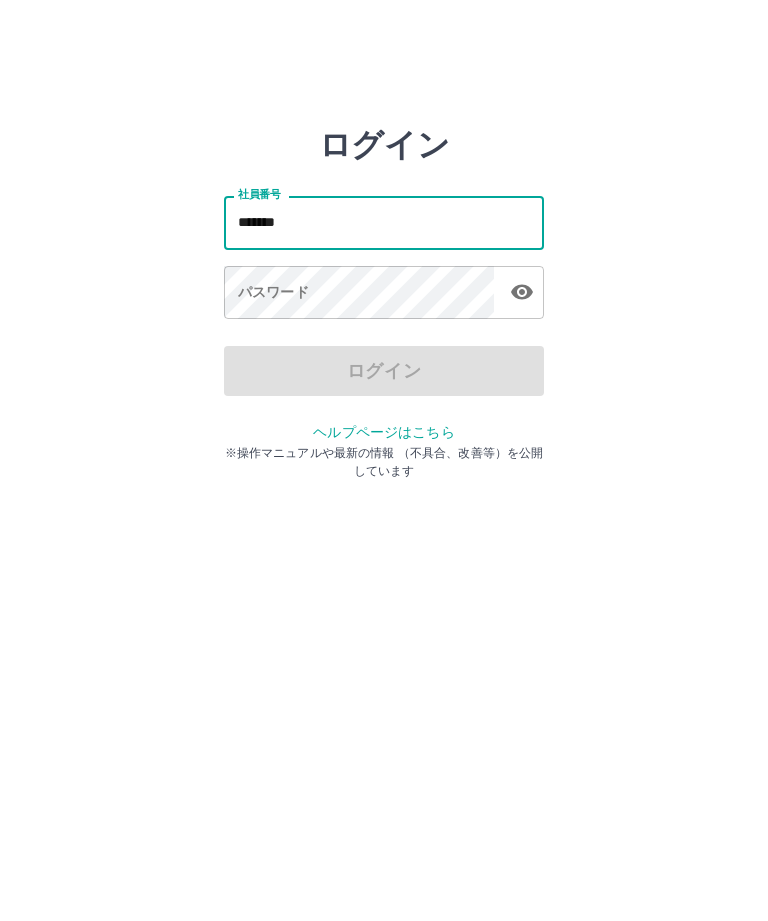 type on "*******" 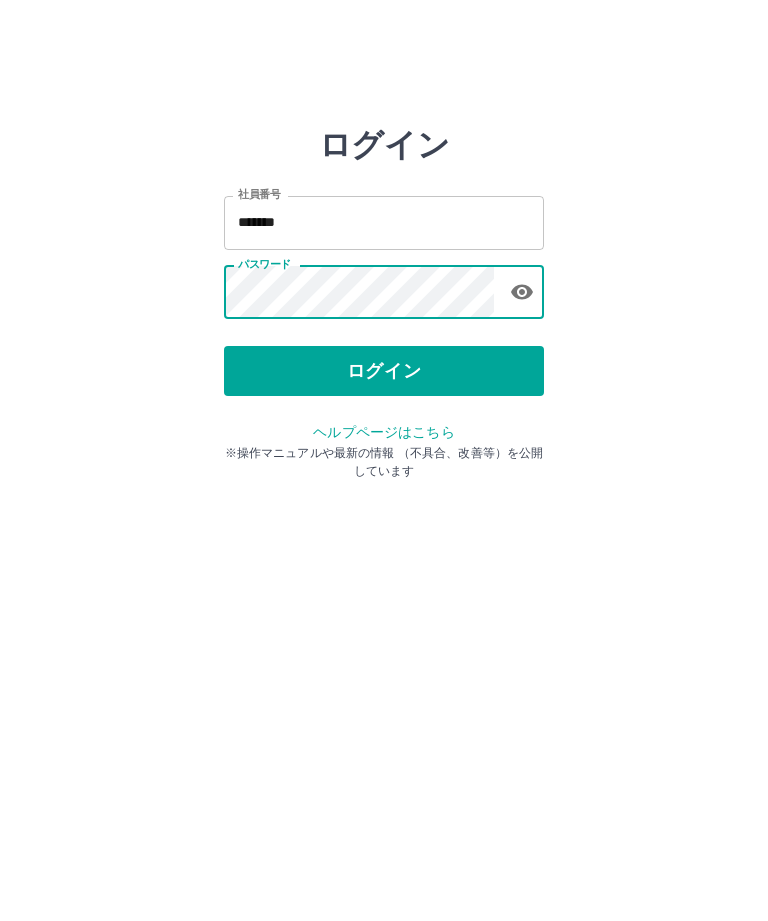 click on "ログイン" at bounding box center [384, 371] 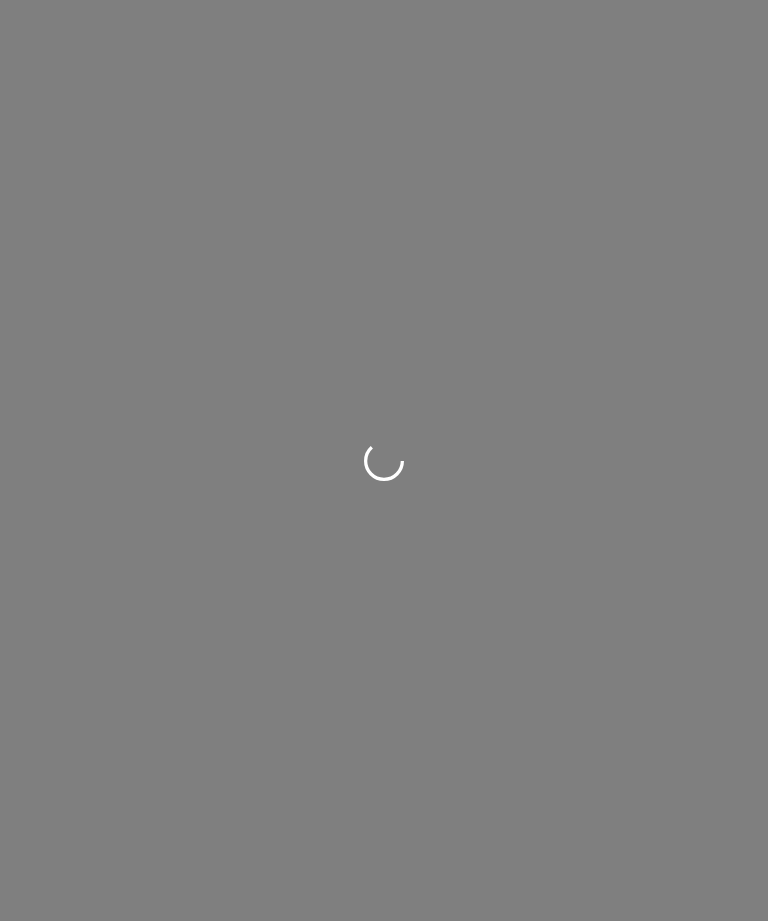 scroll, scrollTop: 0, scrollLeft: 0, axis: both 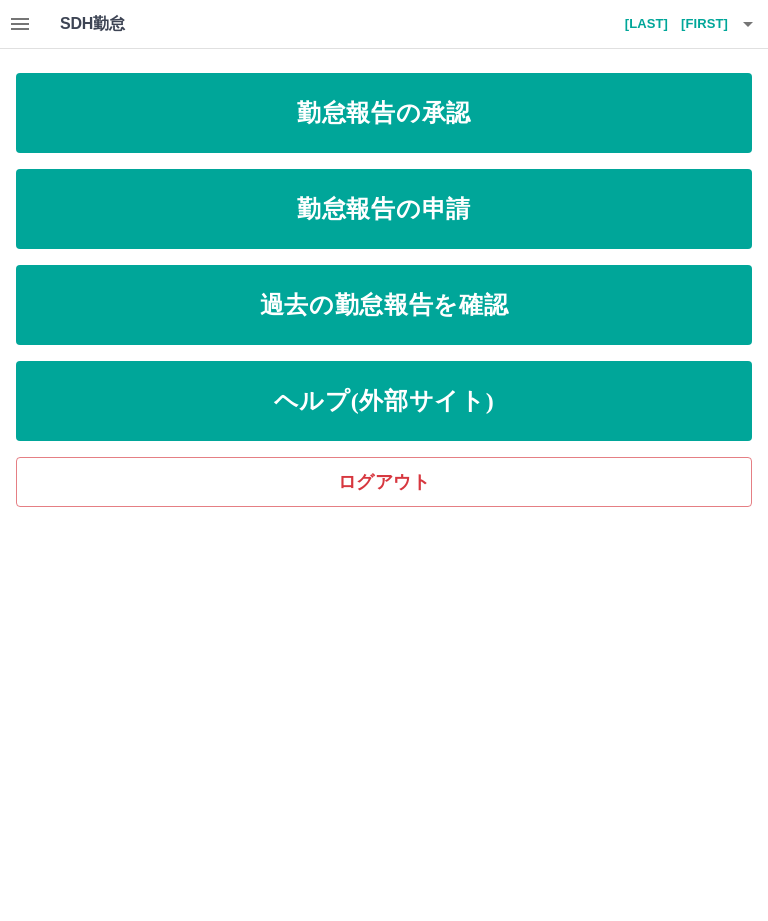 click on "勤怠報告の承認" at bounding box center [384, 113] 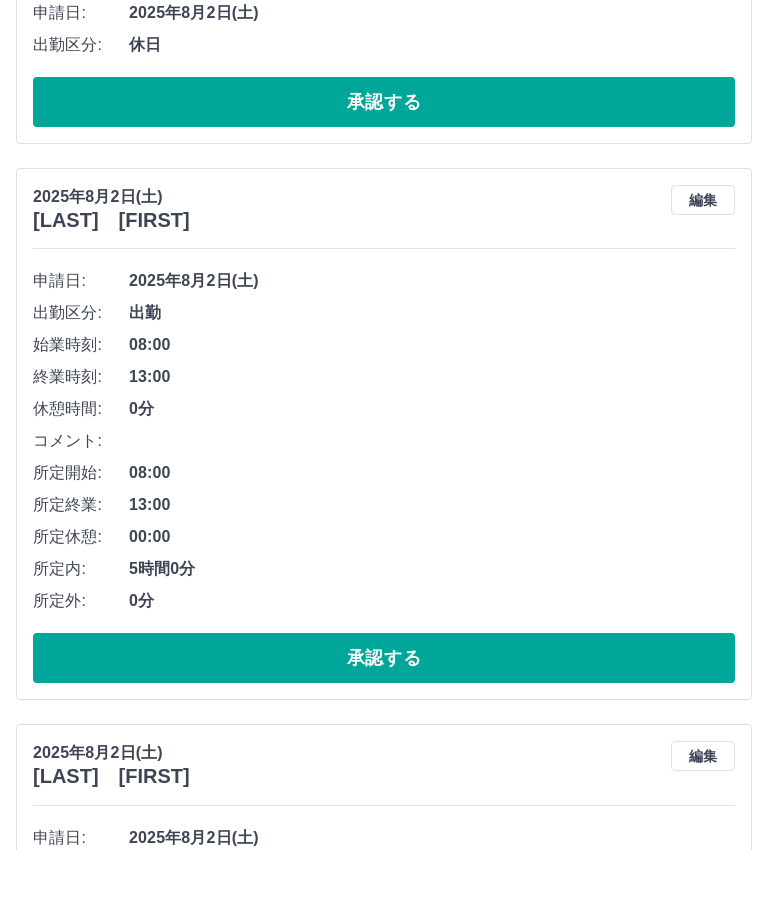 scroll, scrollTop: 1898, scrollLeft: 0, axis: vertical 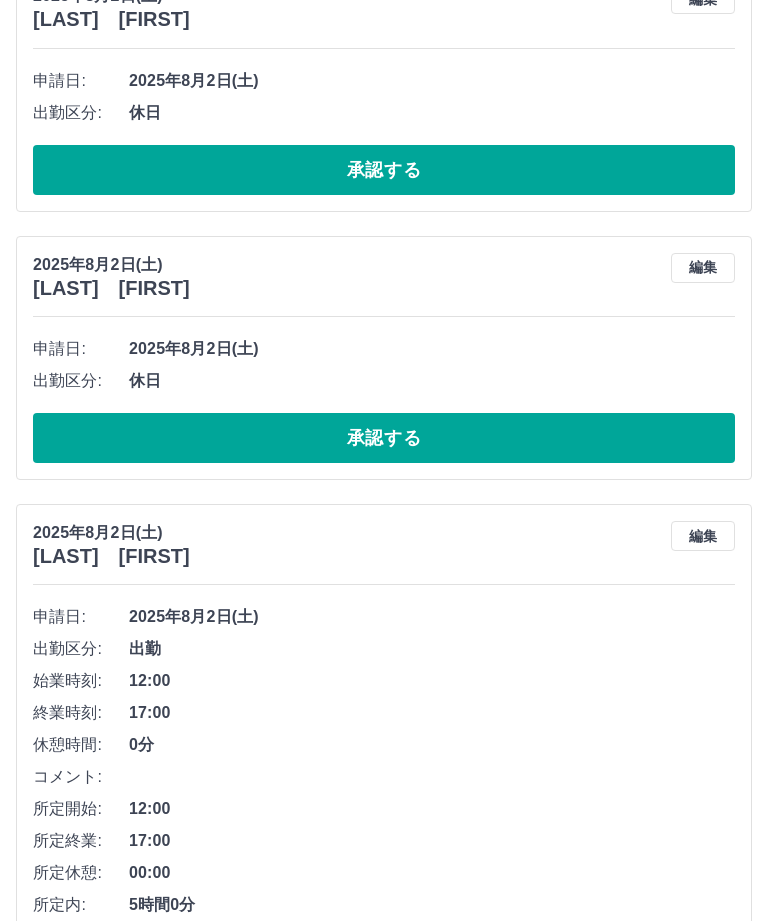 click on "承認する" at bounding box center [384, 1551] 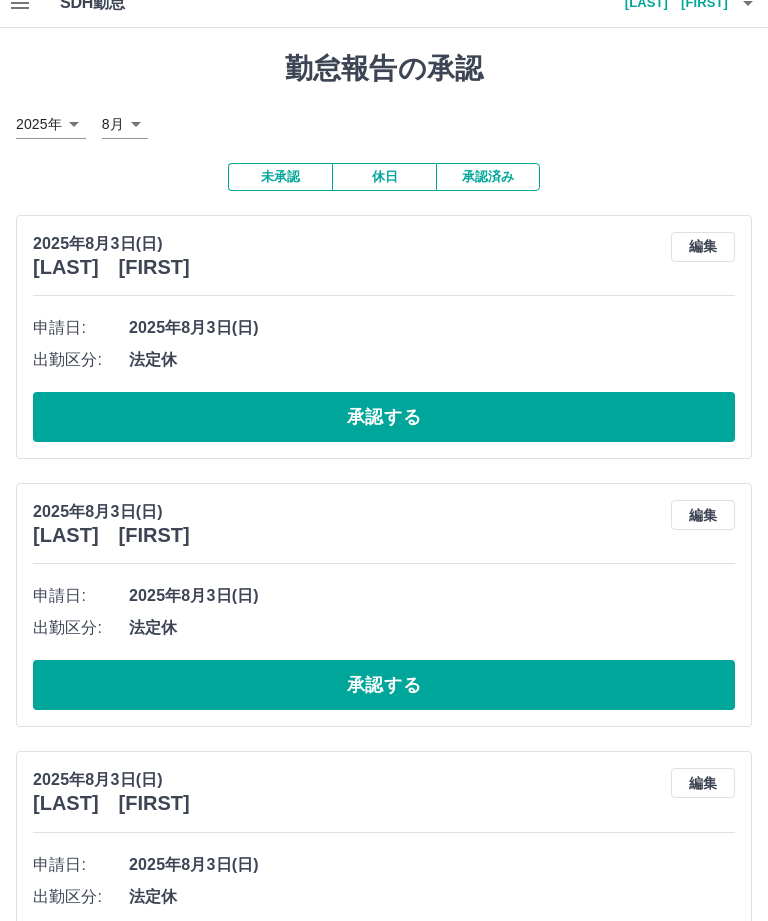 scroll, scrollTop: 0, scrollLeft: 0, axis: both 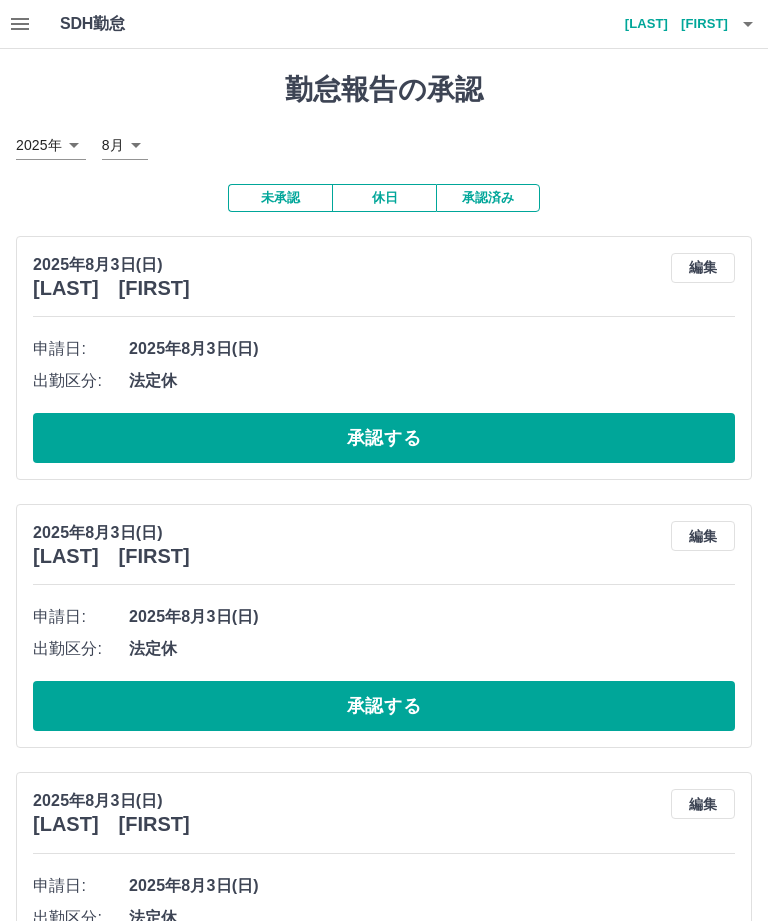 click on "[LAST]　[FIRST]" at bounding box center [668, 24] 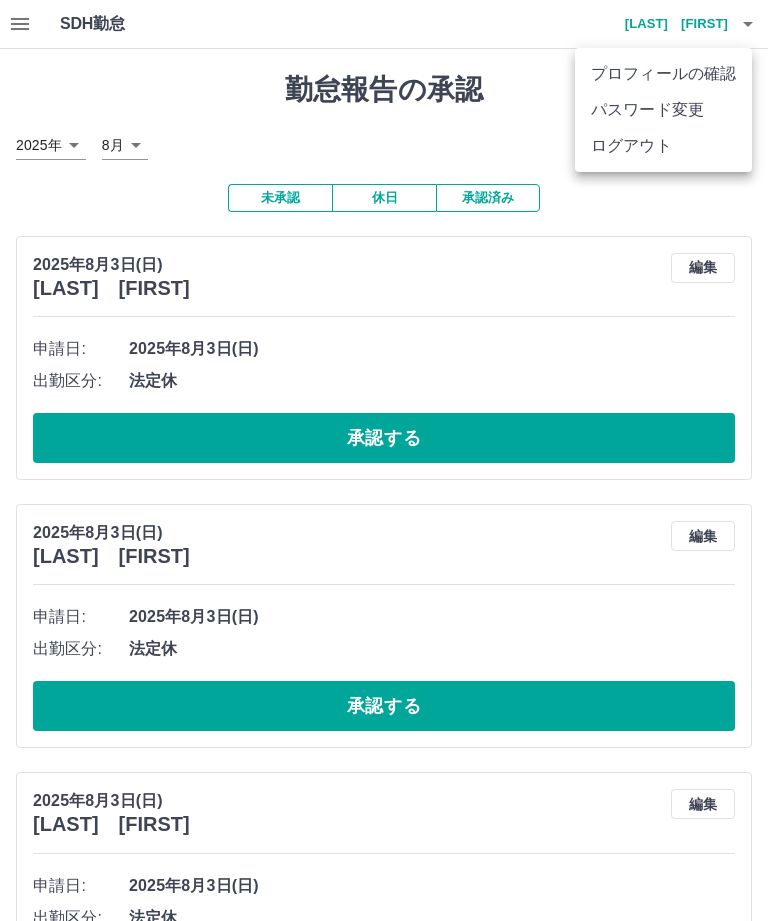 click on "ログアウト" at bounding box center (663, 146) 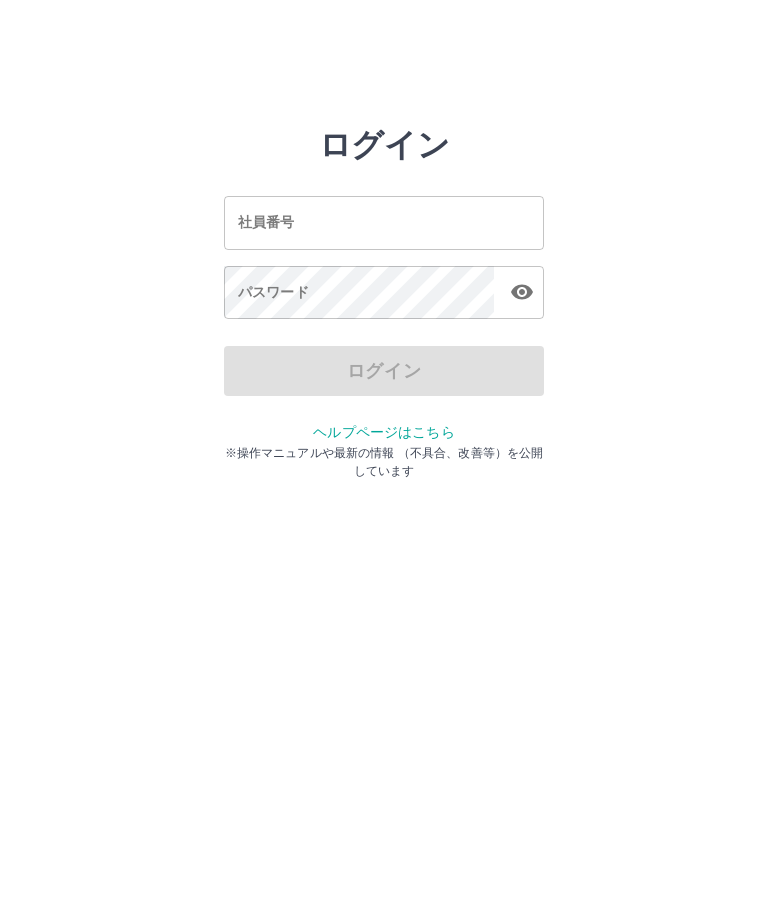 scroll, scrollTop: 0, scrollLeft: 0, axis: both 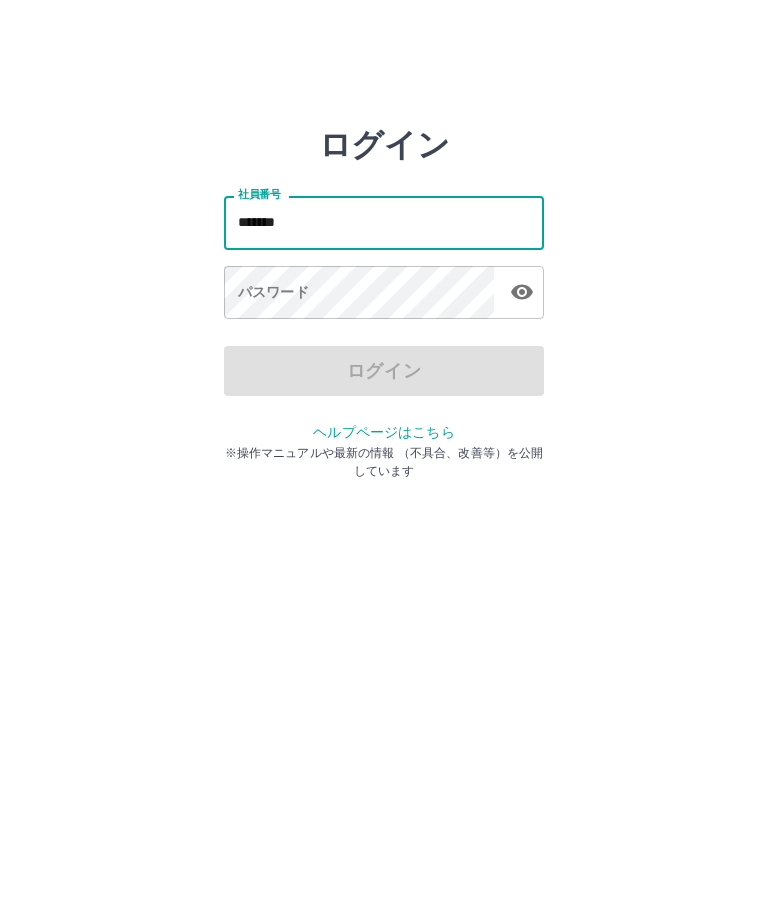 type on "*******" 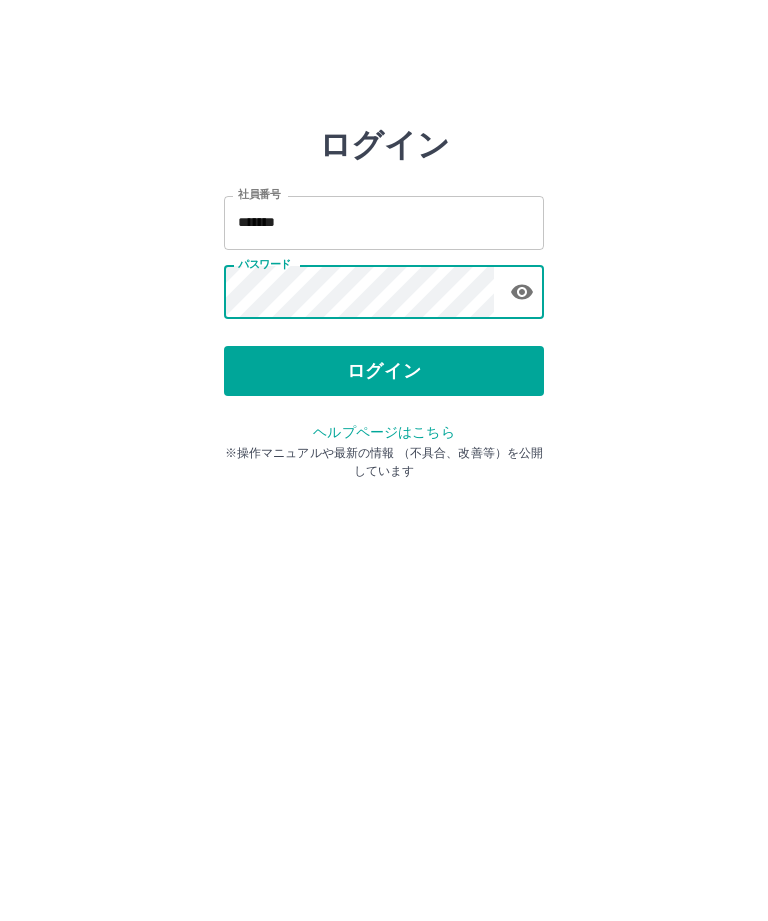 click on "ログイン" at bounding box center (384, 371) 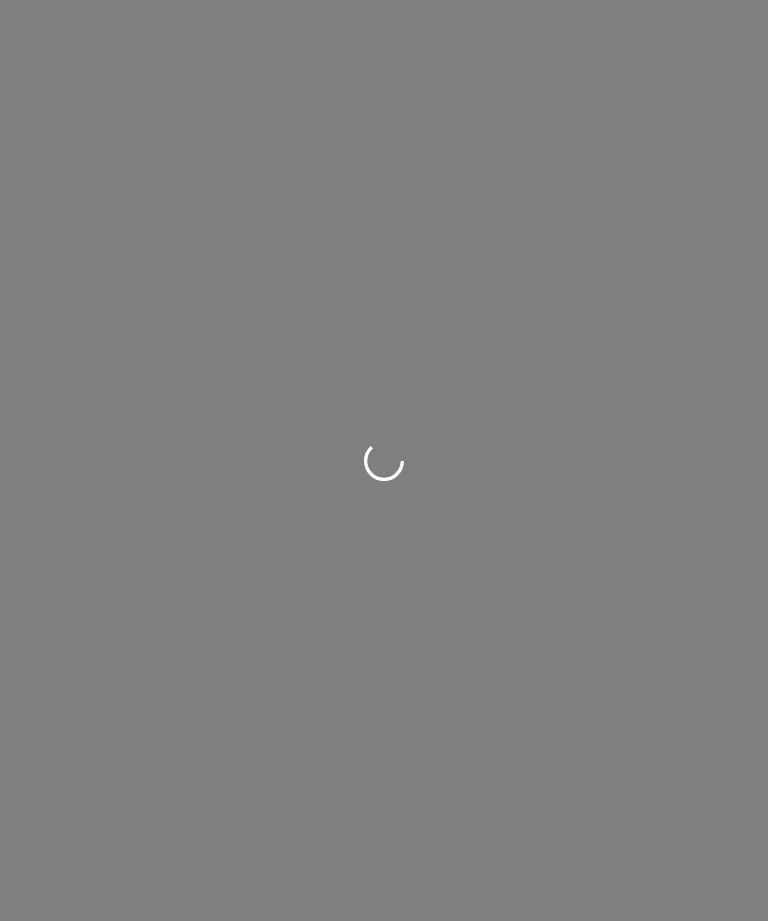 scroll, scrollTop: 0, scrollLeft: 0, axis: both 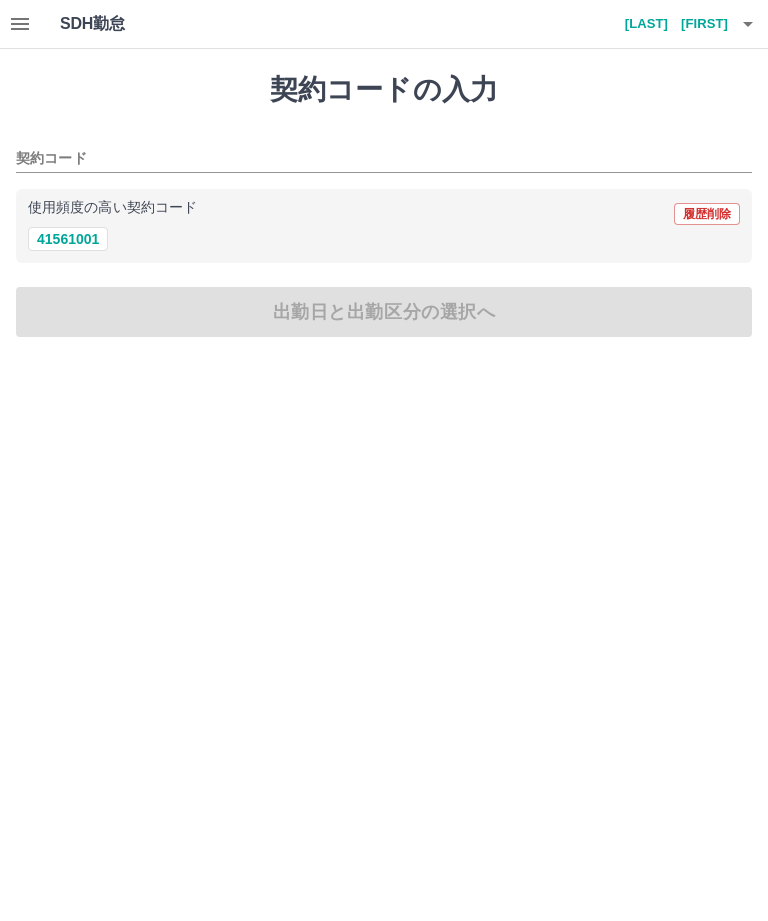 click on "41561001" at bounding box center [68, 239] 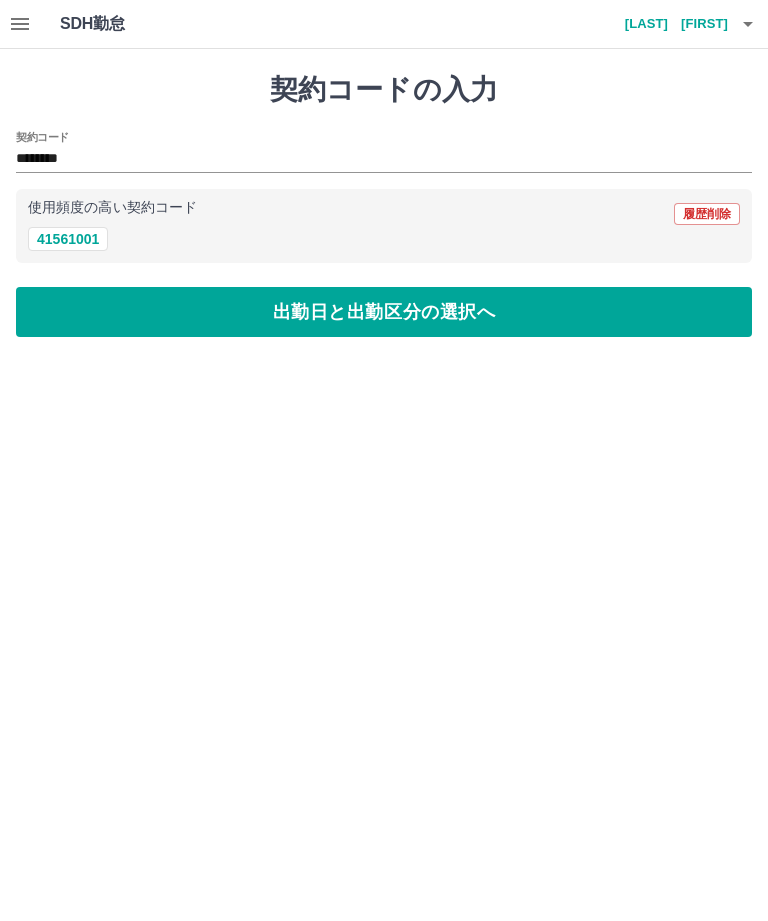 click on "出勤日と出勤区分の選択へ" at bounding box center (384, 312) 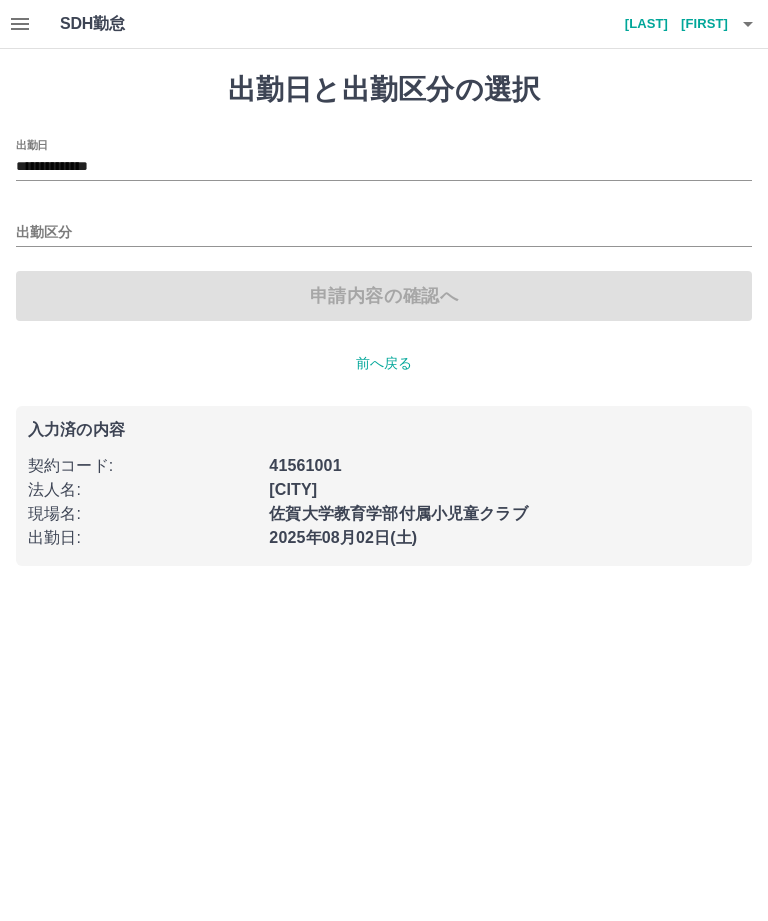 click on "**********" at bounding box center [384, 167] 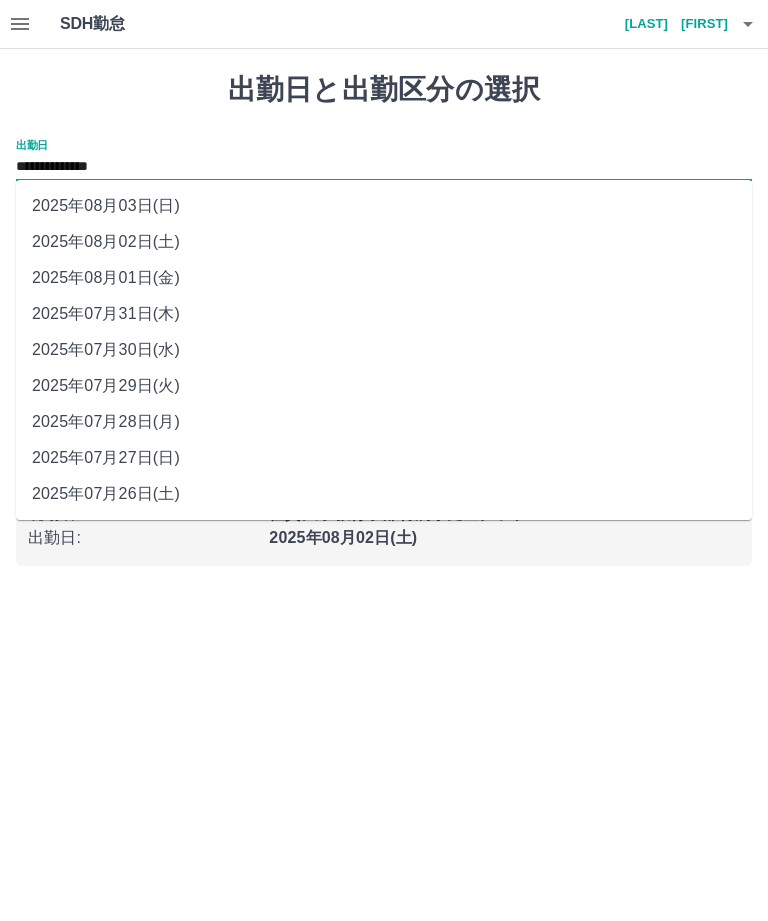 click on "2025年08月01日(金)" at bounding box center [384, 278] 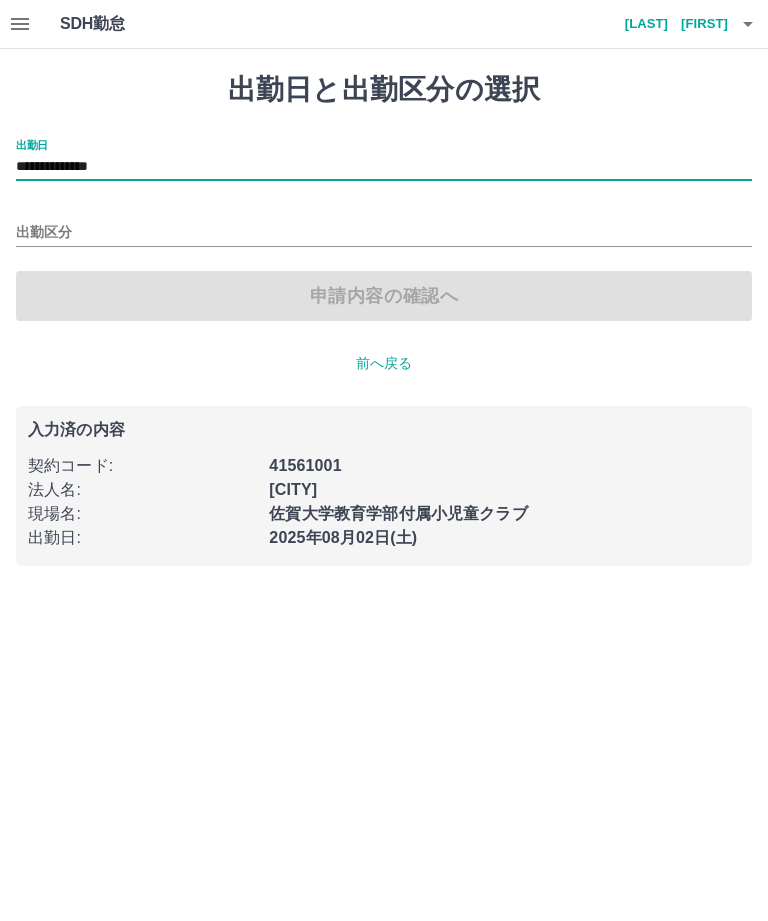 click on "出勤区分" at bounding box center [384, 233] 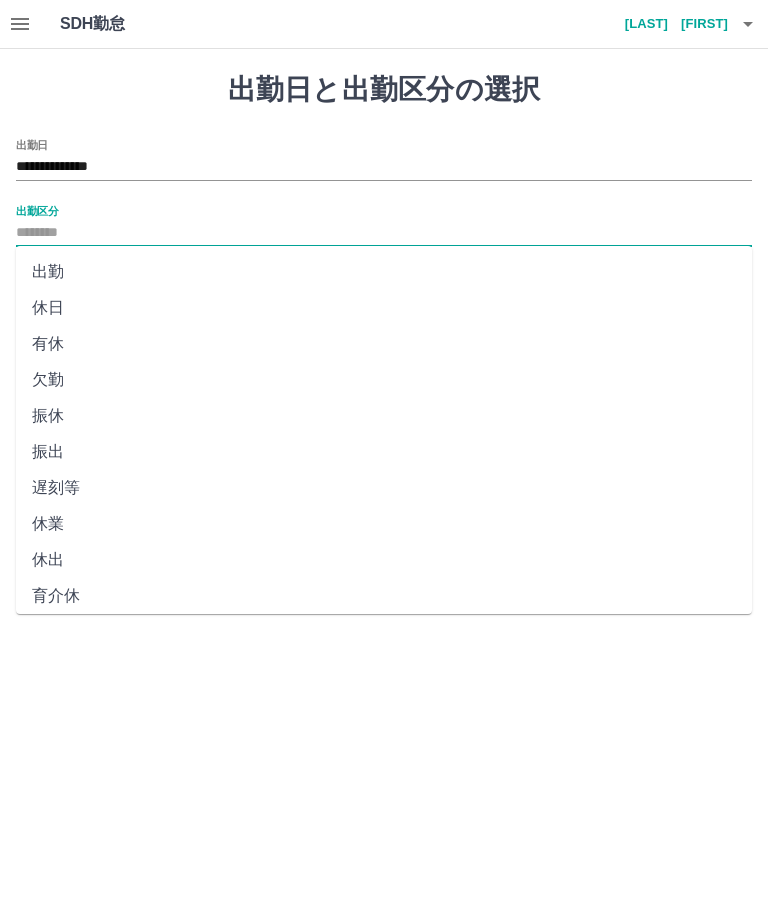 click on "休日" at bounding box center [384, 308] 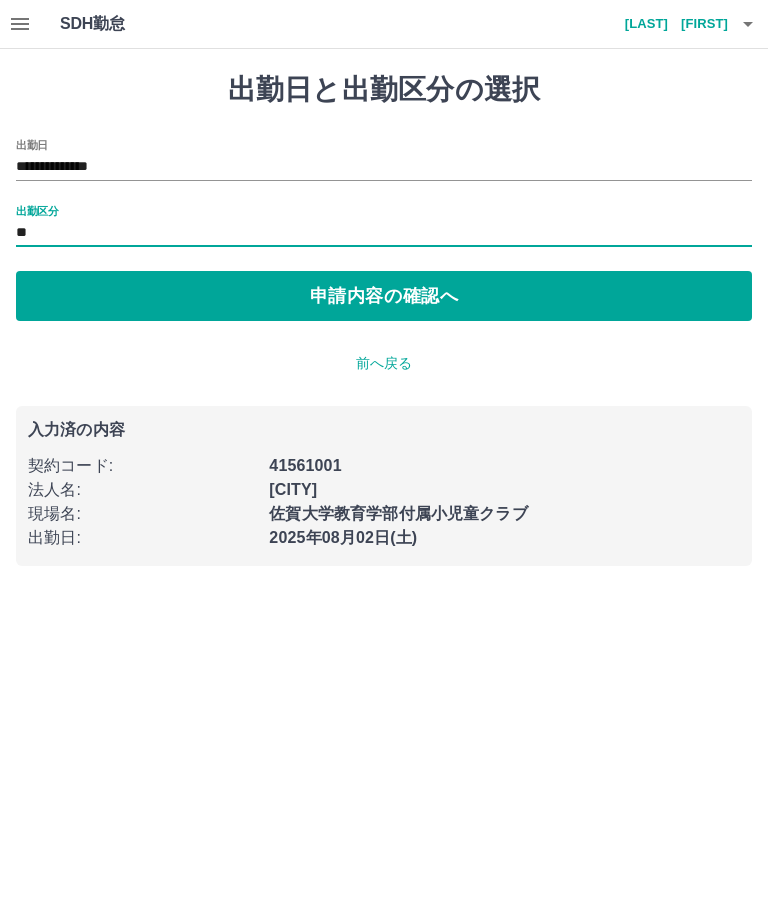 type on "**" 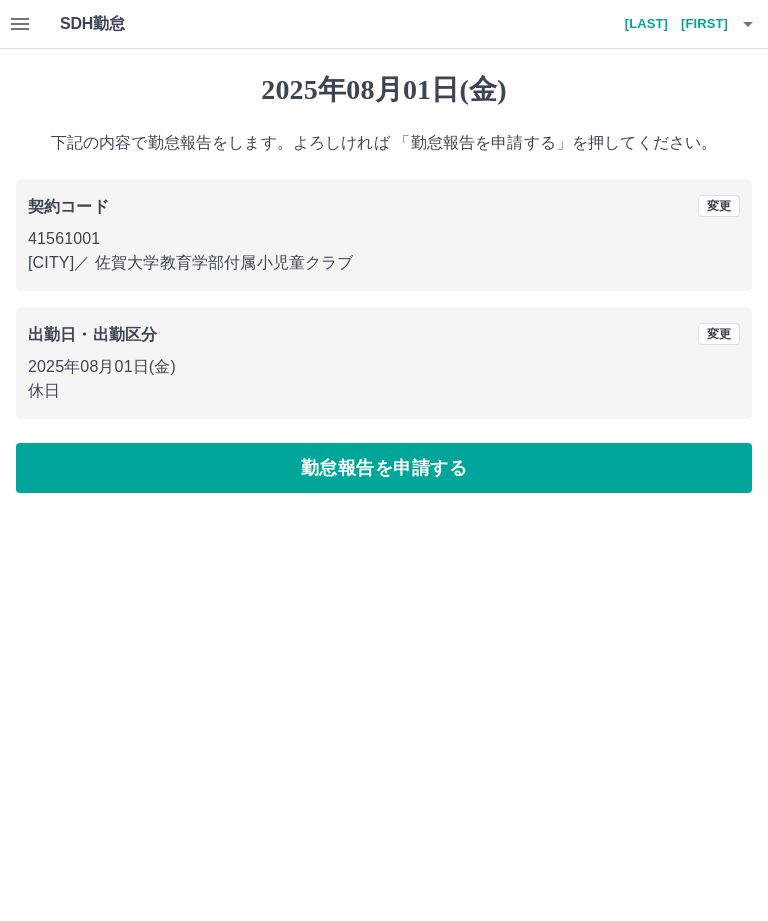 click on "勤怠報告を申請する" at bounding box center [384, 468] 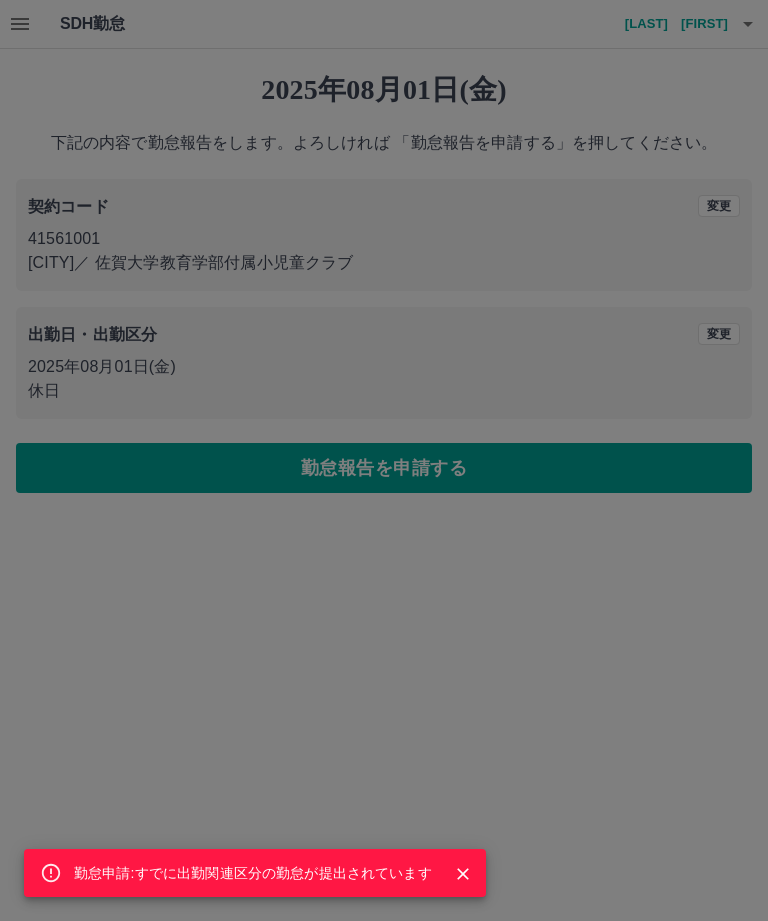 click on "勤怠申請:すでに出勤関連区分の勤怠が提出されています" at bounding box center (384, 460) 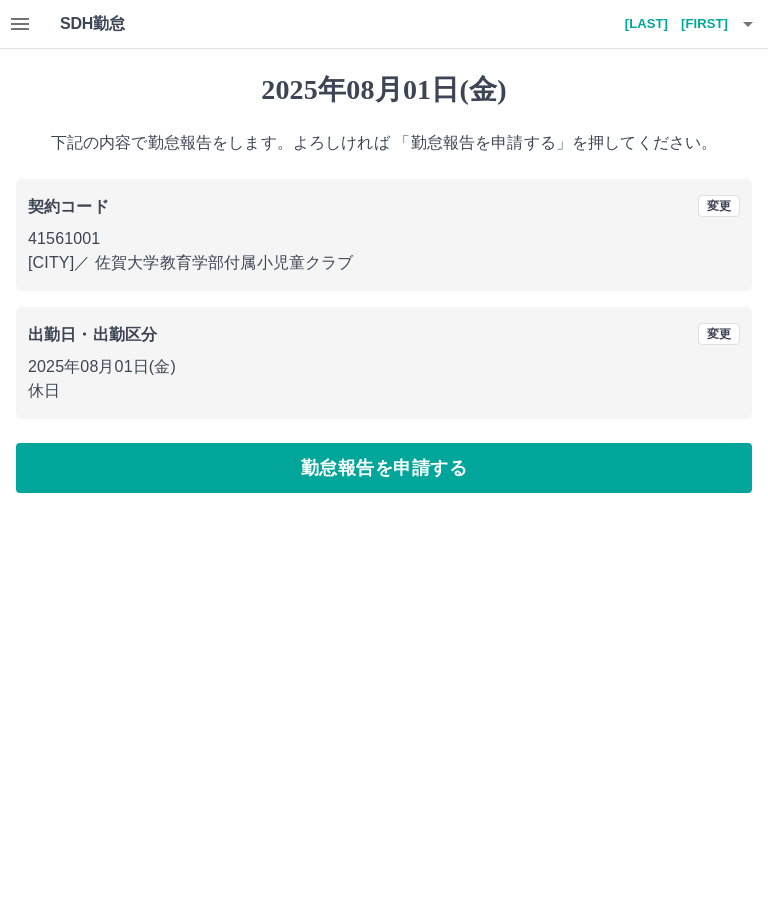 click on "村井　淳子" at bounding box center [668, 24] 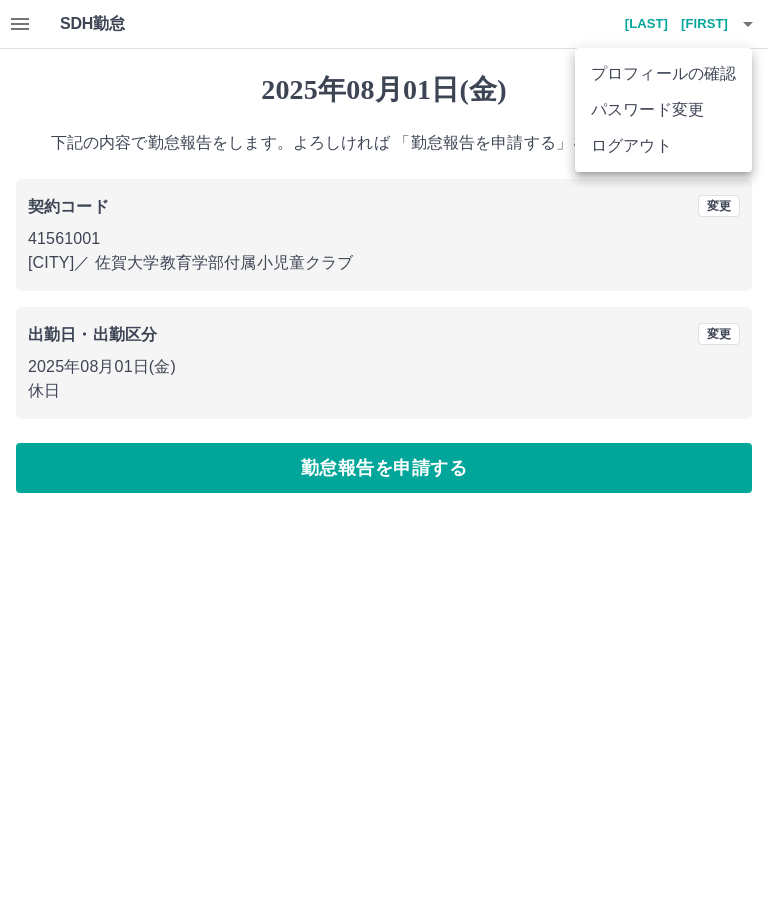 click on "ログアウト" at bounding box center (663, 146) 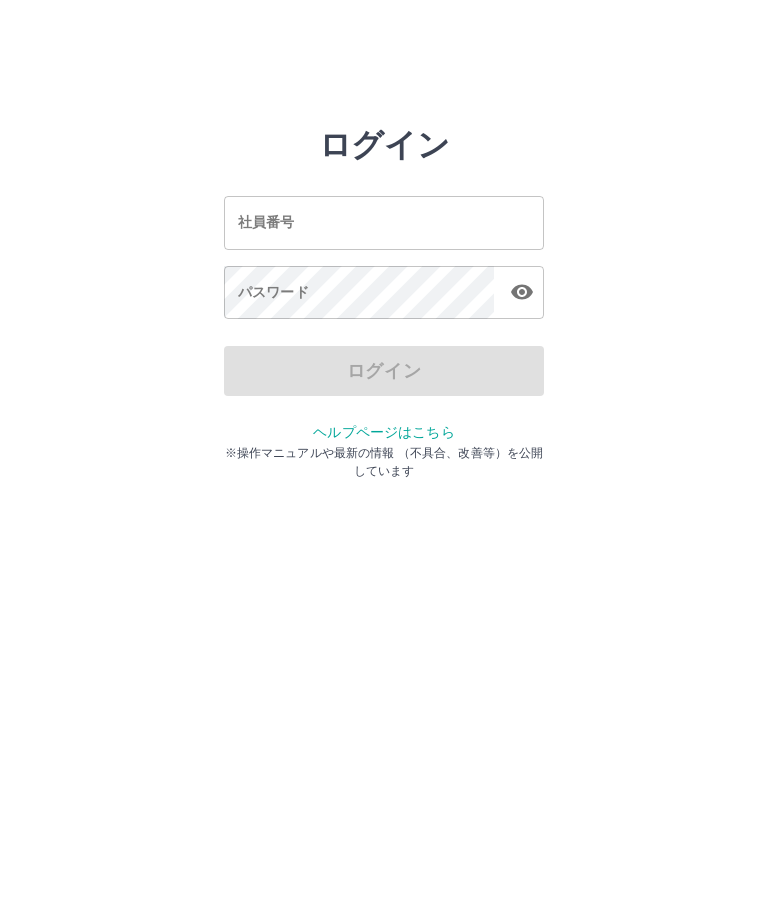 scroll, scrollTop: 0, scrollLeft: 0, axis: both 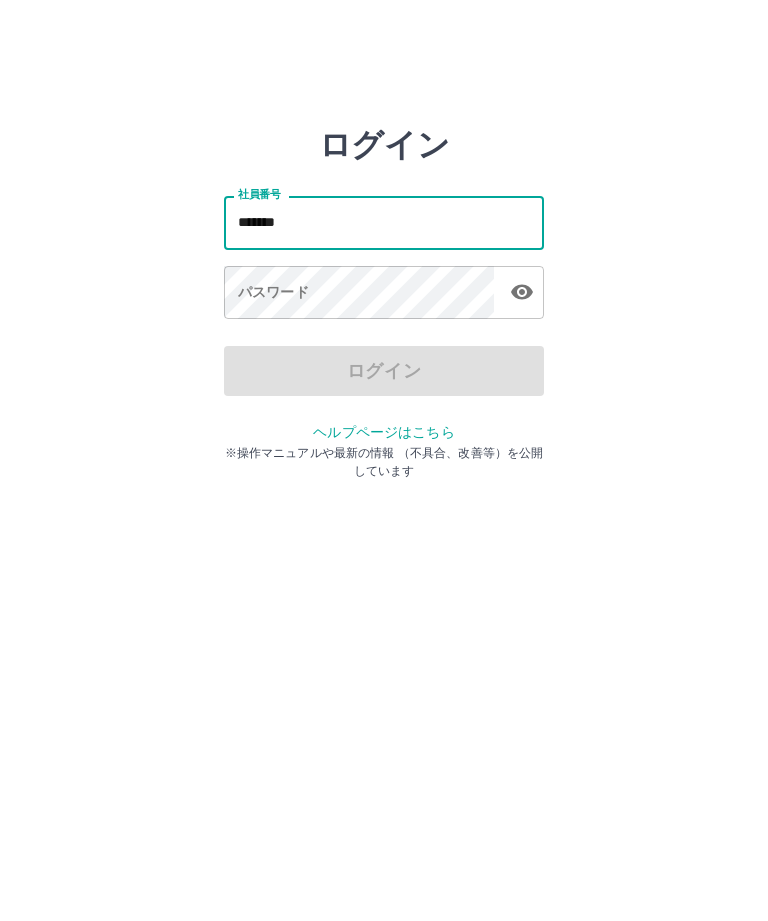 type on "*******" 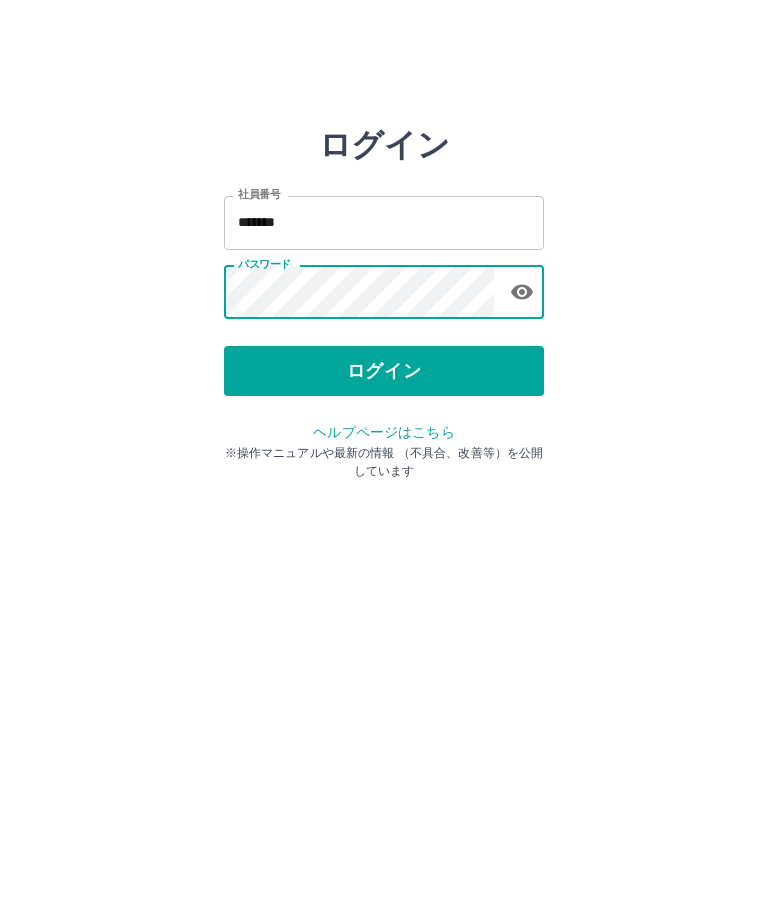 click on "ログイン" at bounding box center (384, 371) 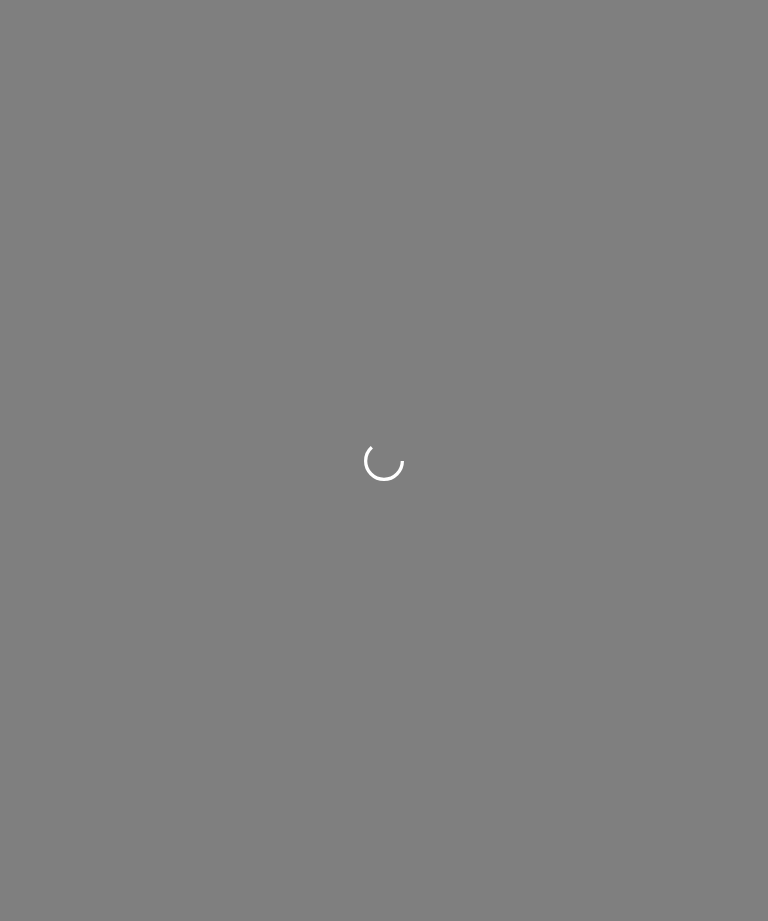 scroll, scrollTop: 0, scrollLeft: 0, axis: both 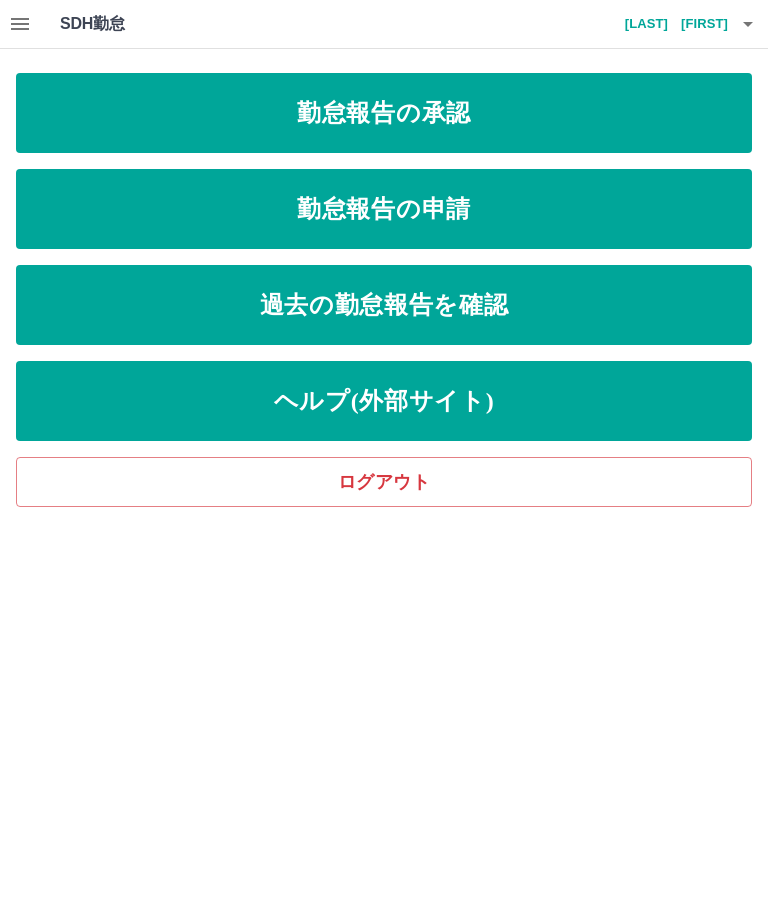 click on "勤怠報告の承認" at bounding box center [384, 113] 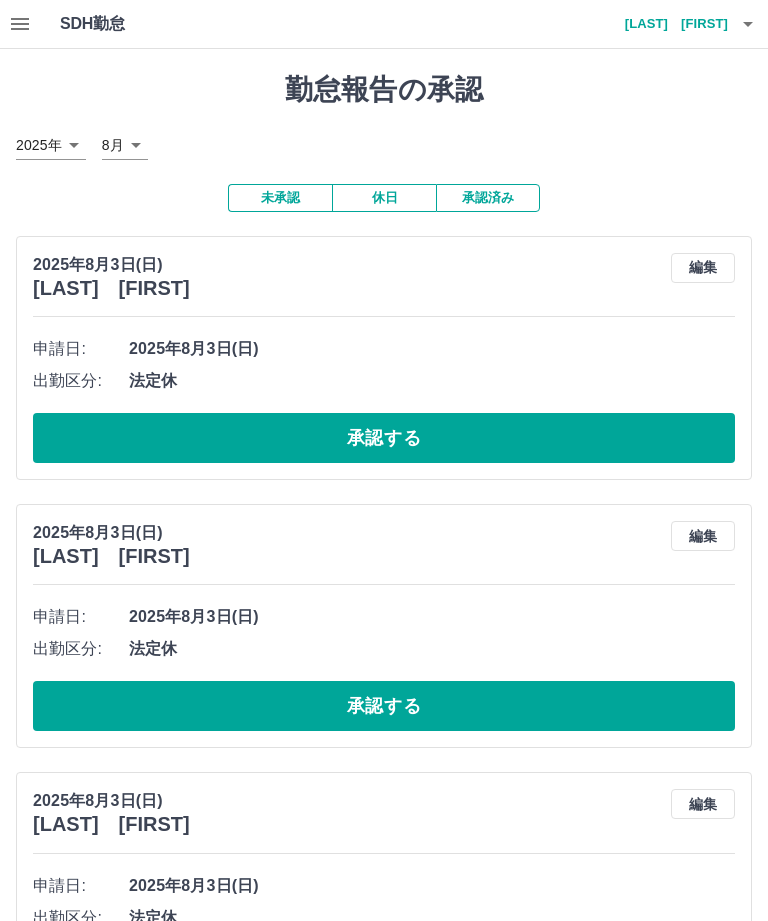 click on "承認済み" at bounding box center [488, 198] 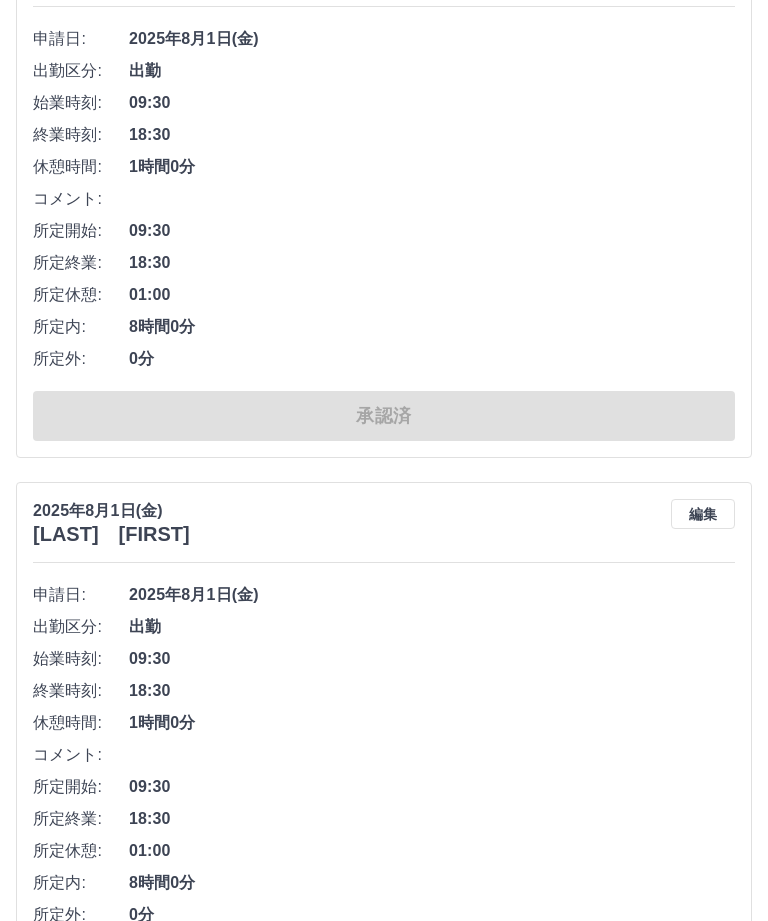 scroll, scrollTop: 0, scrollLeft: 0, axis: both 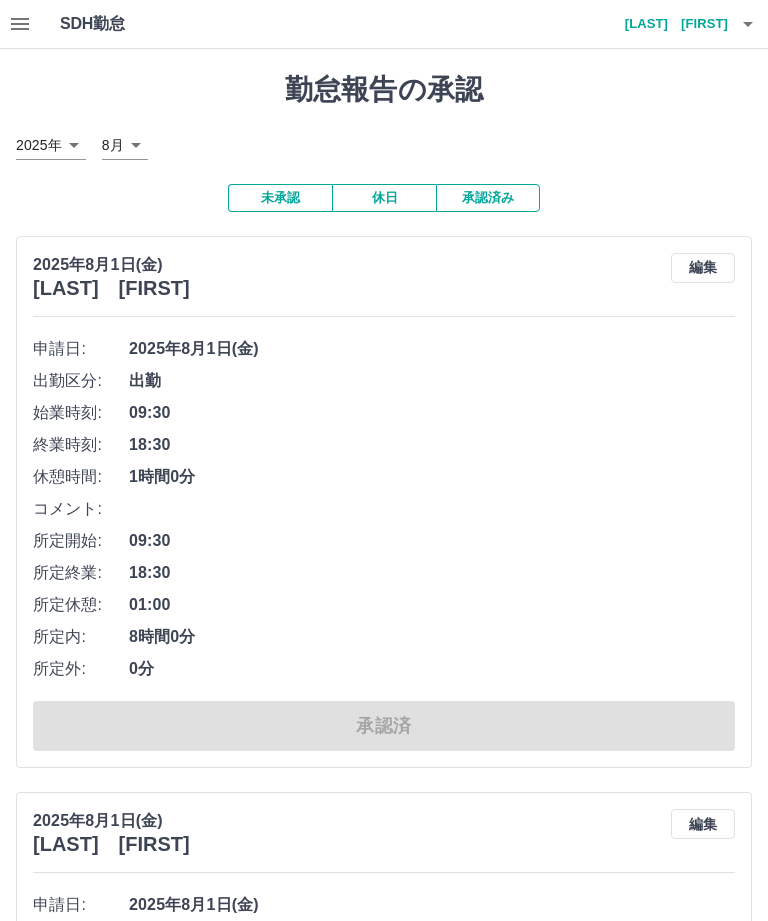 click on "[LAST]　[FIRST]" at bounding box center (668, 24) 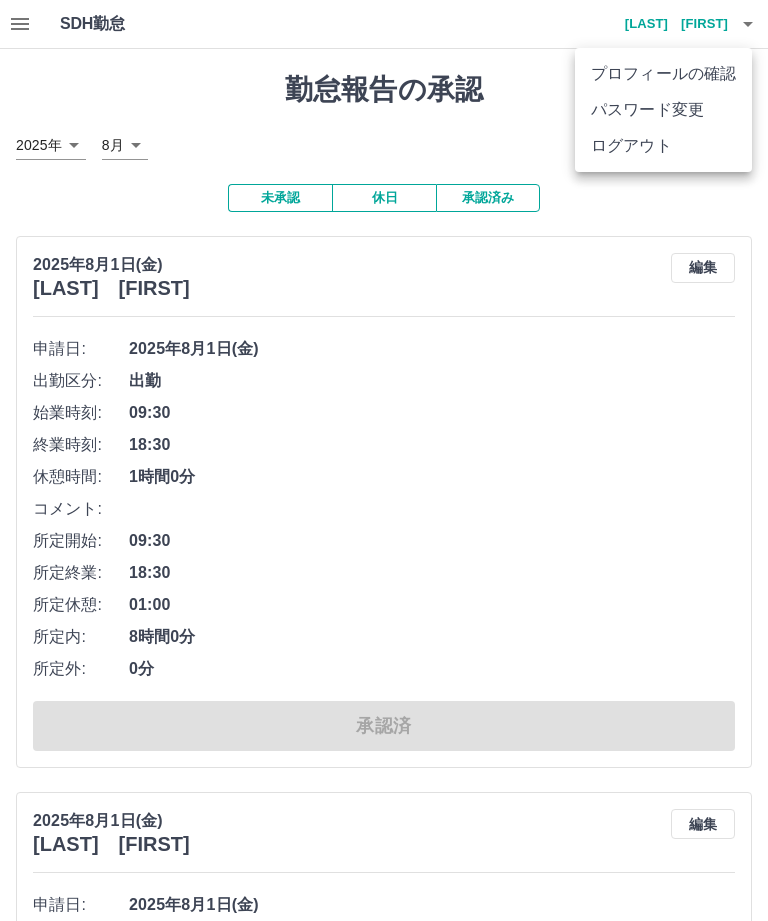 click on "ログアウト" at bounding box center (663, 146) 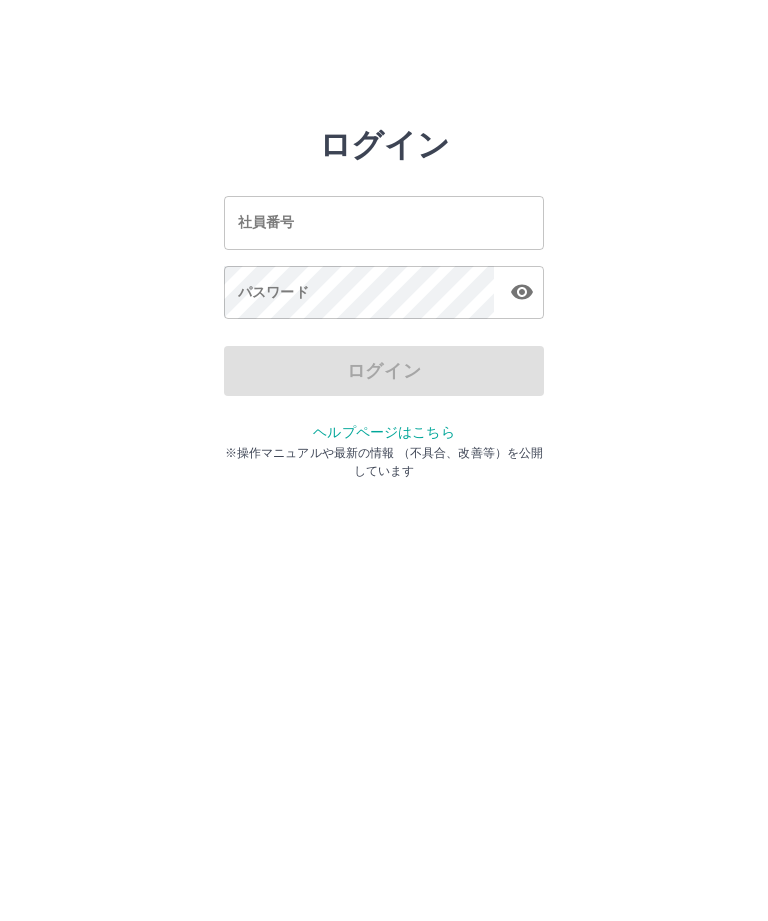 scroll, scrollTop: 0, scrollLeft: 0, axis: both 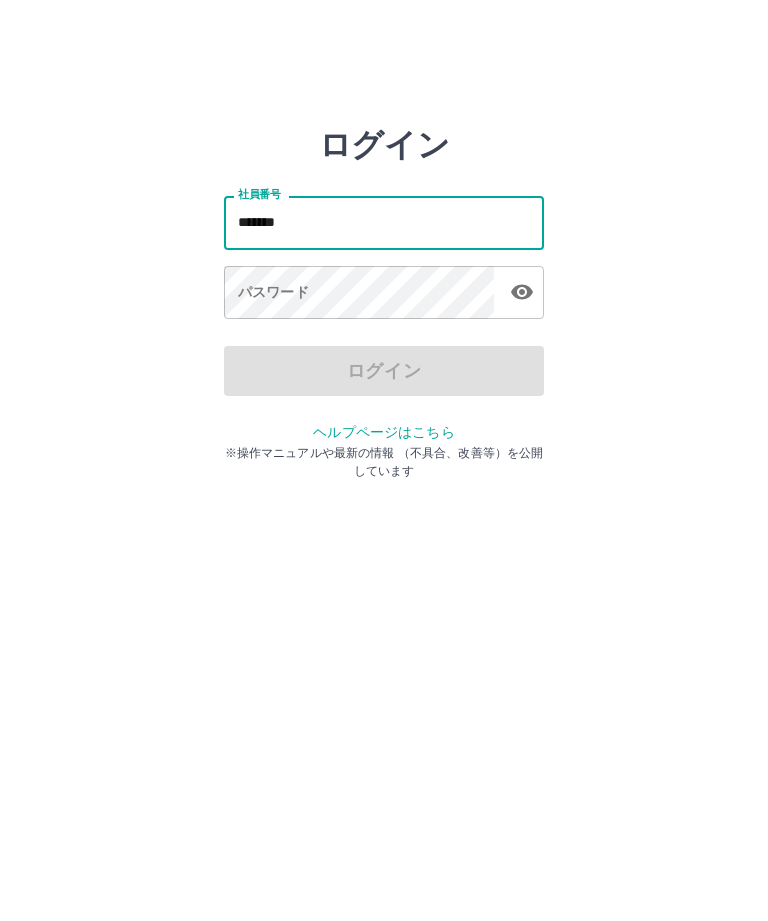 type on "*******" 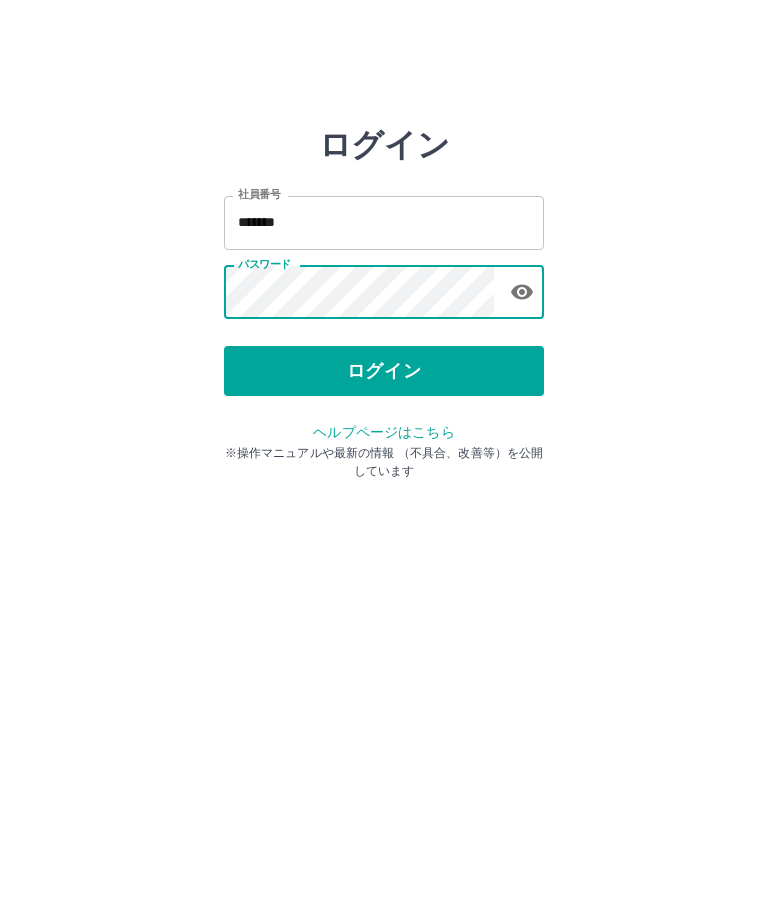 click on "ログイン" at bounding box center [384, 371] 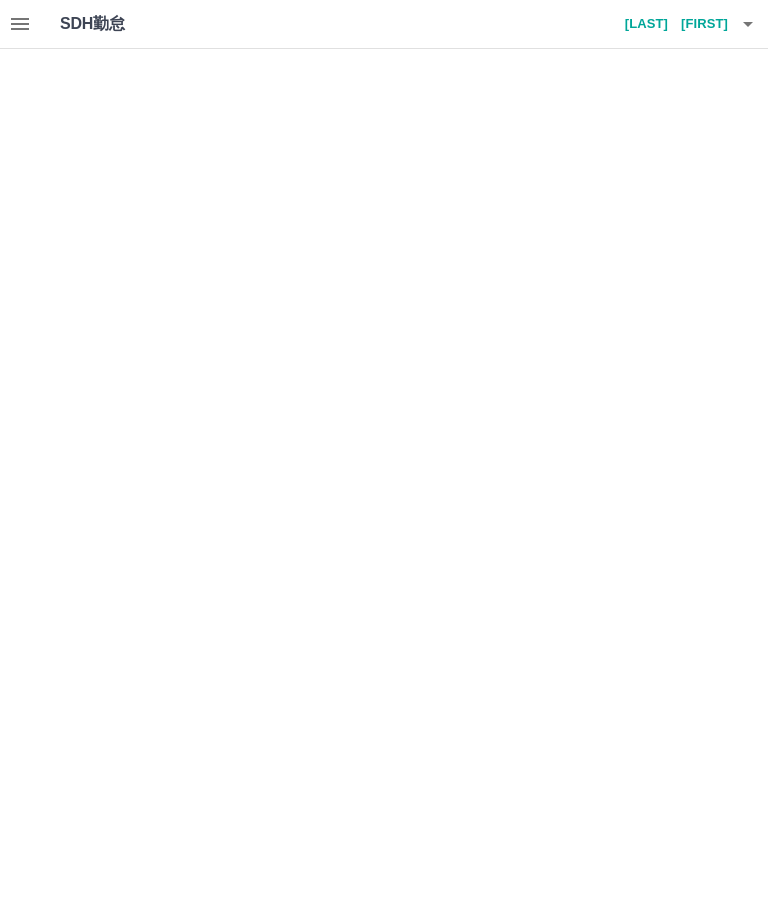 scroll, scrollTop: 0, scrollLeft: 0, axis: both 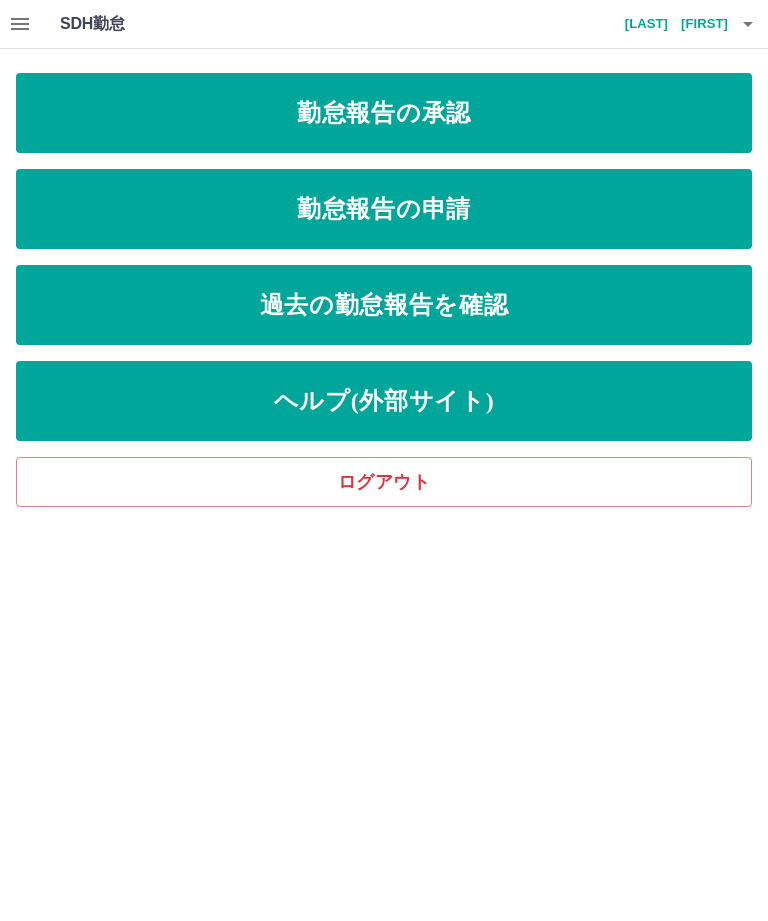 click on "勤怠報告の申請" at bounding box center [384, 209] 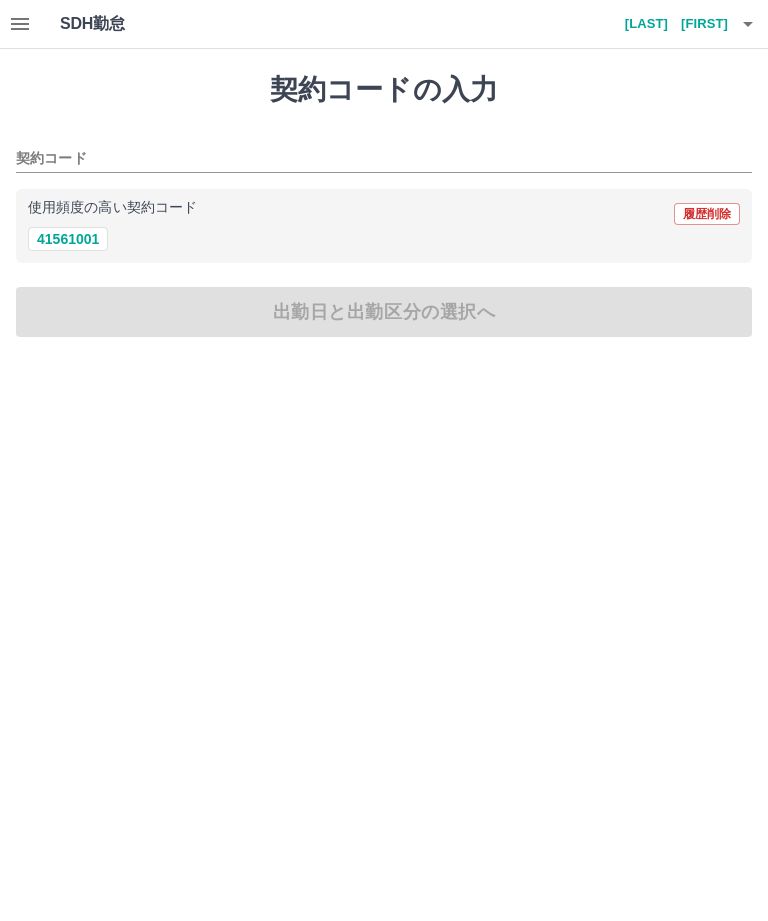 click on "41561001" at bounding box center (68, 239) 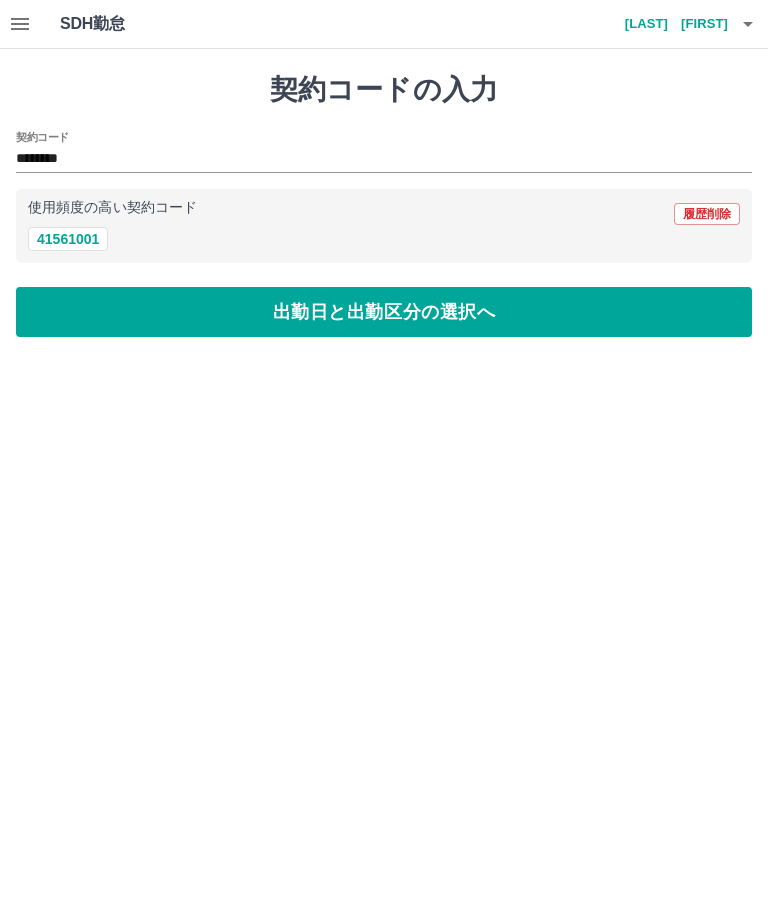 click on "出勤日と出勤区分の選択へ" at bounding box center [384, 312] 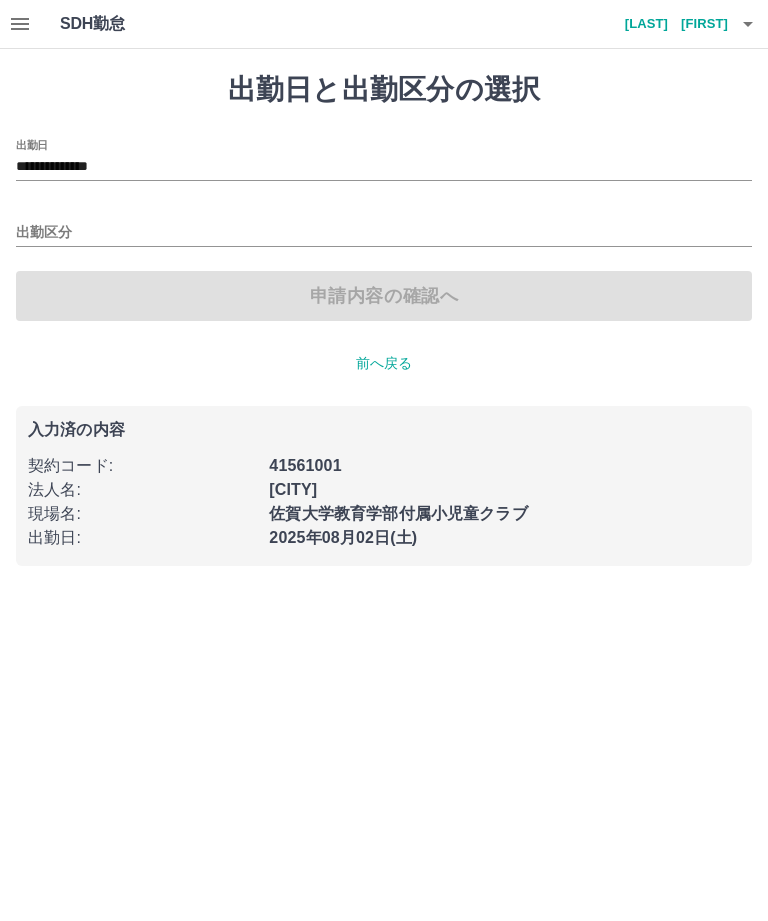 click on "出勤区分" at bounding box center [384, 233] 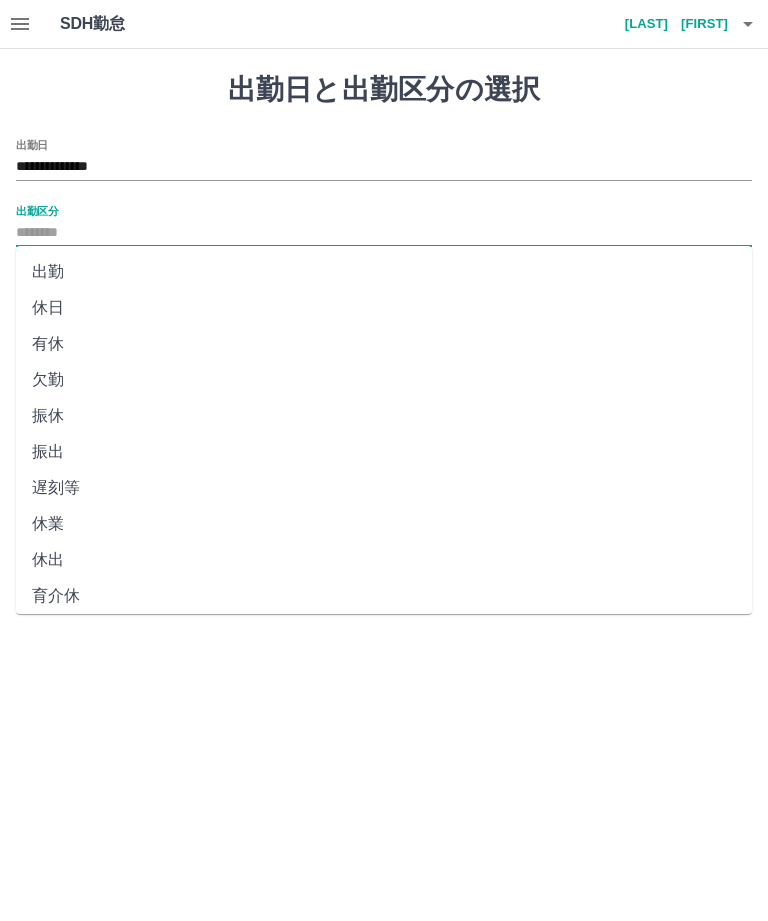 click on "出勤" at bounding box center [384, 272] 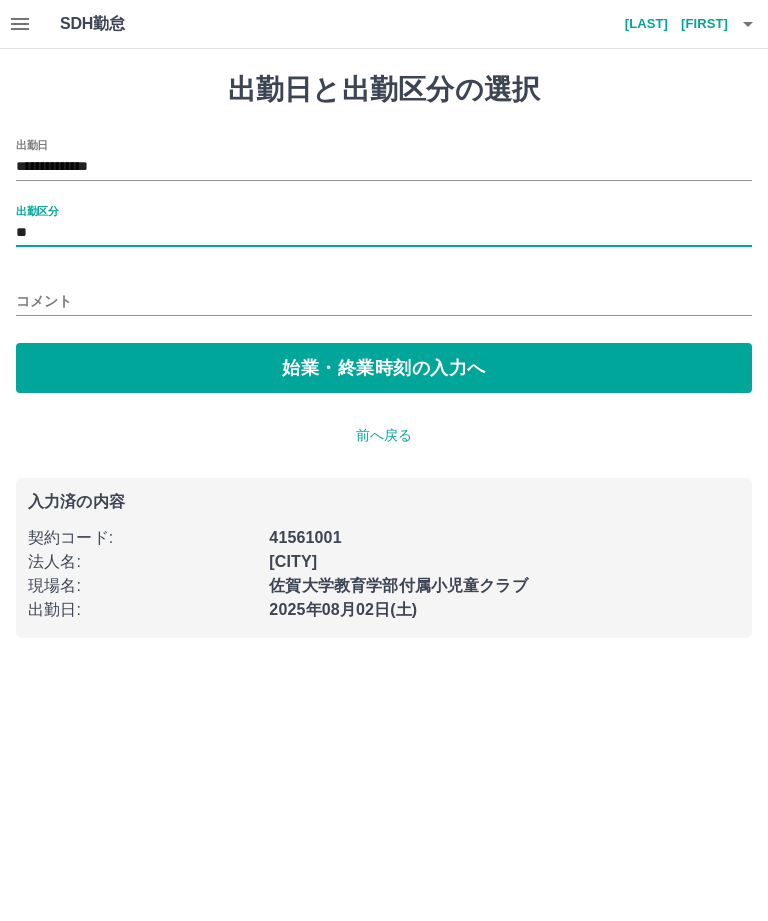 click on "コメント" at bounding box center [384, 301] 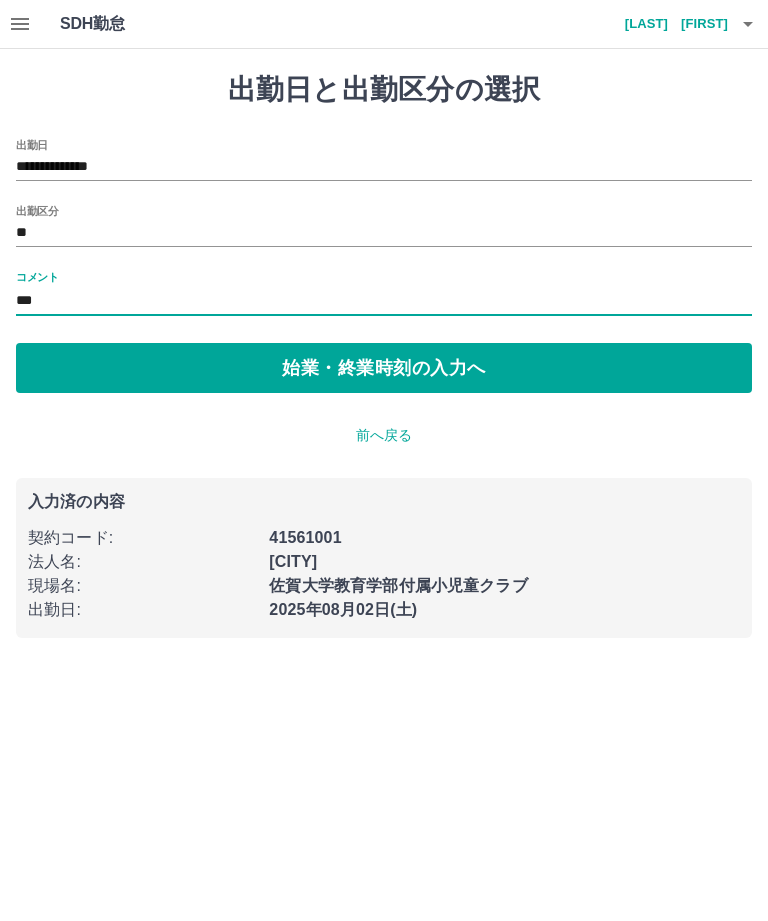 type on "**" 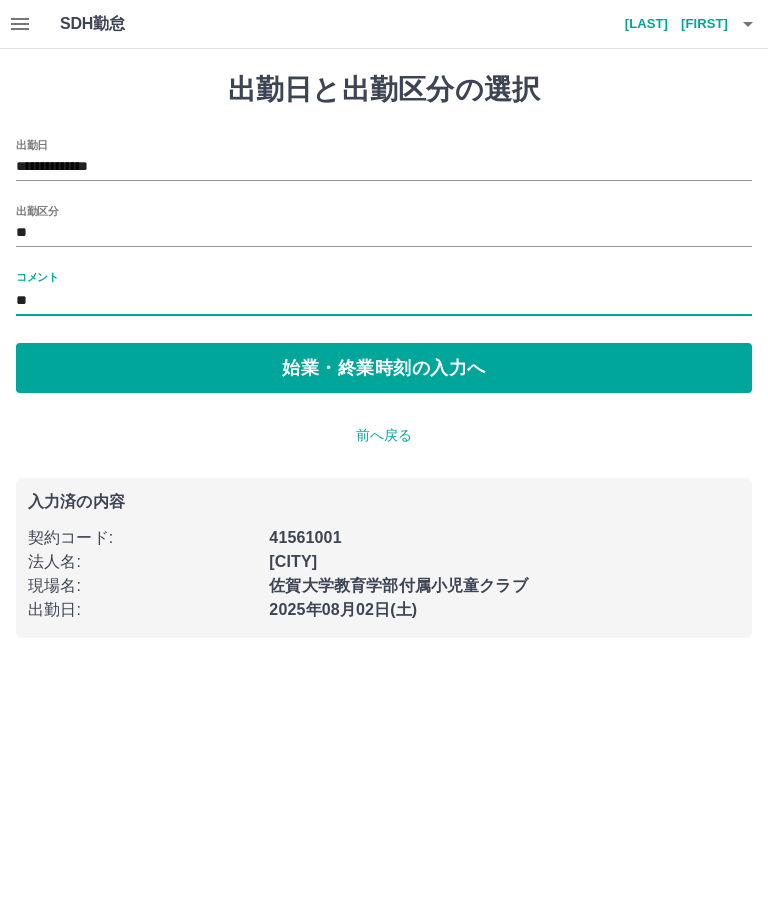 type on "*" 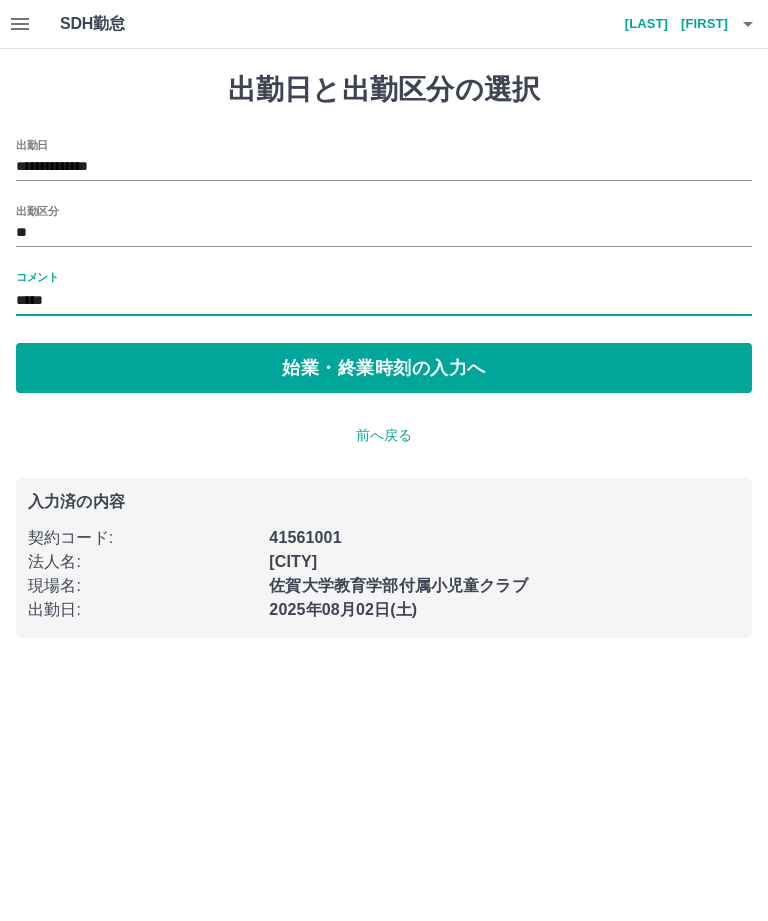 click on "*****" at bounding box center (384, 301) 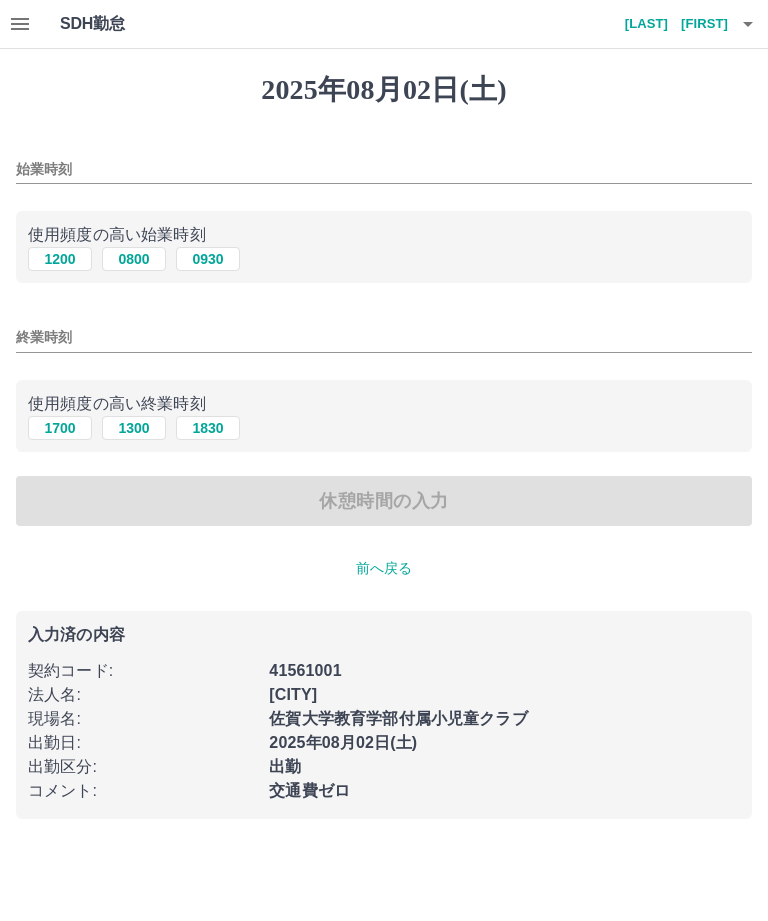 click on "0800" at bounding box center (134, 259) 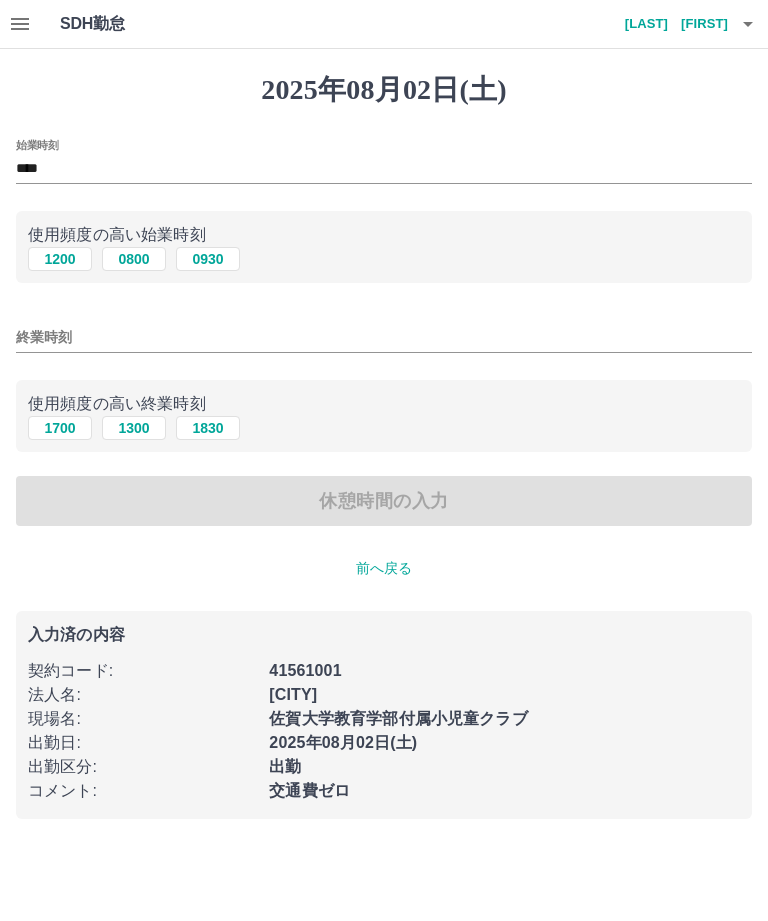 click on "1700" at bounding box center [60, 428] 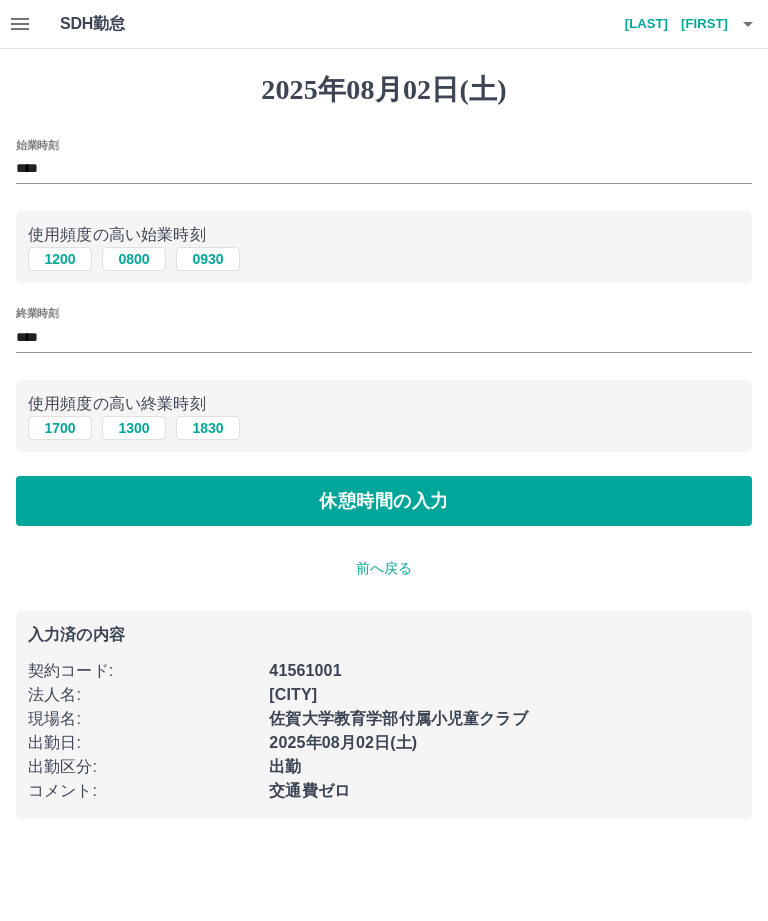 click on "休憩時間の入力" at bounding box center [384, 501] 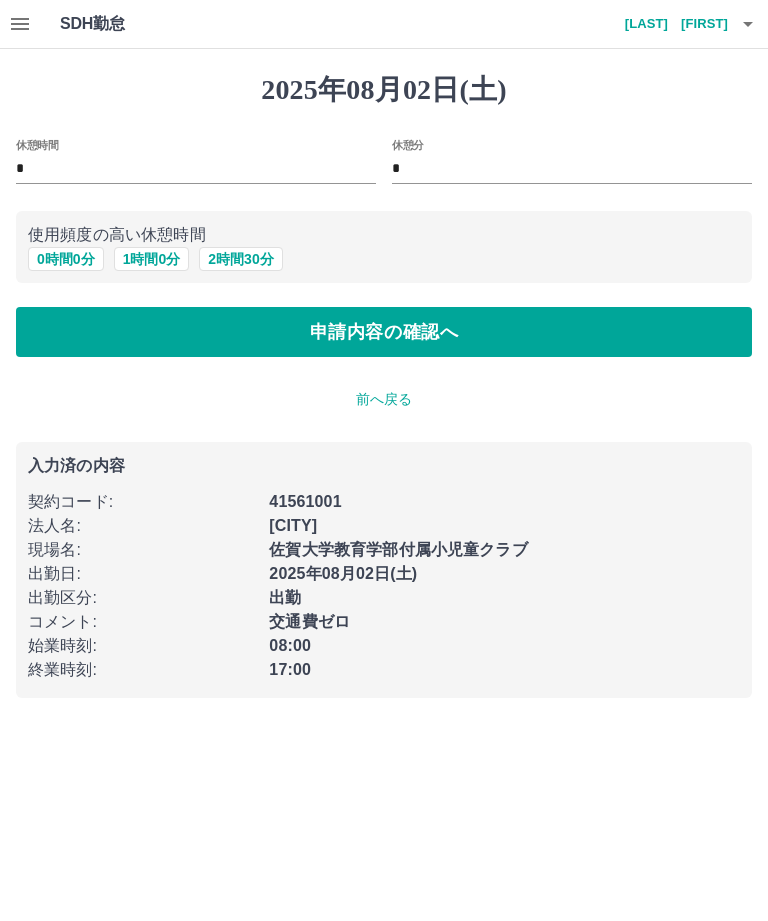 click on "1 時間 0 分" at bounding box center (152, 259) 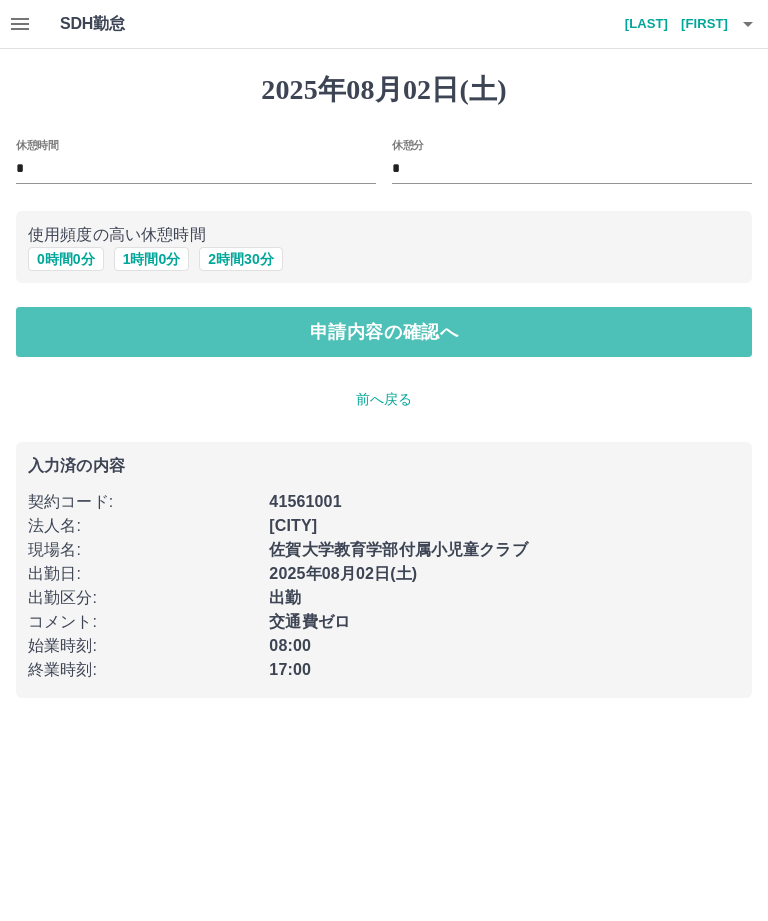 click on "申請内容の確認へ" at bounding box center [384, 332] 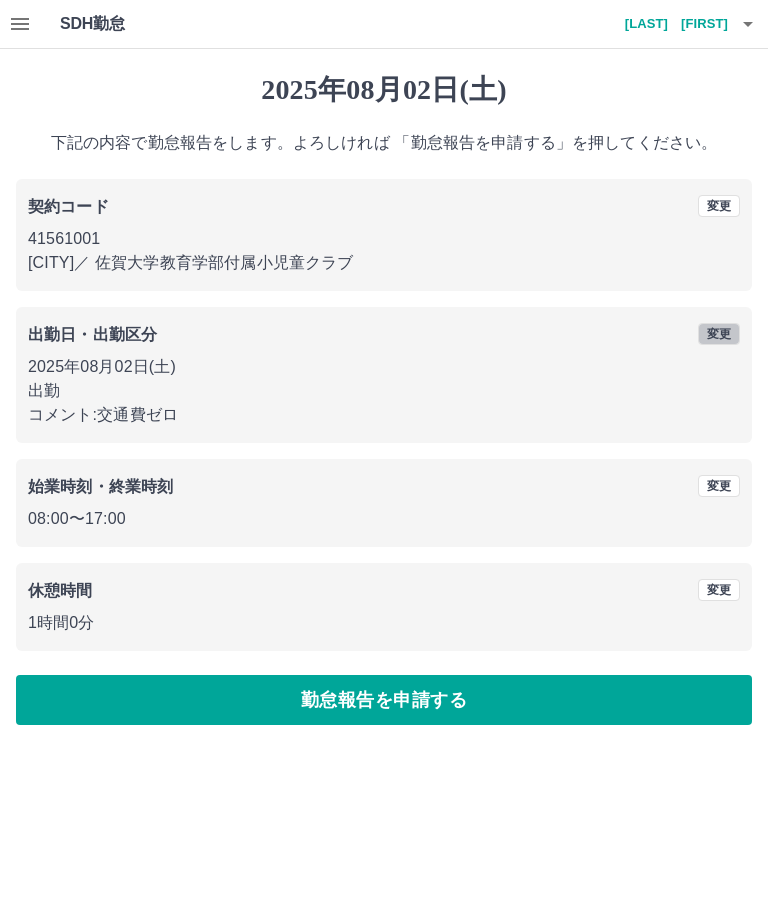 click on "変更" at bounding box center (719, 334) 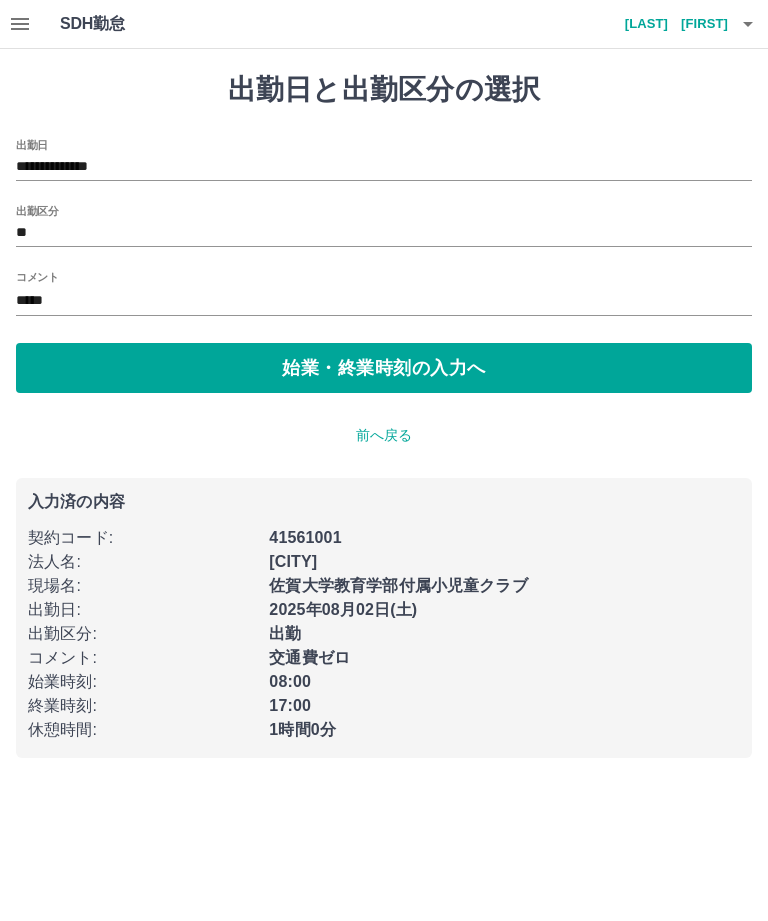click on "*****" at bounding box center [384, 301] 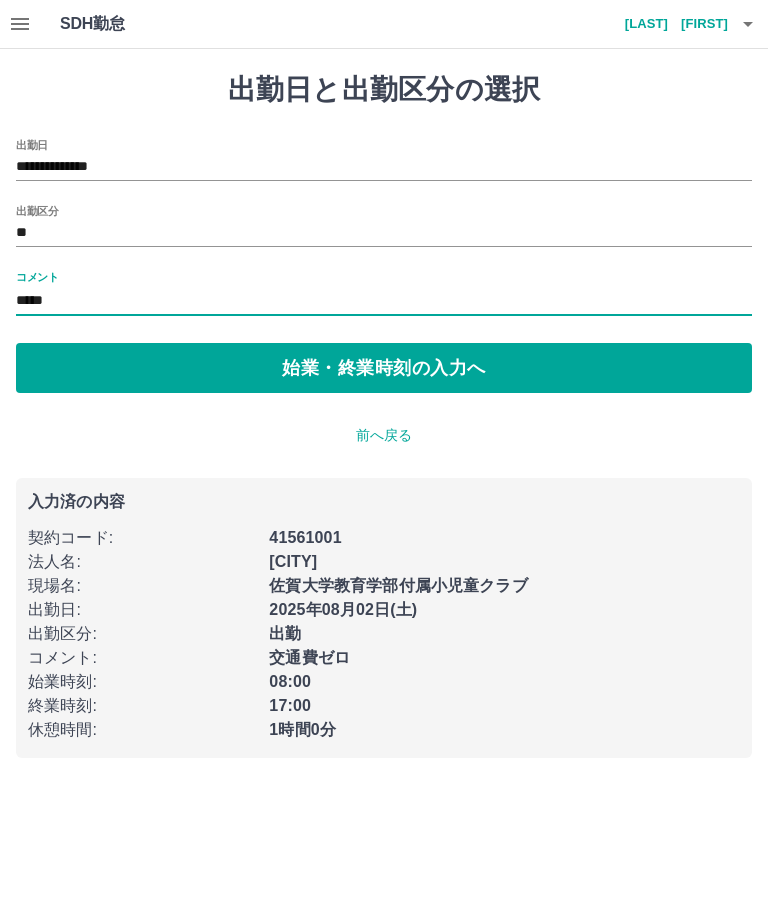 click on "前へ戻る" at bounding box center (384, 435) 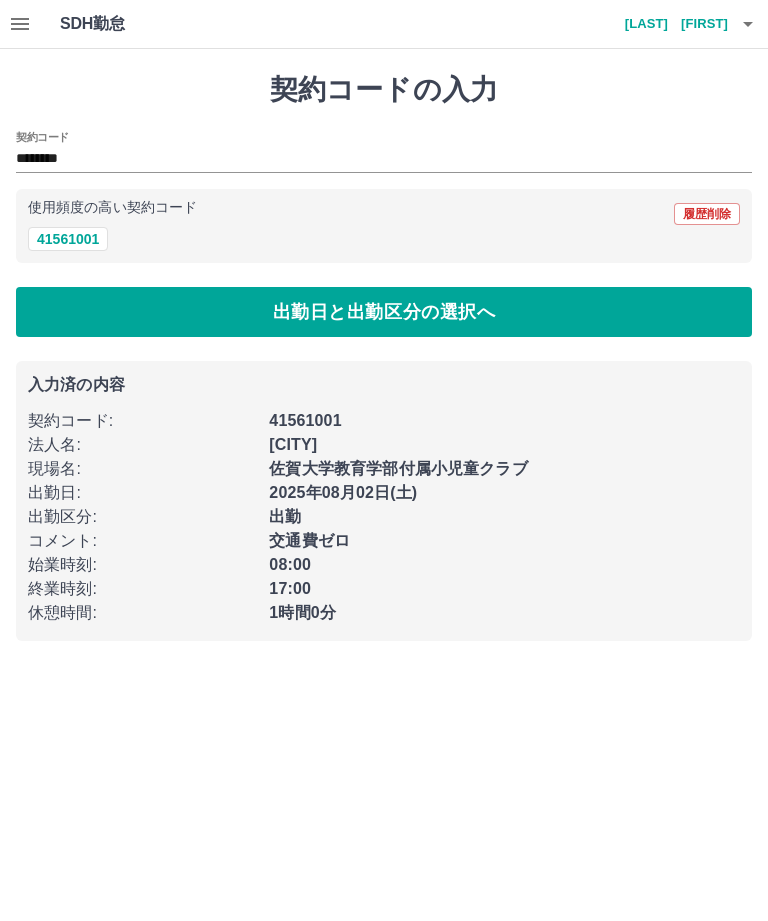 click on "出勤日と出勤区分の選択へ" at bounding box center [384, 312] 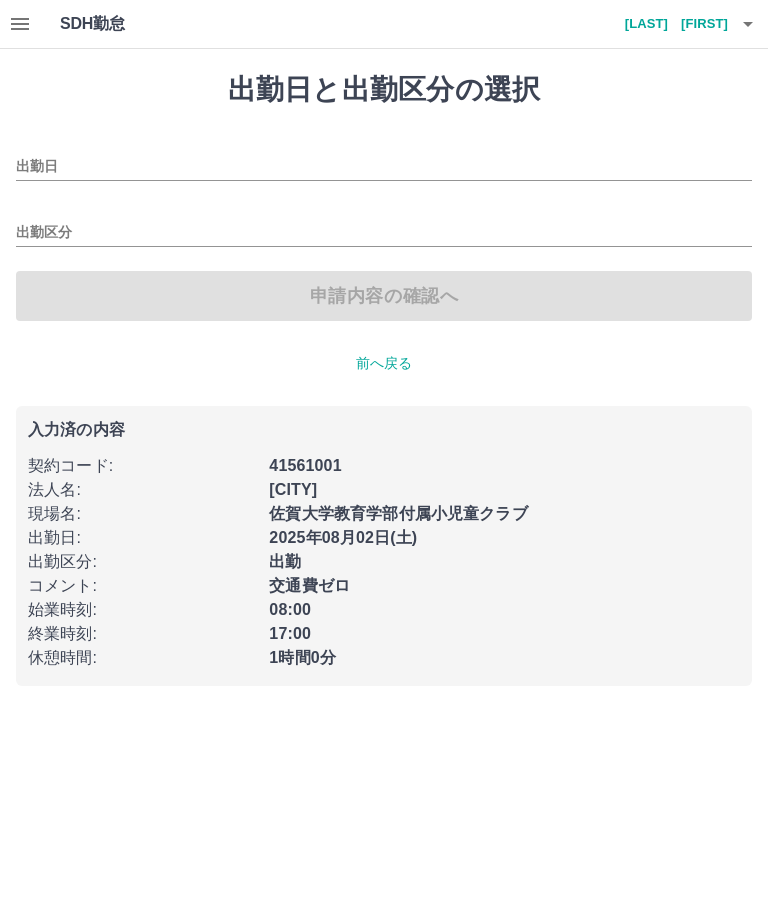 type on "**********" 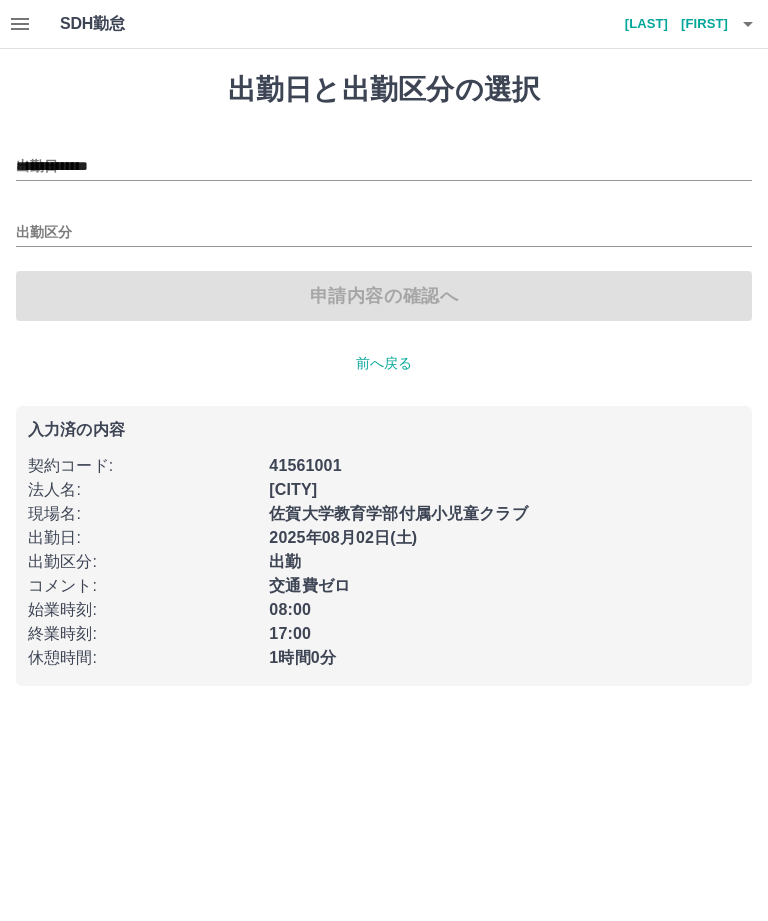 type on "**" 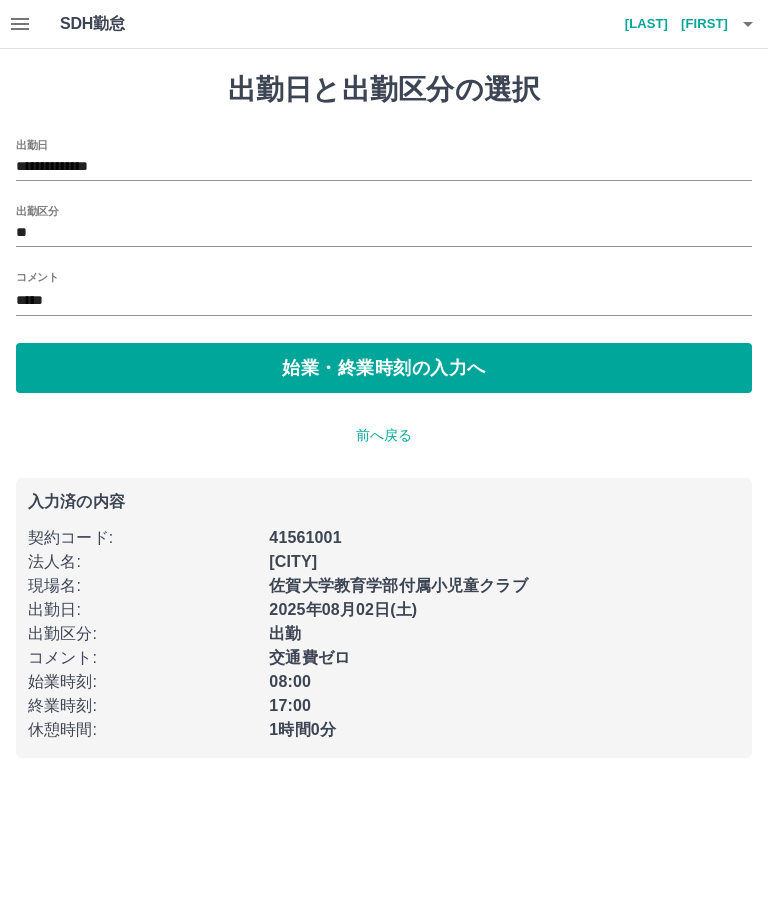 click on "始業・終業時刻の入力へ" at bounding box center [384, 368] 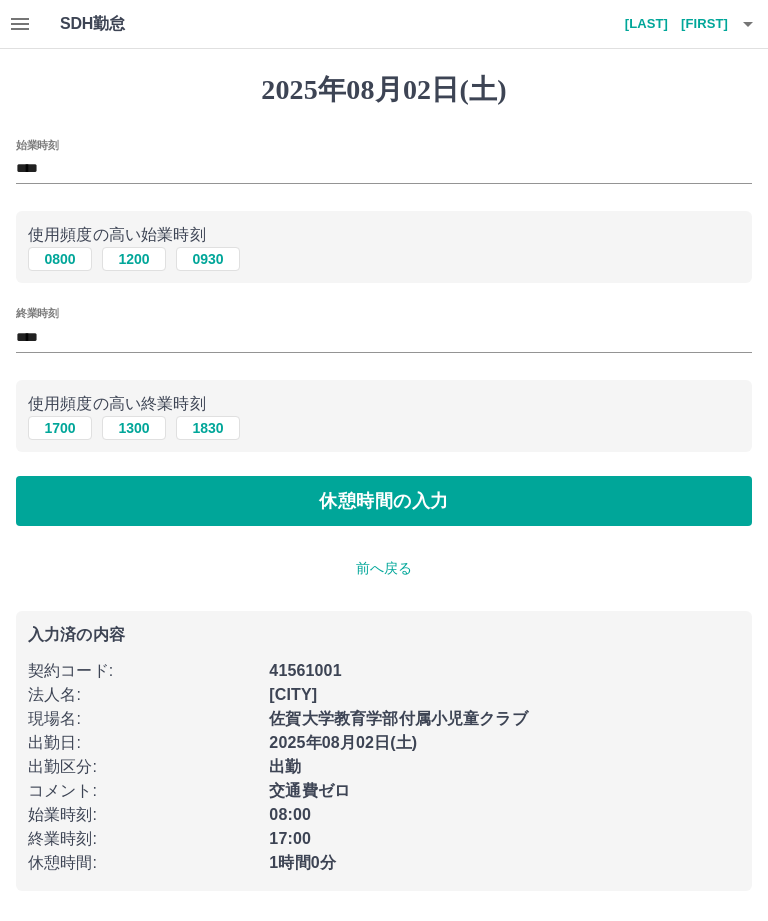 click on "休憩時間の入力" at bounding box center (384, 501) 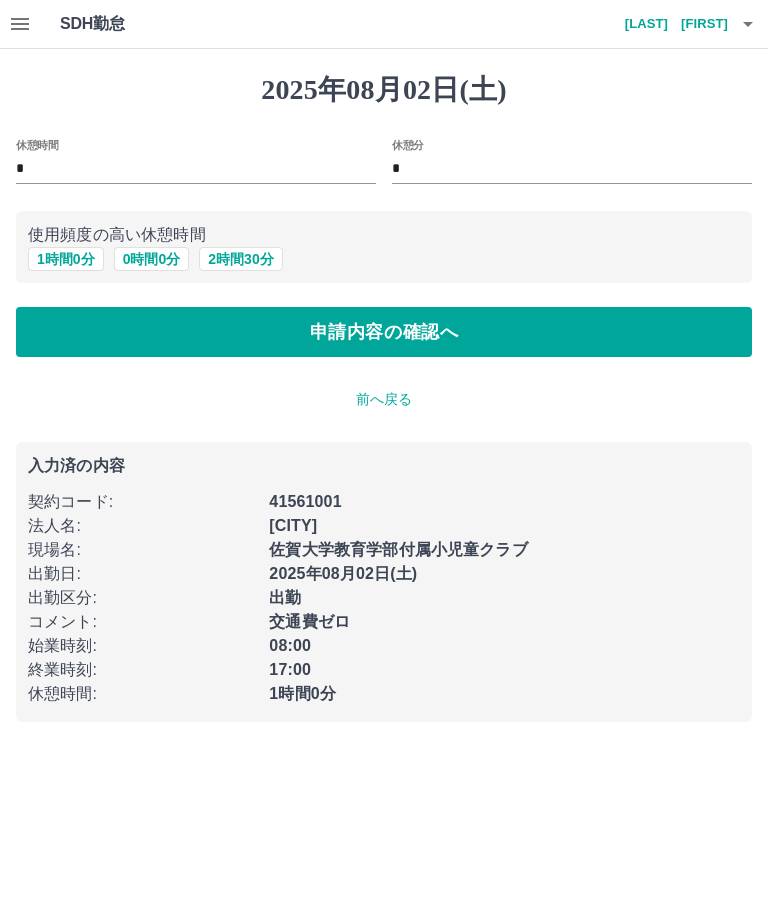 click on "申請内容の確認へ" at bounding box center (384, 332) 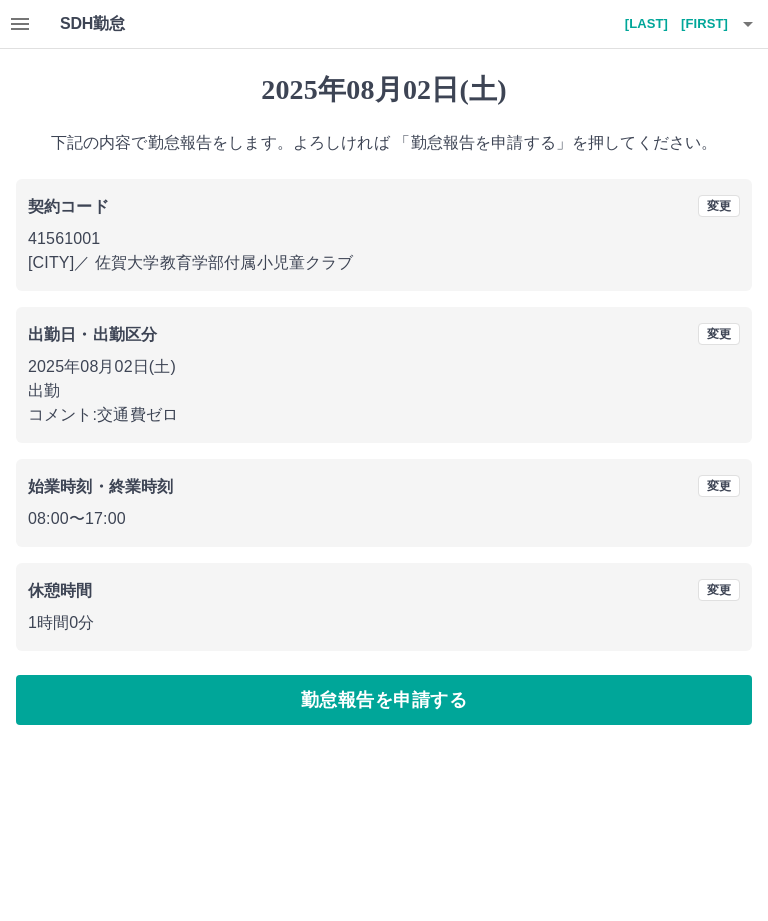 click on "勤怠報告を申請する" at bounding box center (384, 700) 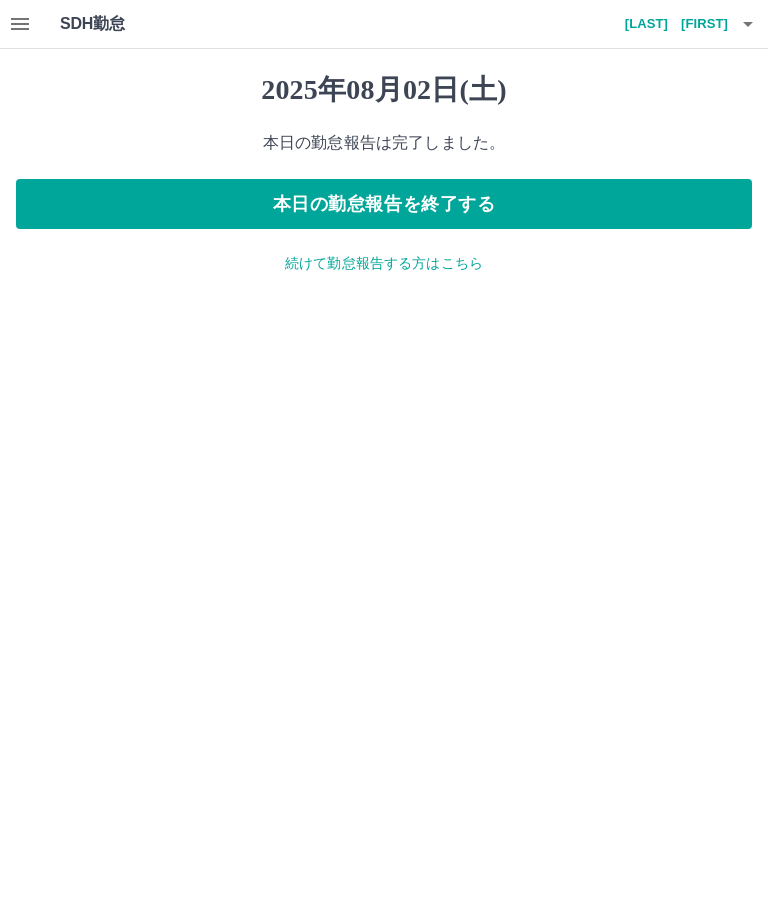 click on "続けて勤怠報告する方はこちら" at bounding box center (384, 263) 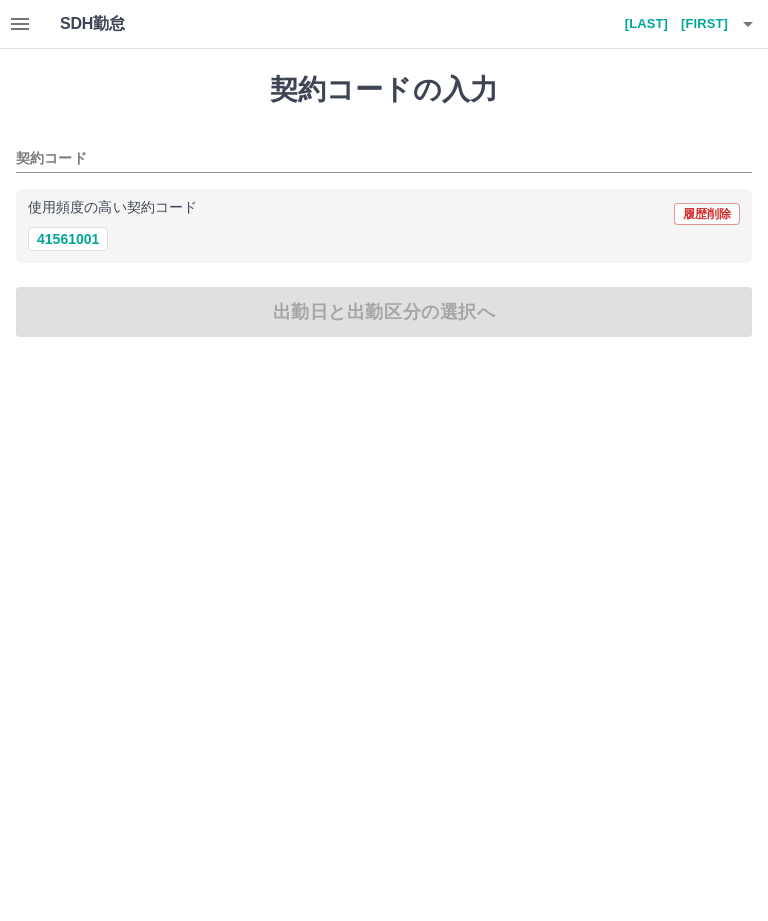 click on "41561001" at bounding box center [68, 239] 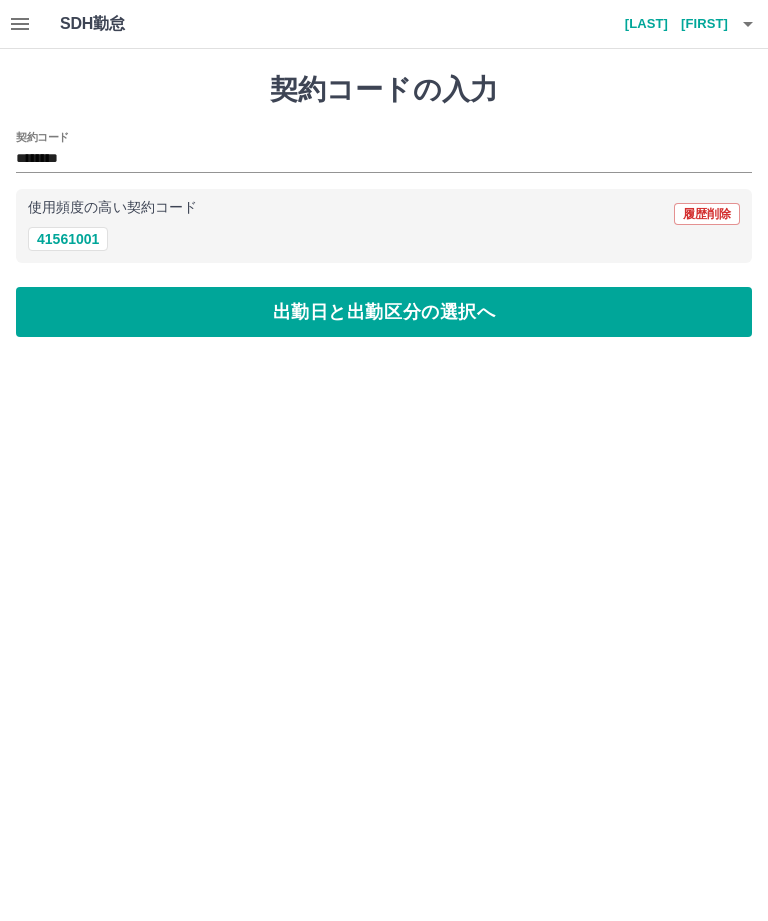 click on "出勤日と出勤区分の選択へ" at bounding box center [384, 312] 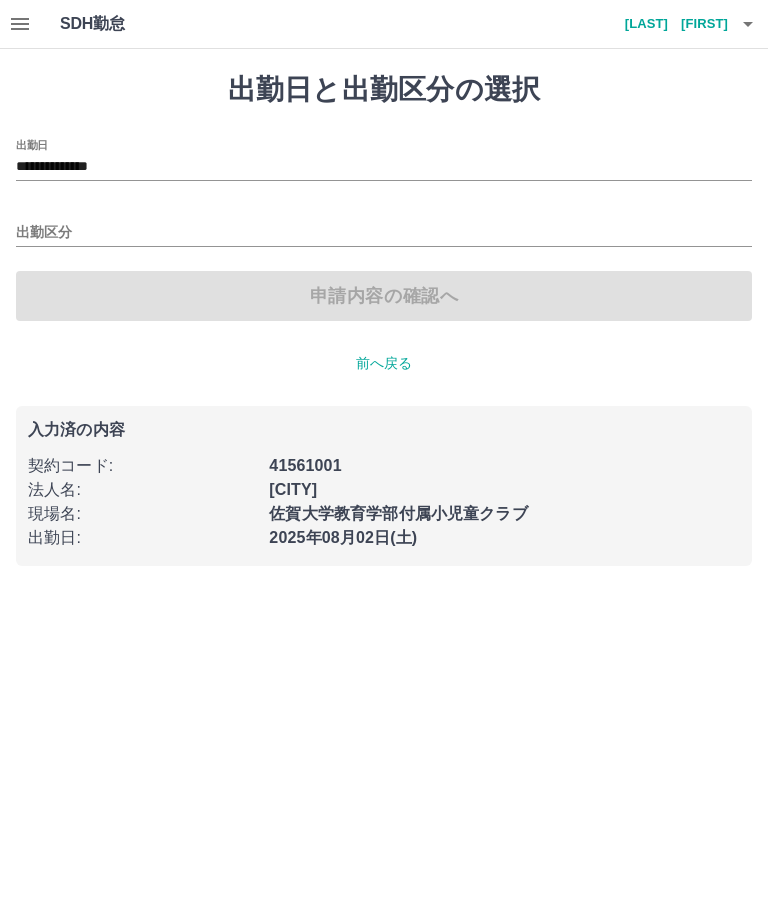 click on "**********" at bounding box center (384, 167) 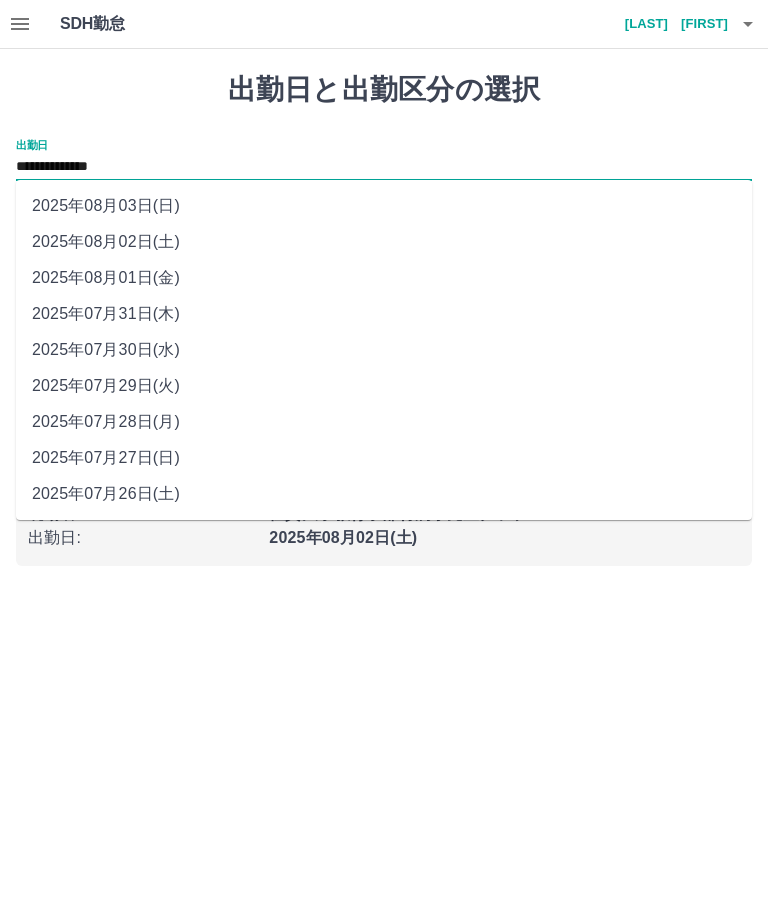 click on "2025年08月01日(金)" at bounding box center (384, 278) 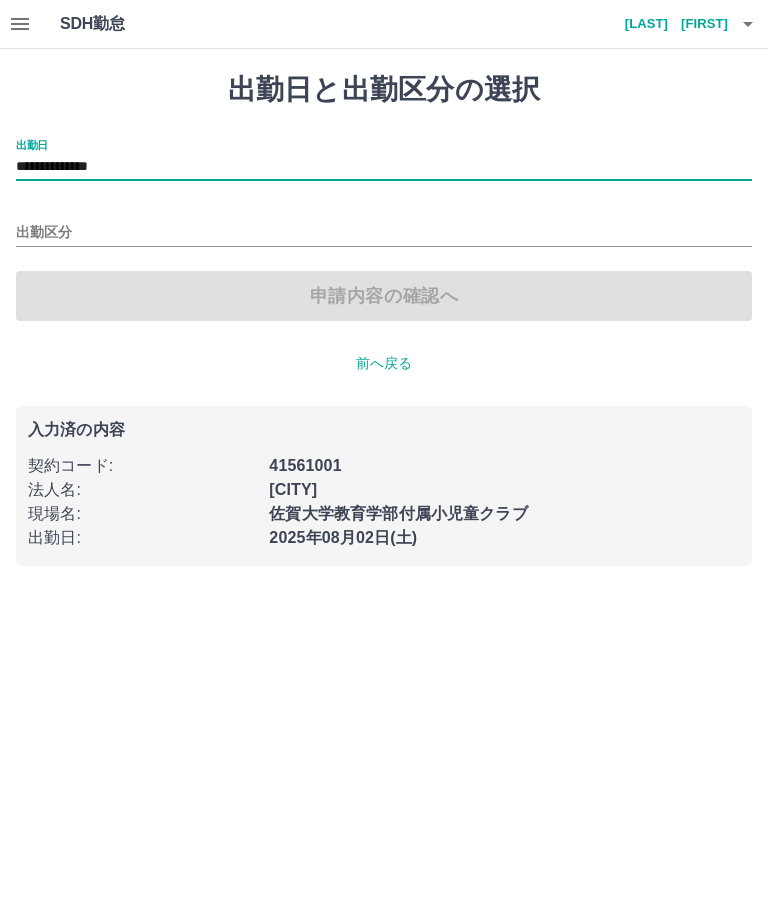 click on "出勤区分" at bounding box center [384, 233] 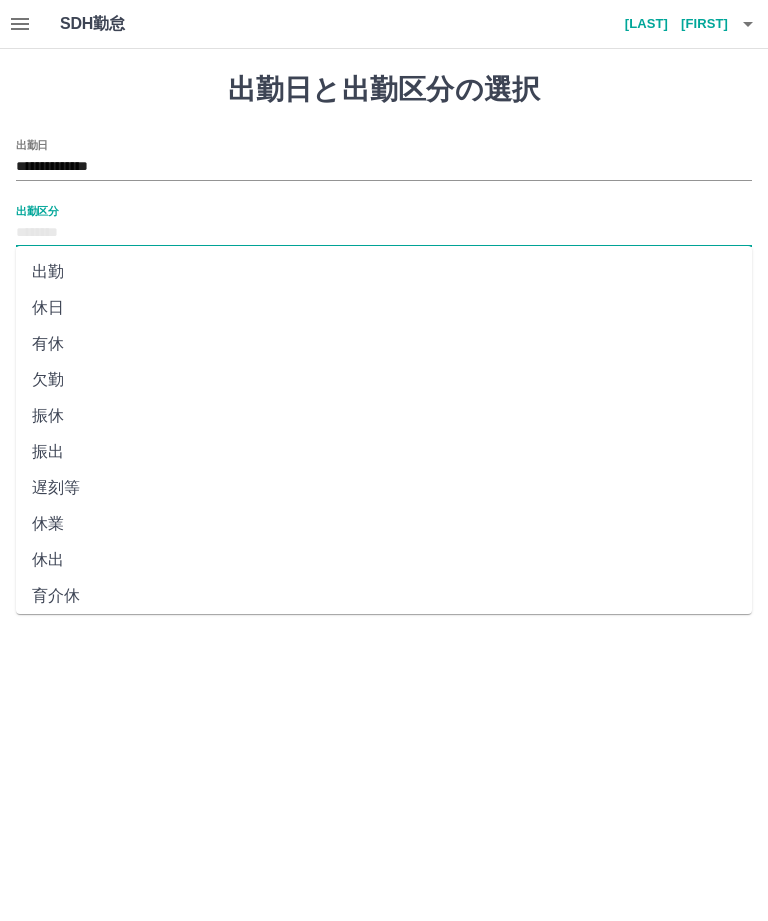 click on "振休" at bounding box center (384, 416) 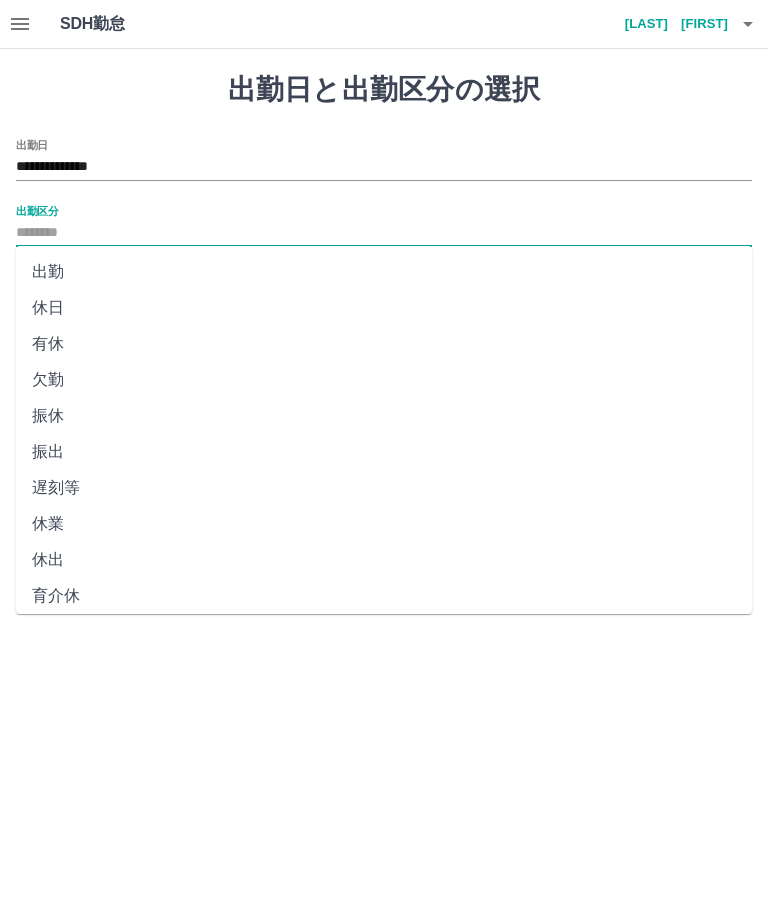 type on "**" 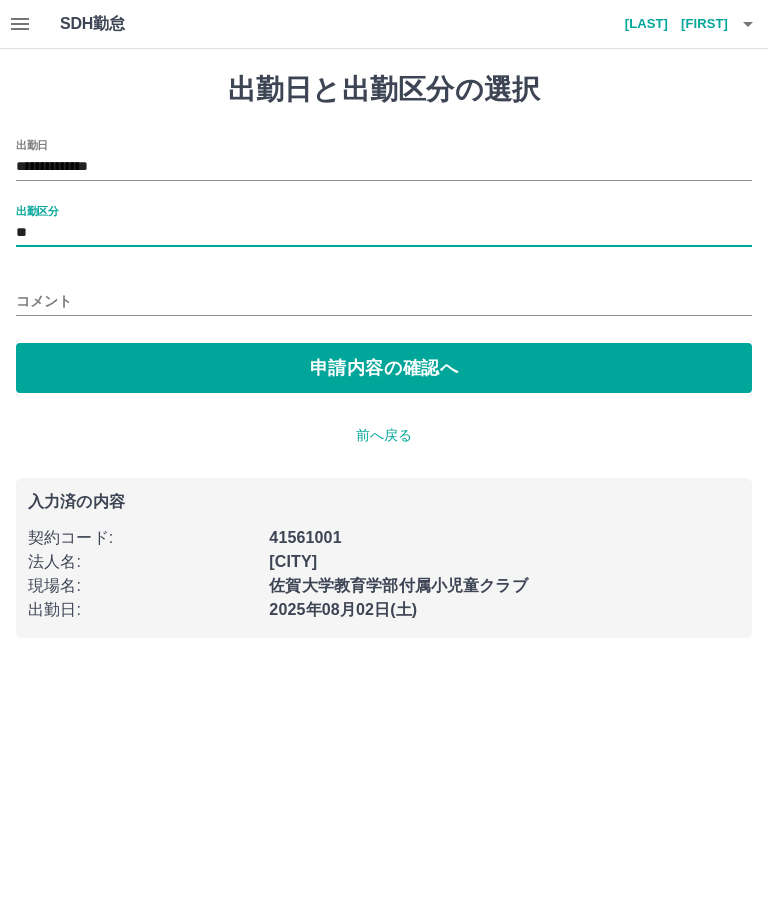 click on "申請内容の確認へ" at bounding box center (384, 368) 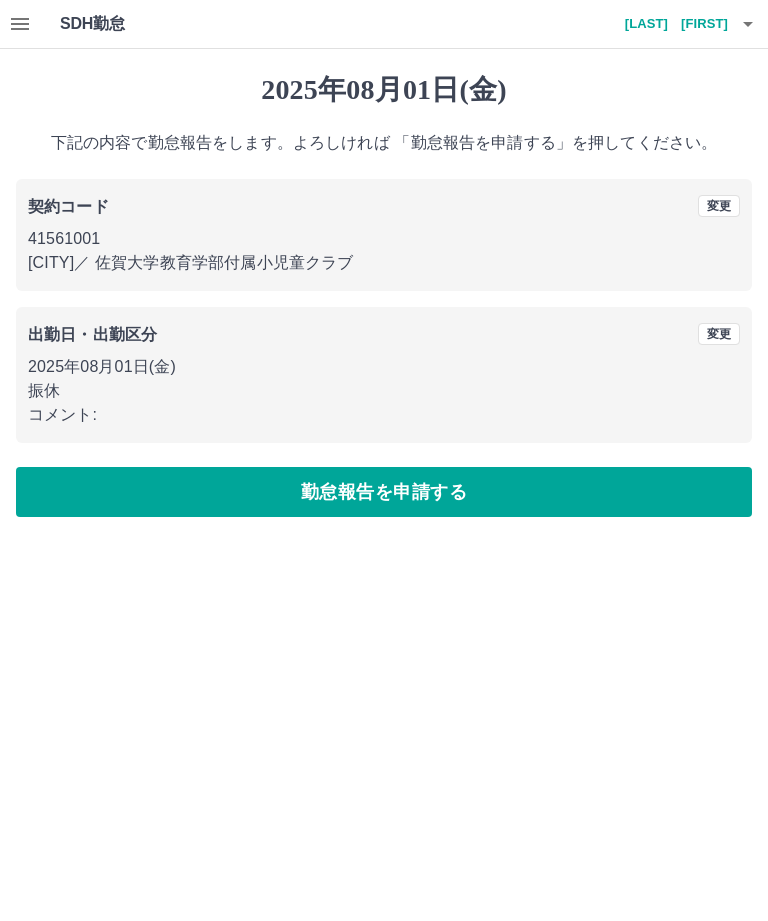 click on "出勤日・出勤区分 変更 [YEAR]年08月01日(金) 振休 コメント:" at bounding box center [384, 375] 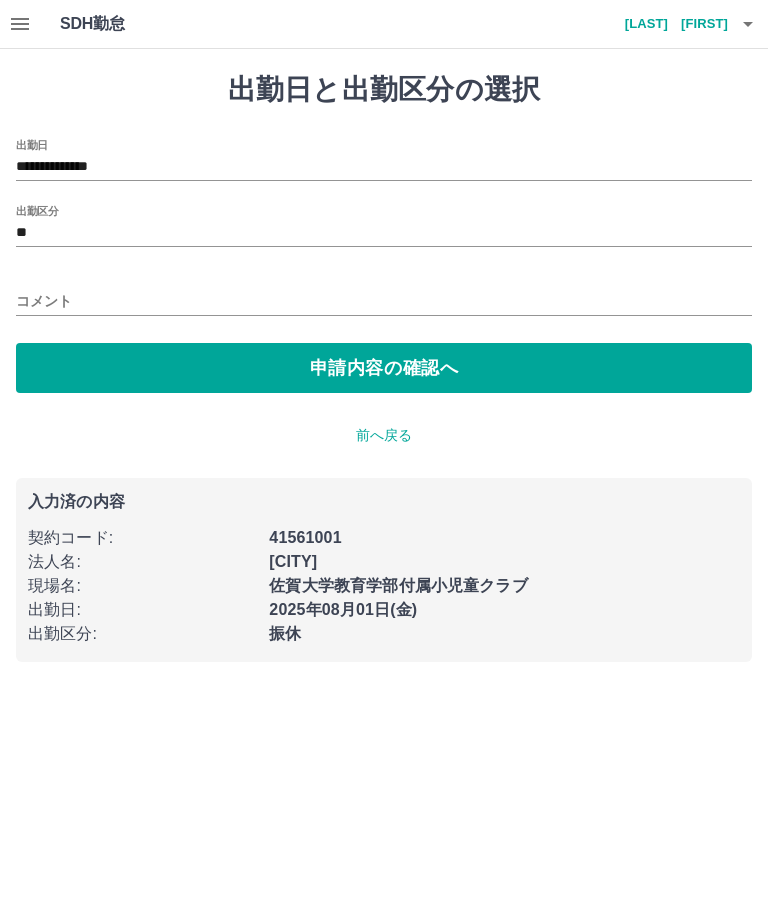 click on "コメント" at bounding box center [384, 301] 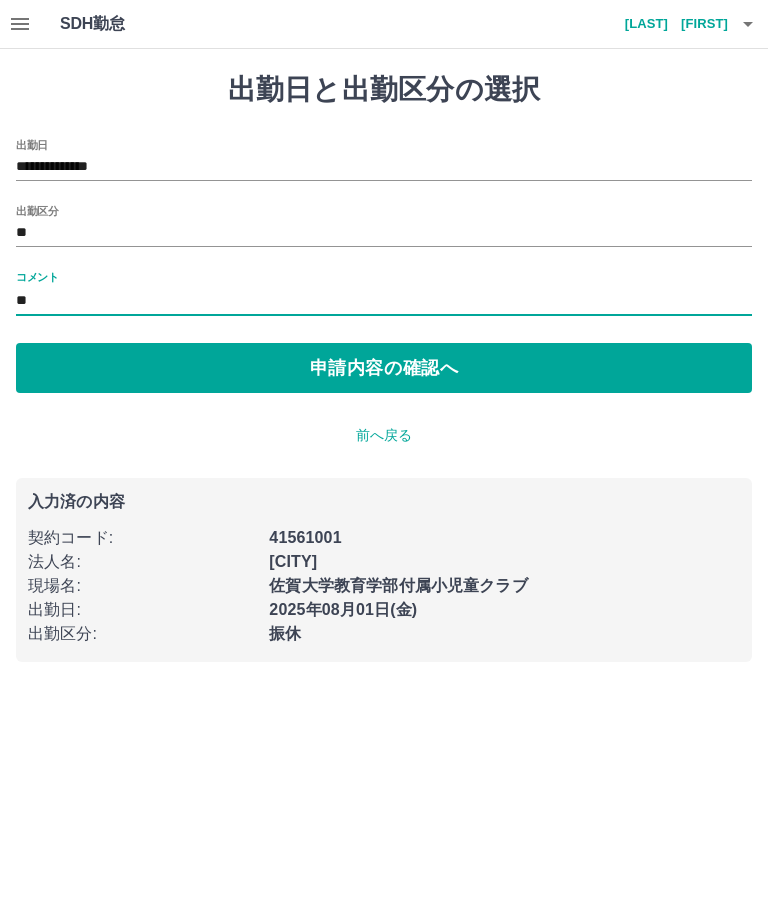 type on "*" 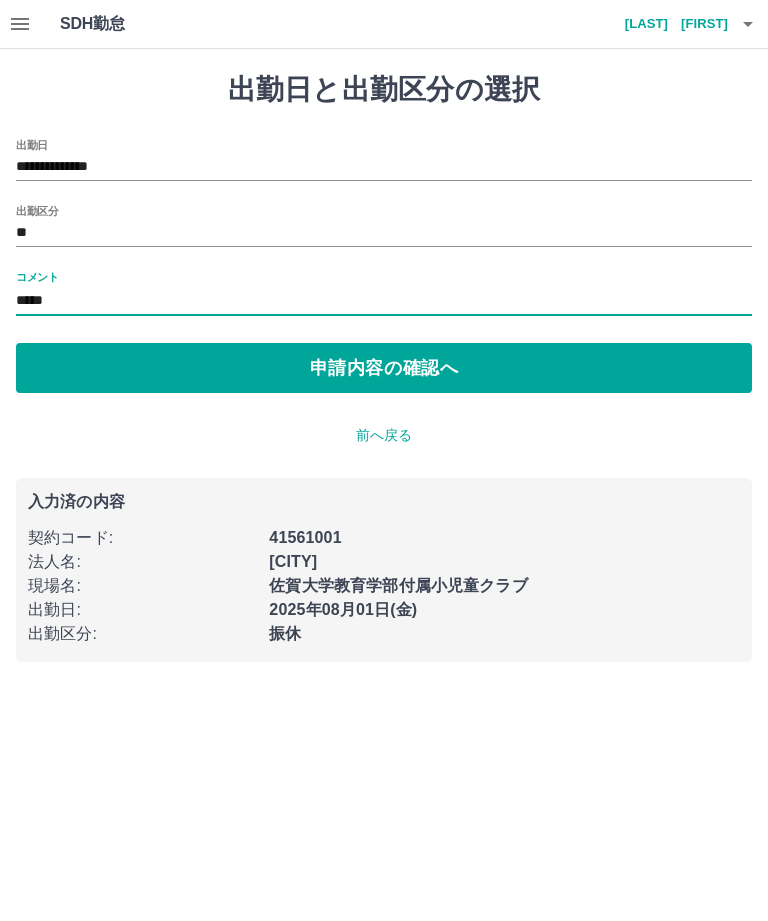 type on "*****" 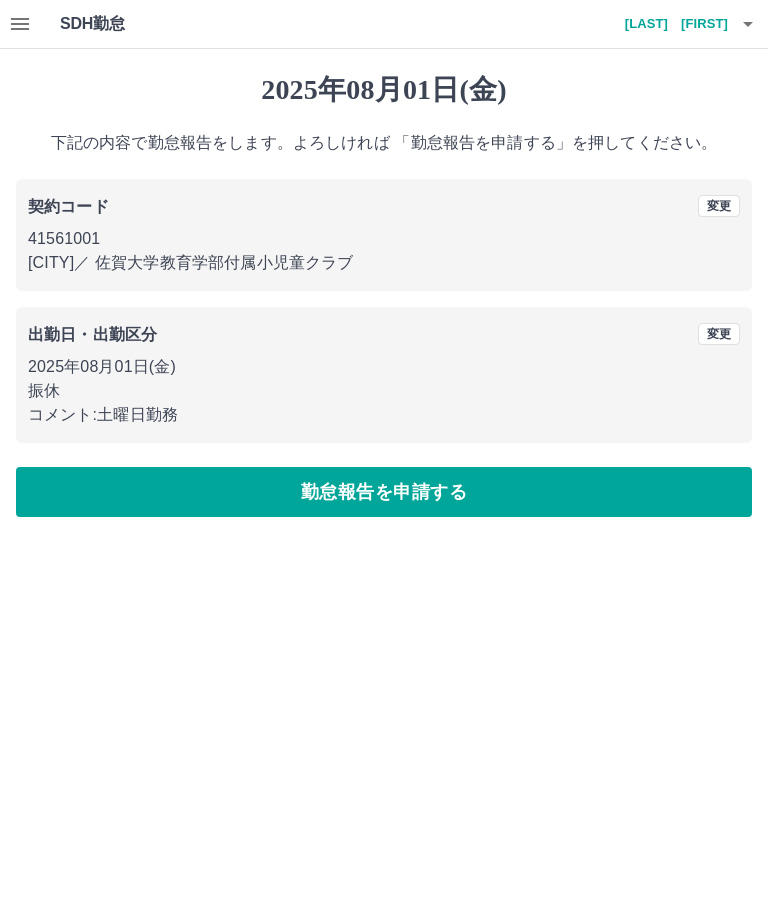 click on "勤怠報告を申請する" at bounding box center [384, 492] 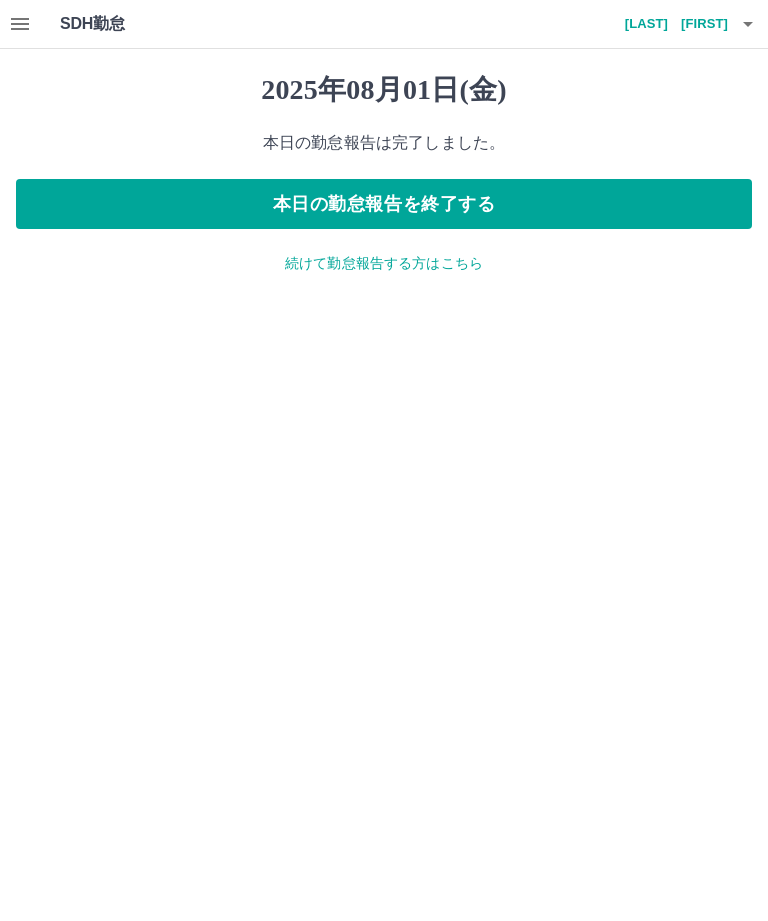 click on "続けて勤怠報告する方はこちら" at bounding box center (384, 263) 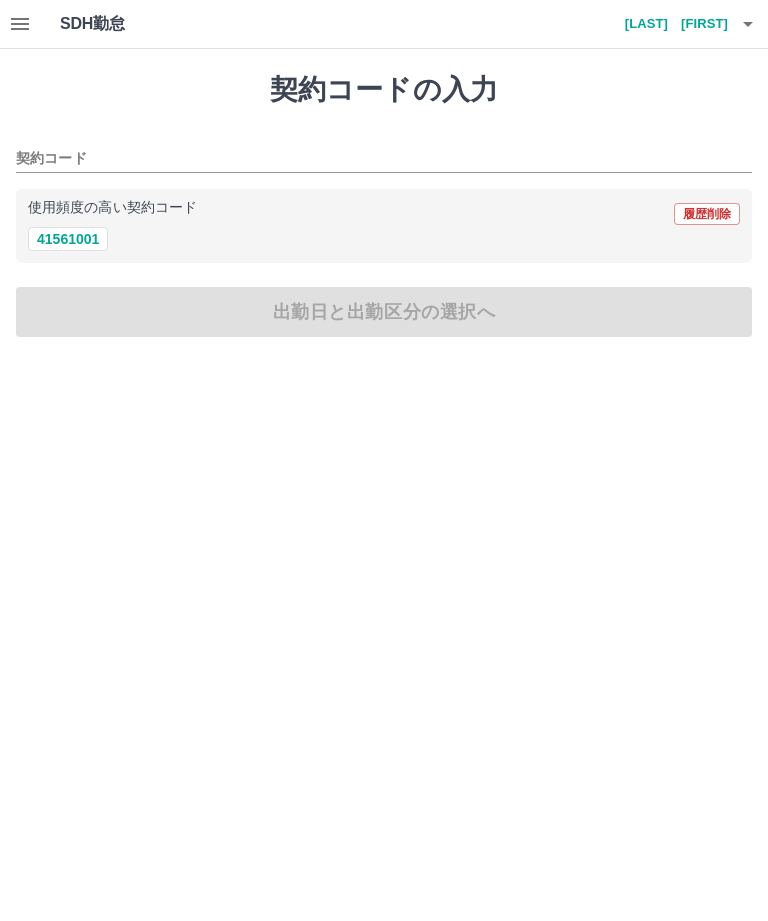 click at bounding box center [20, 24] 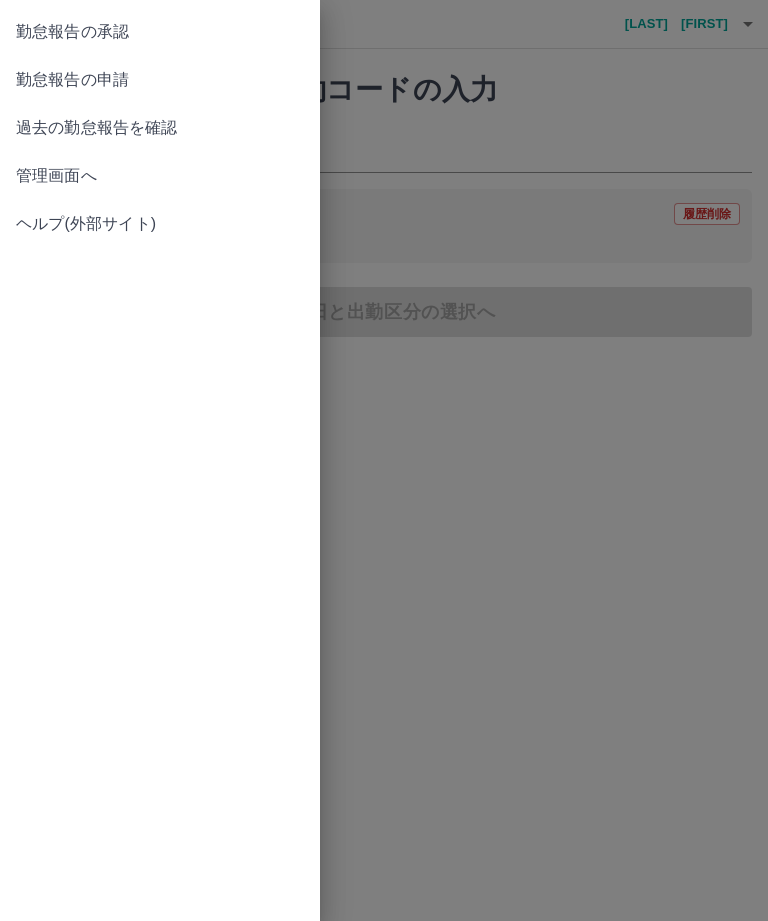 click on "過去の勤怠報告を確認" at bounding box center (160, 128) 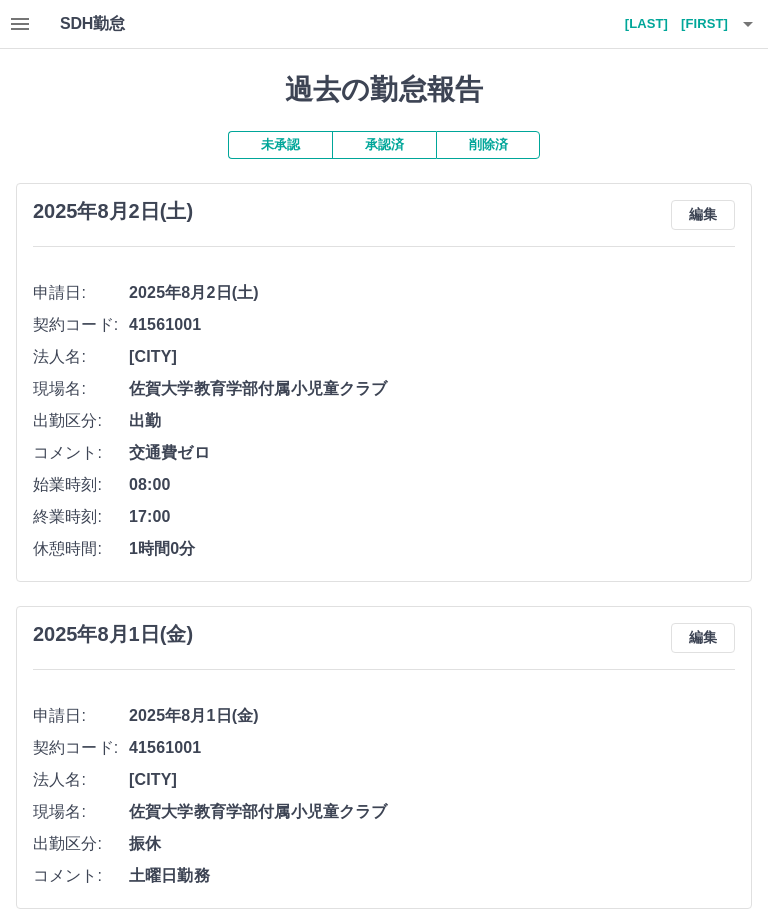click on "編集" at bounding box center [703, 215] 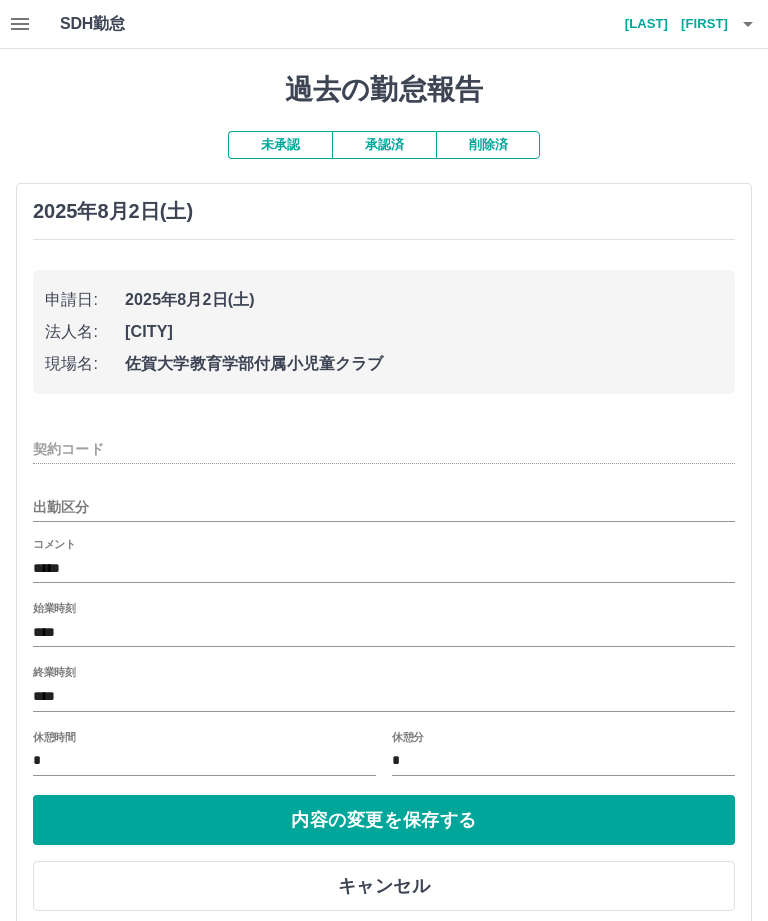 type on "********" 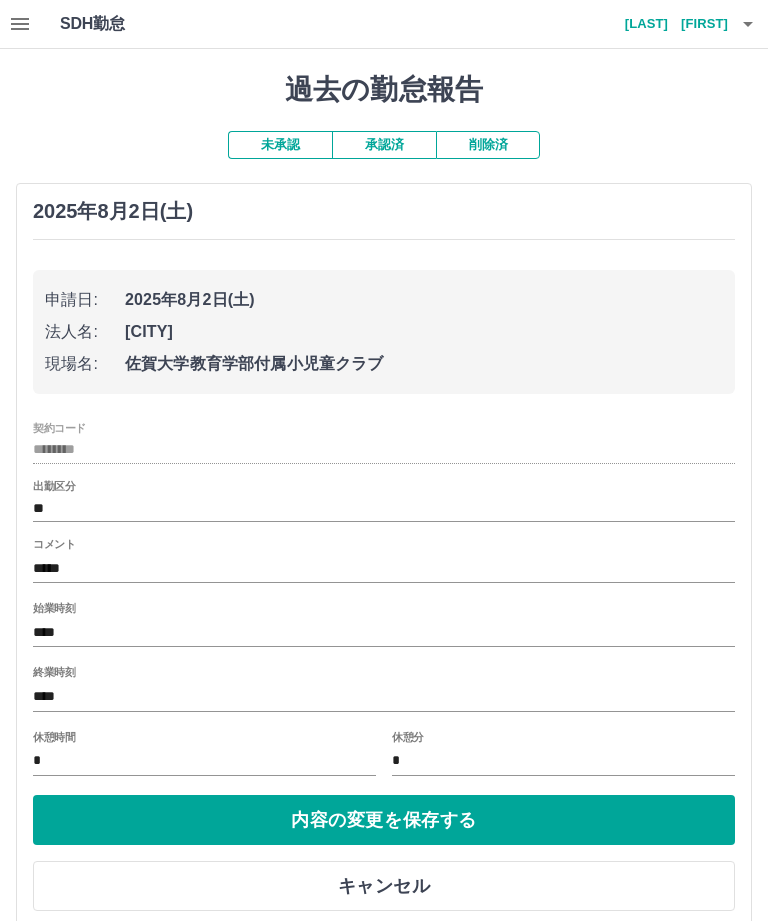 click on "*****" at bounding box center (384, 568) 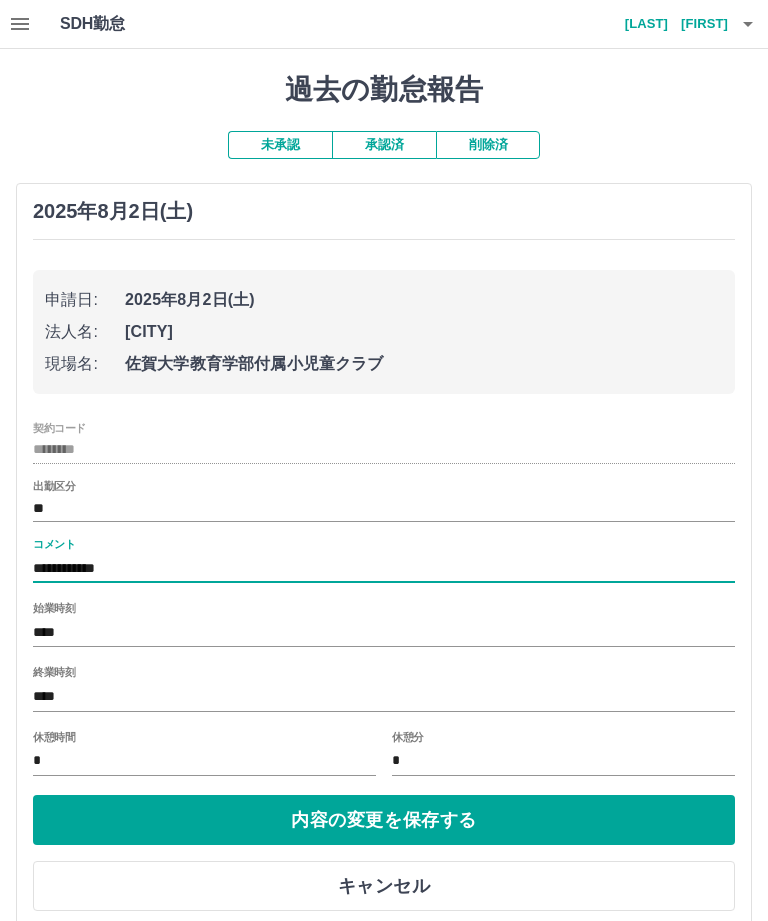 type on "**********" 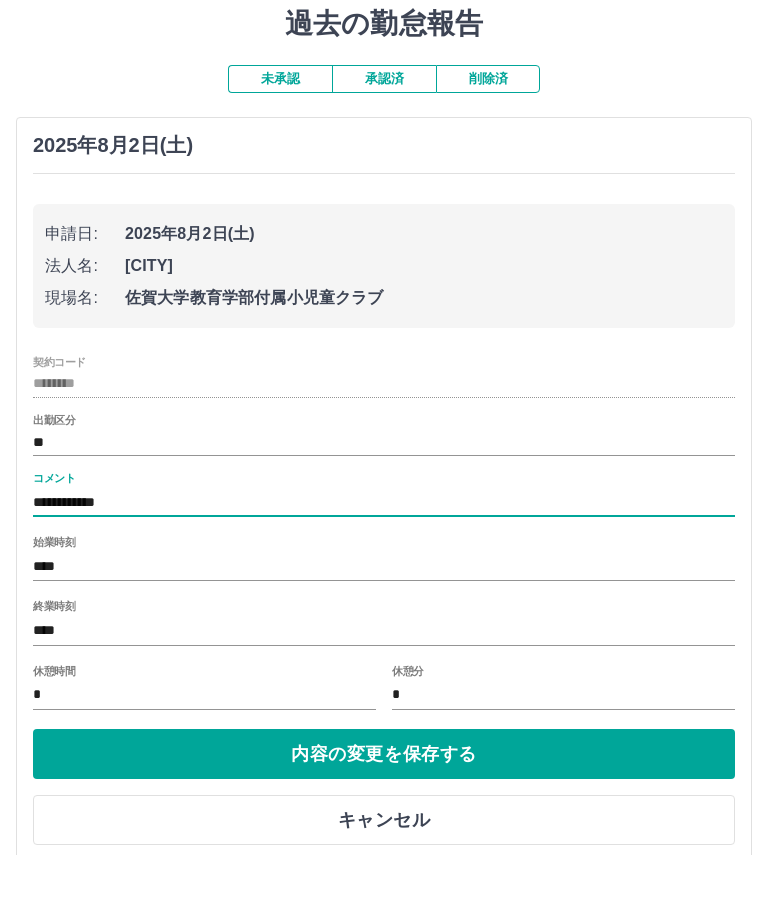 click on "内容の変更を保存する" at bounding box center [384, 820] 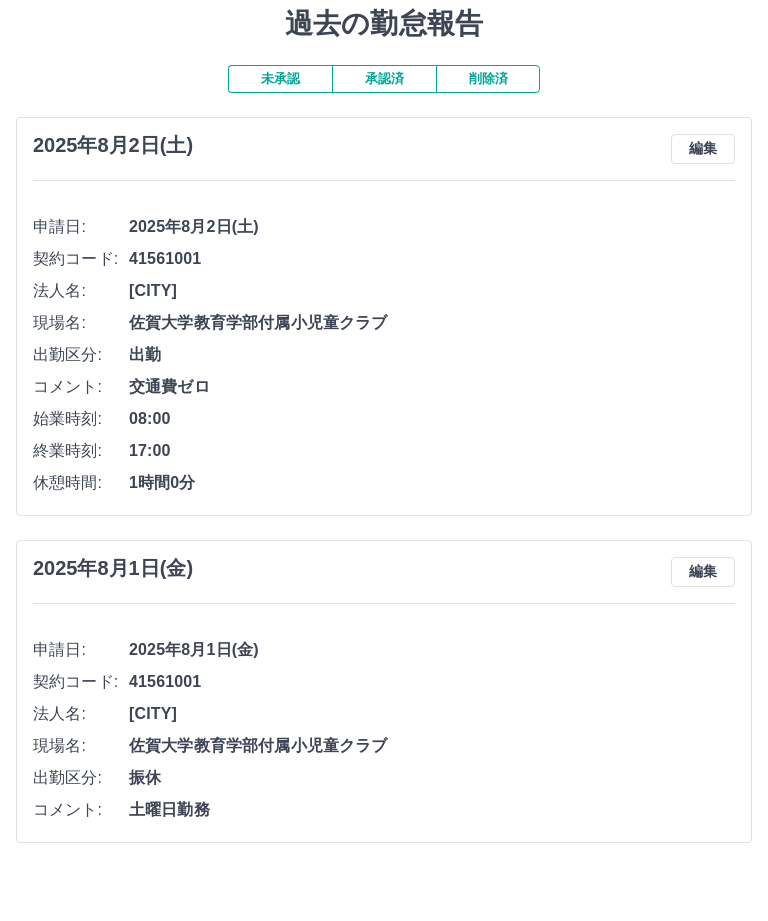 scroll, scrollTop: 66, scrollLeft: 0, axis: vertical 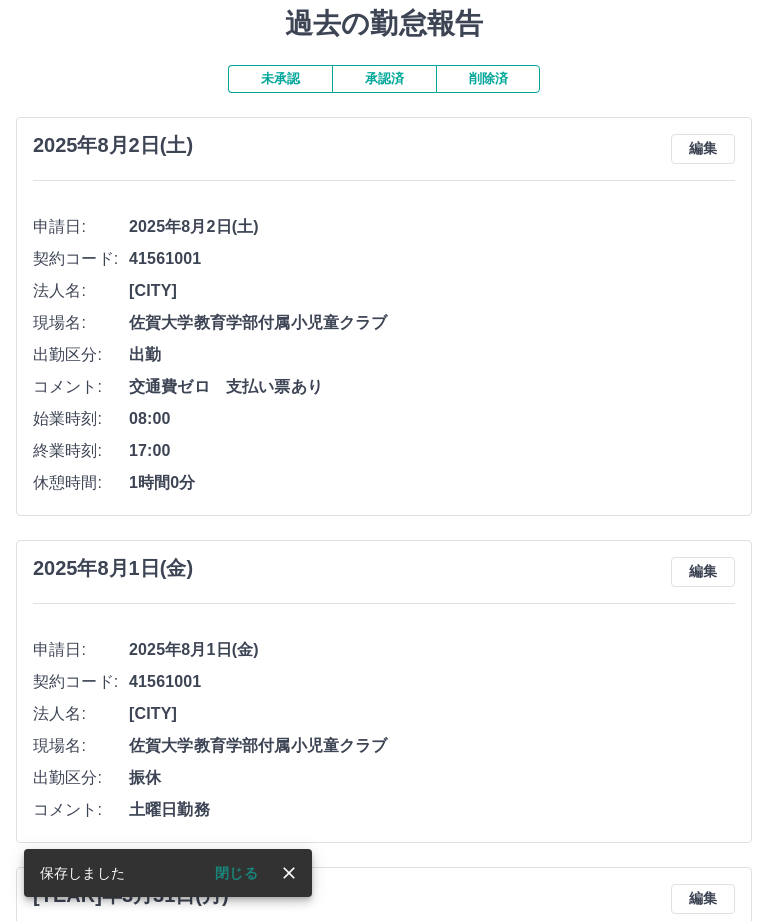 click at bounding box center (289, 873) 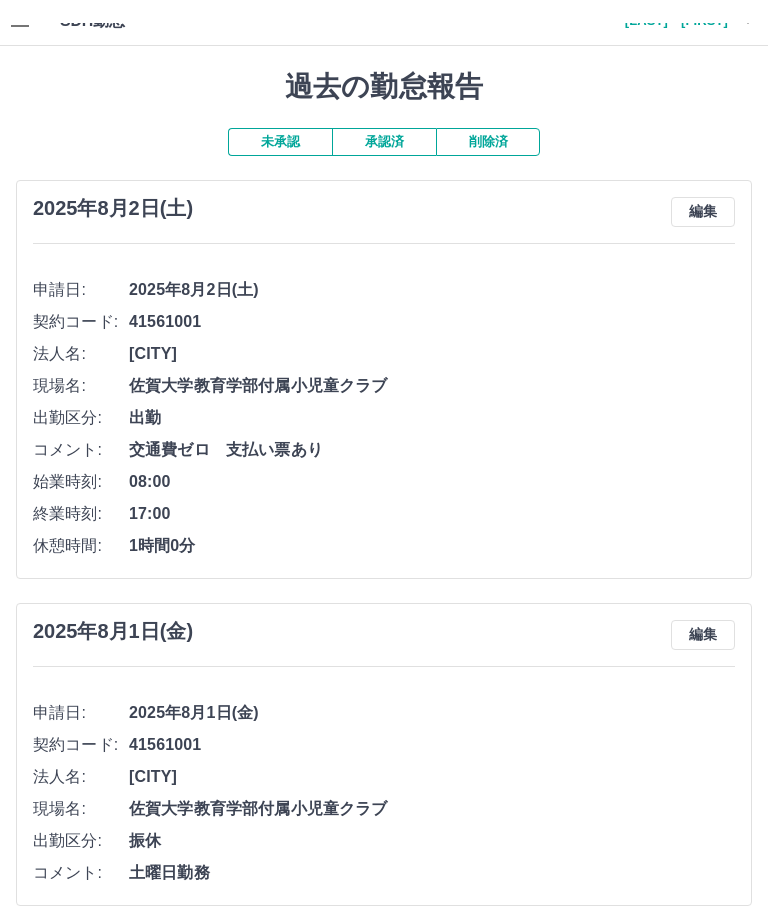 scroll, scrollTop: 0, scrollLeft: 0, axis: both 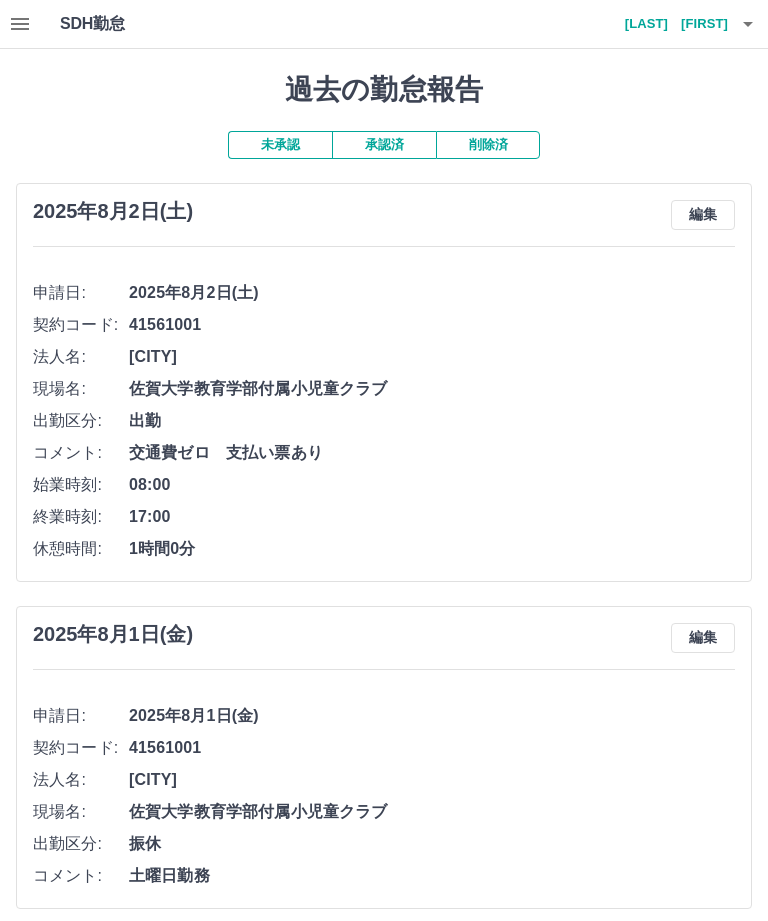 click on "[LAST]　[FIRST]" at bounding box center [668, 24] 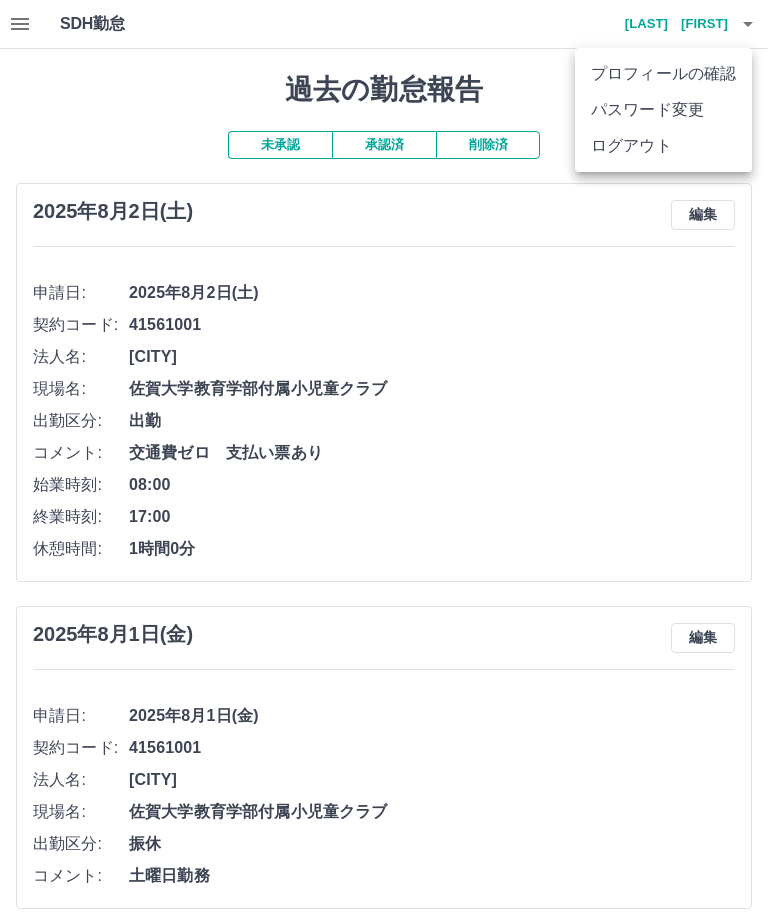 click on "ログアウト" at bounding box center (663, 146) 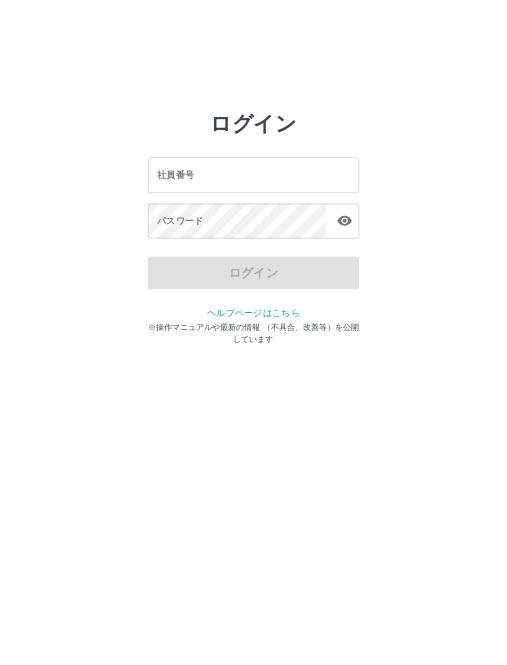 scroll, scrollTop: 0, scrollLeft: 0, axis: both 